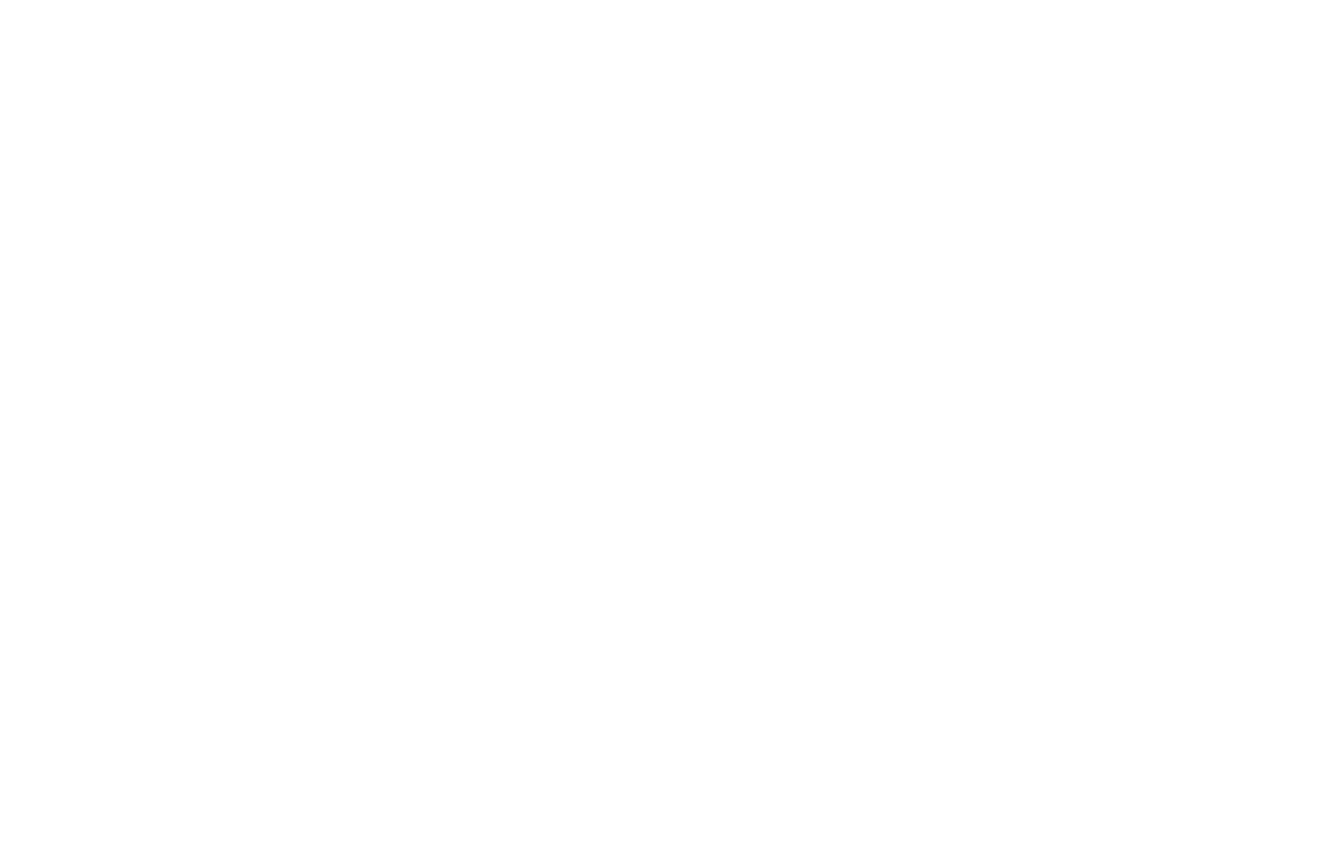 scroll, scrollTop: 0, scrollLeft: 0, axis: both 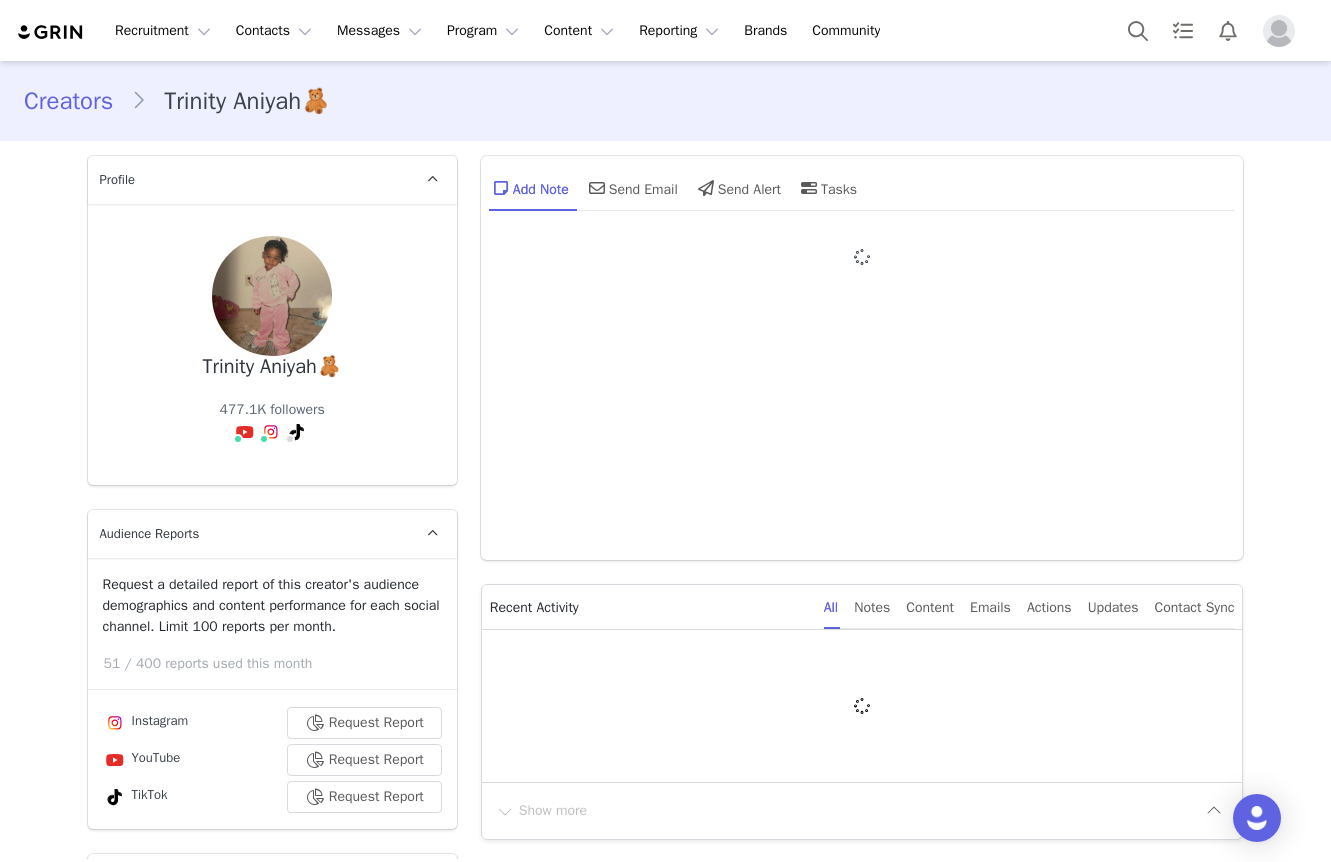 type on "+1 ([GEOGRAPHIC_DATA])" 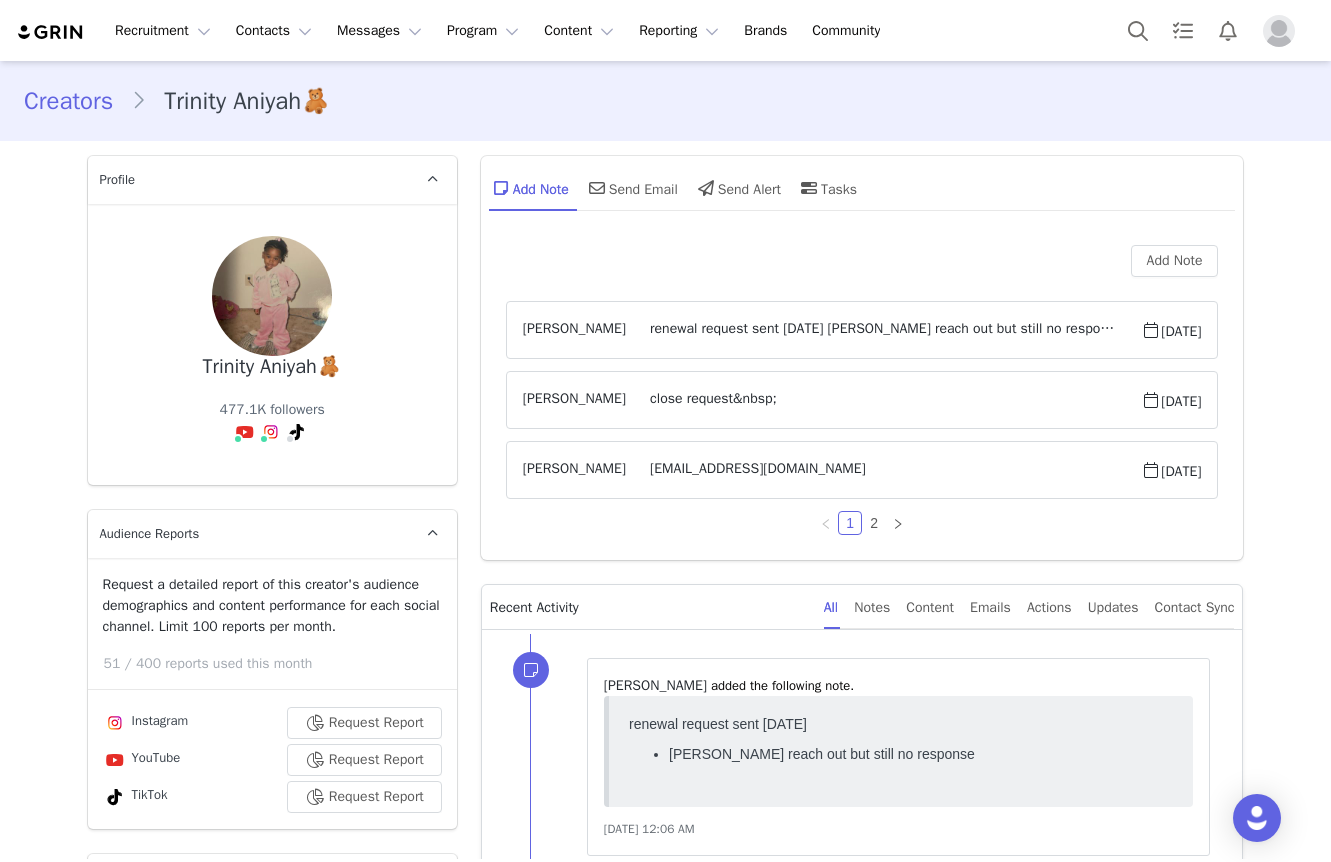 scroll, scrollTop: 0, scrollLeft: 0, axis: both 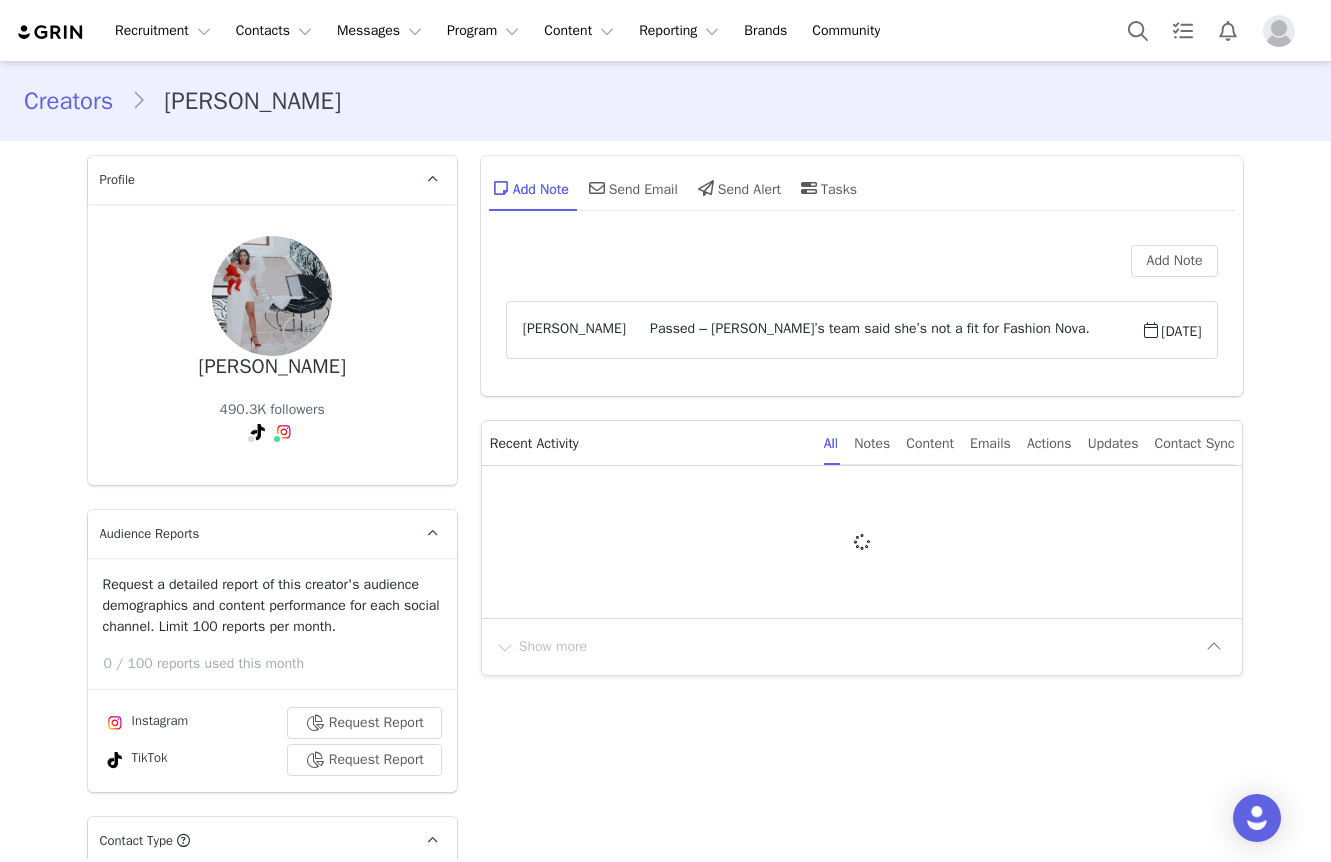 type on "+1 ([GEOGRAPHIC_DATA])" 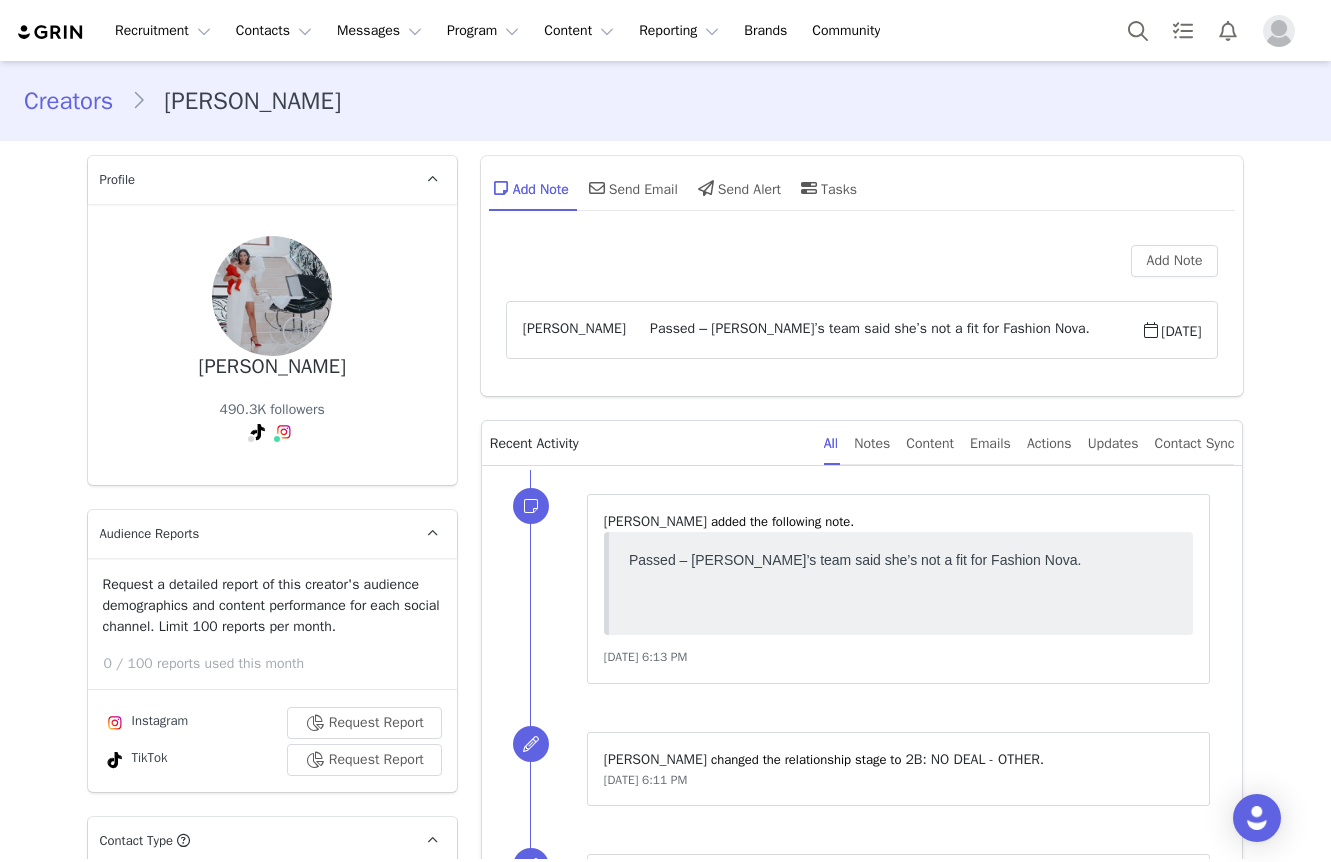 scroll, scrollTop: 0, scrollLeft: 0, axis: both 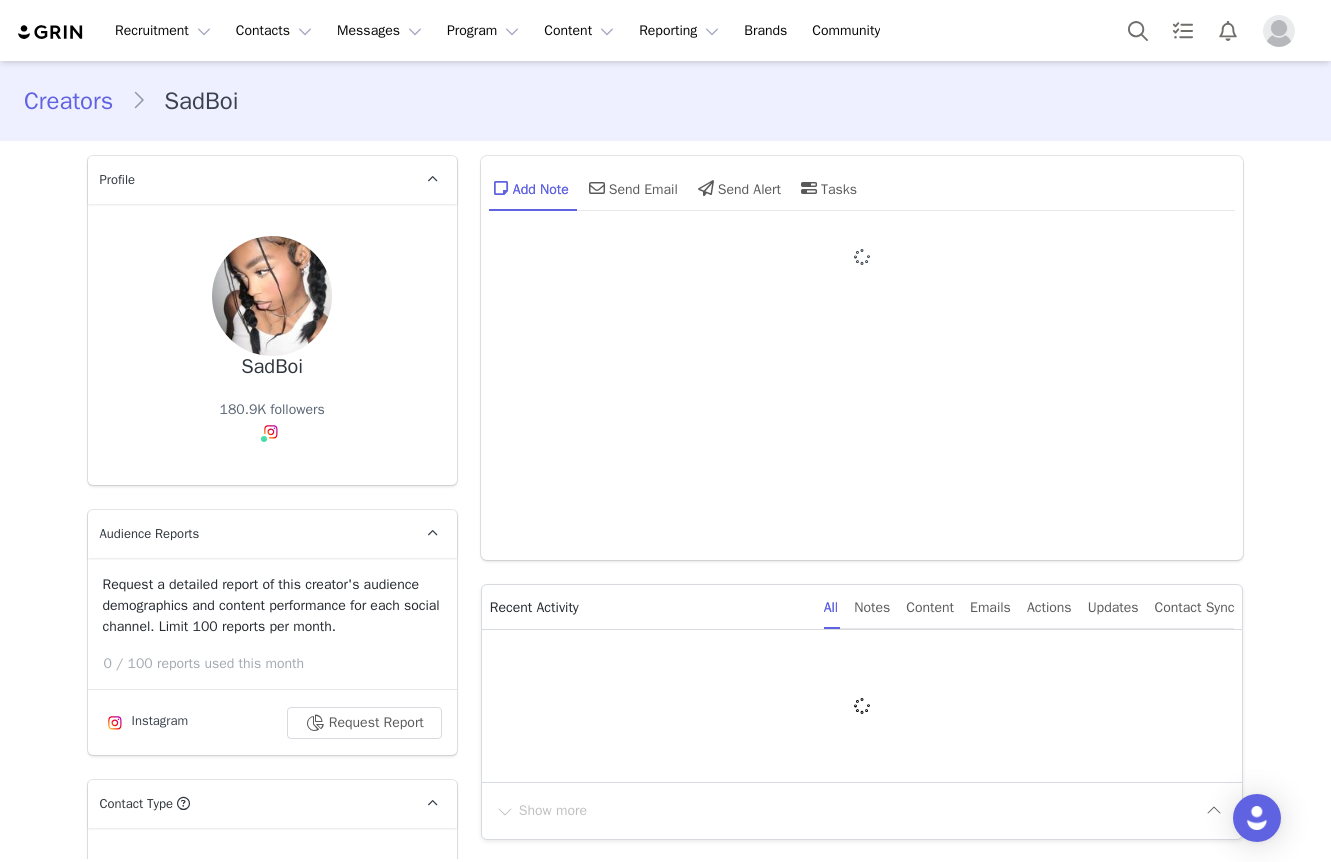 type on "+1 ([GEOGRAPHIC_DATA])" 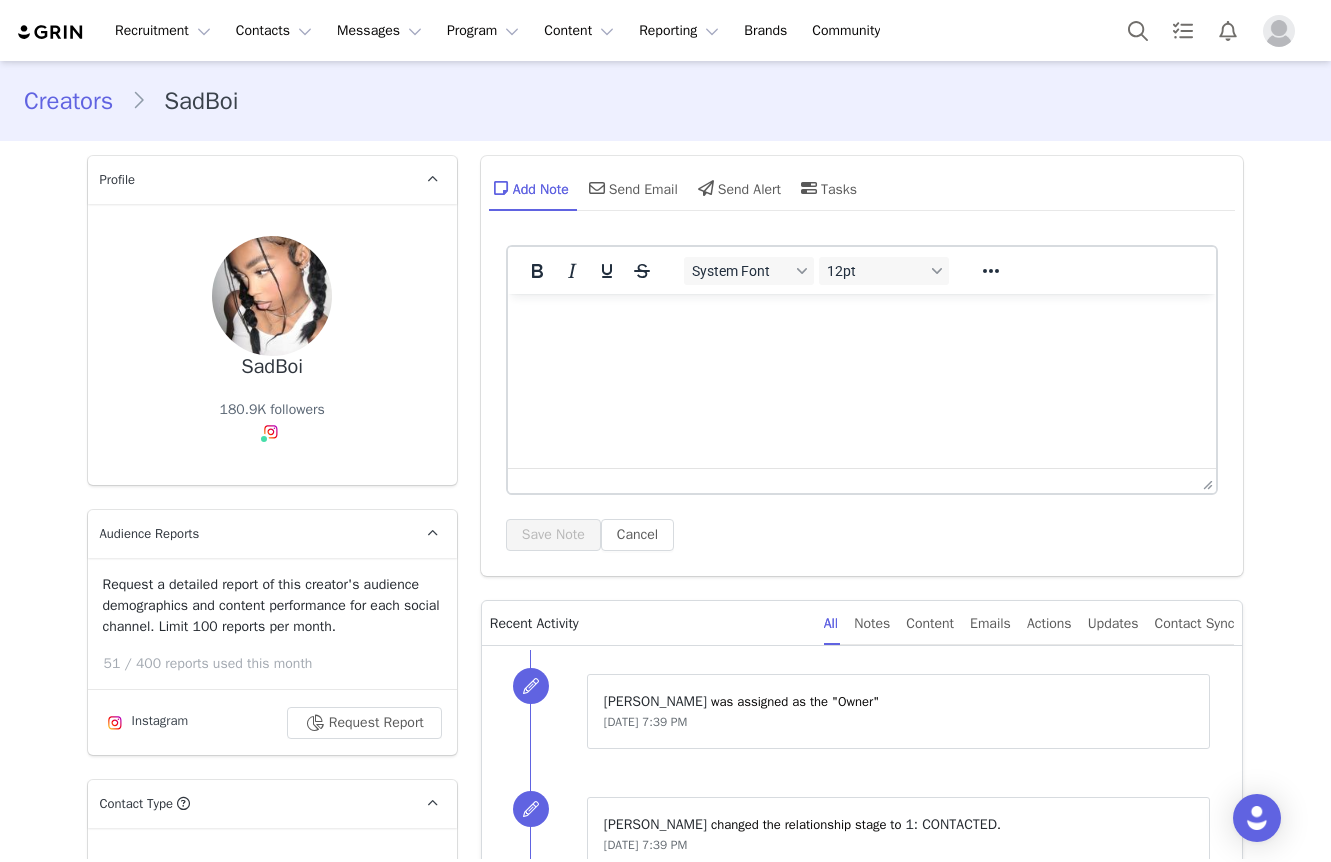 scroll, scrollTop: 0, scrollLeft: 0, axis: both 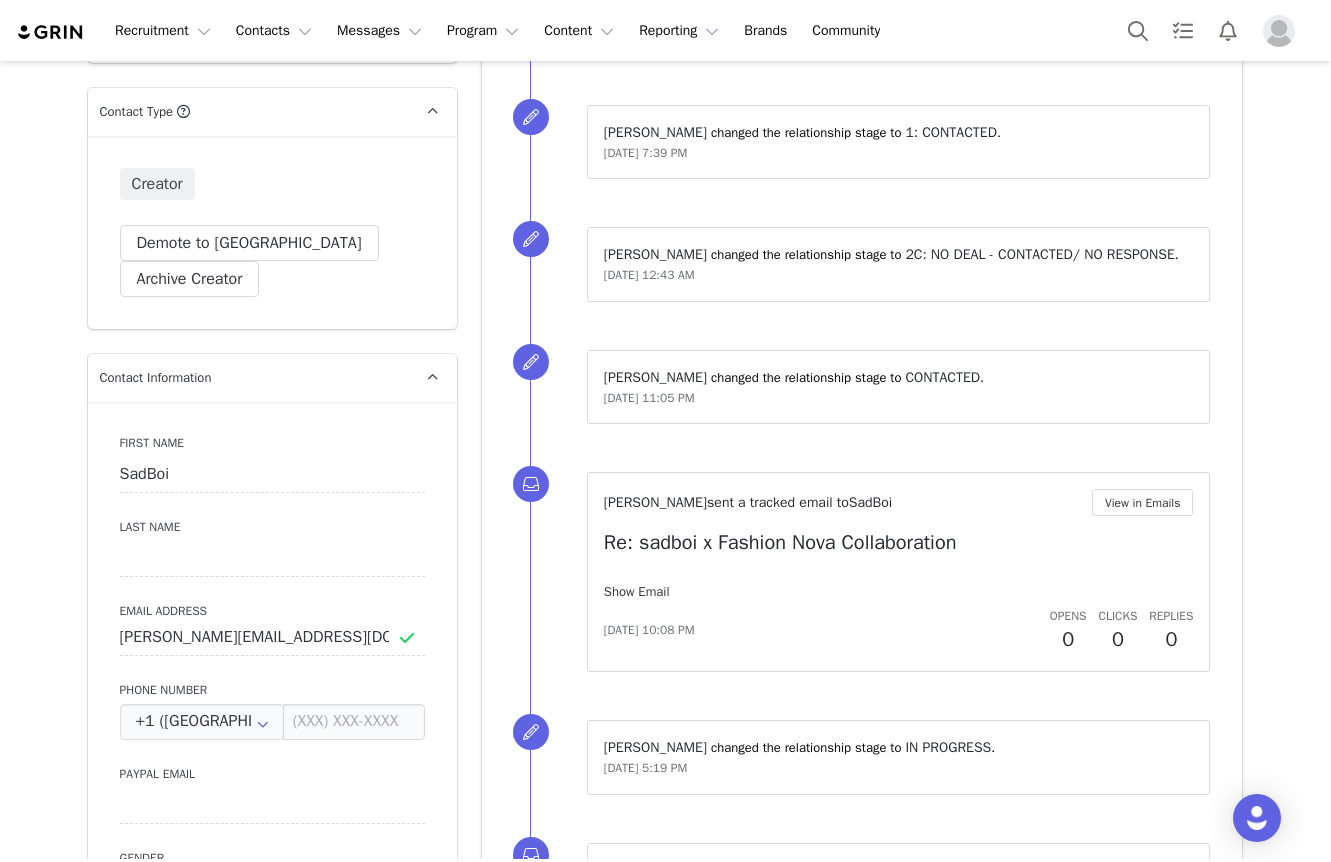 click on "Show Email" at bounding box center (637, 591) 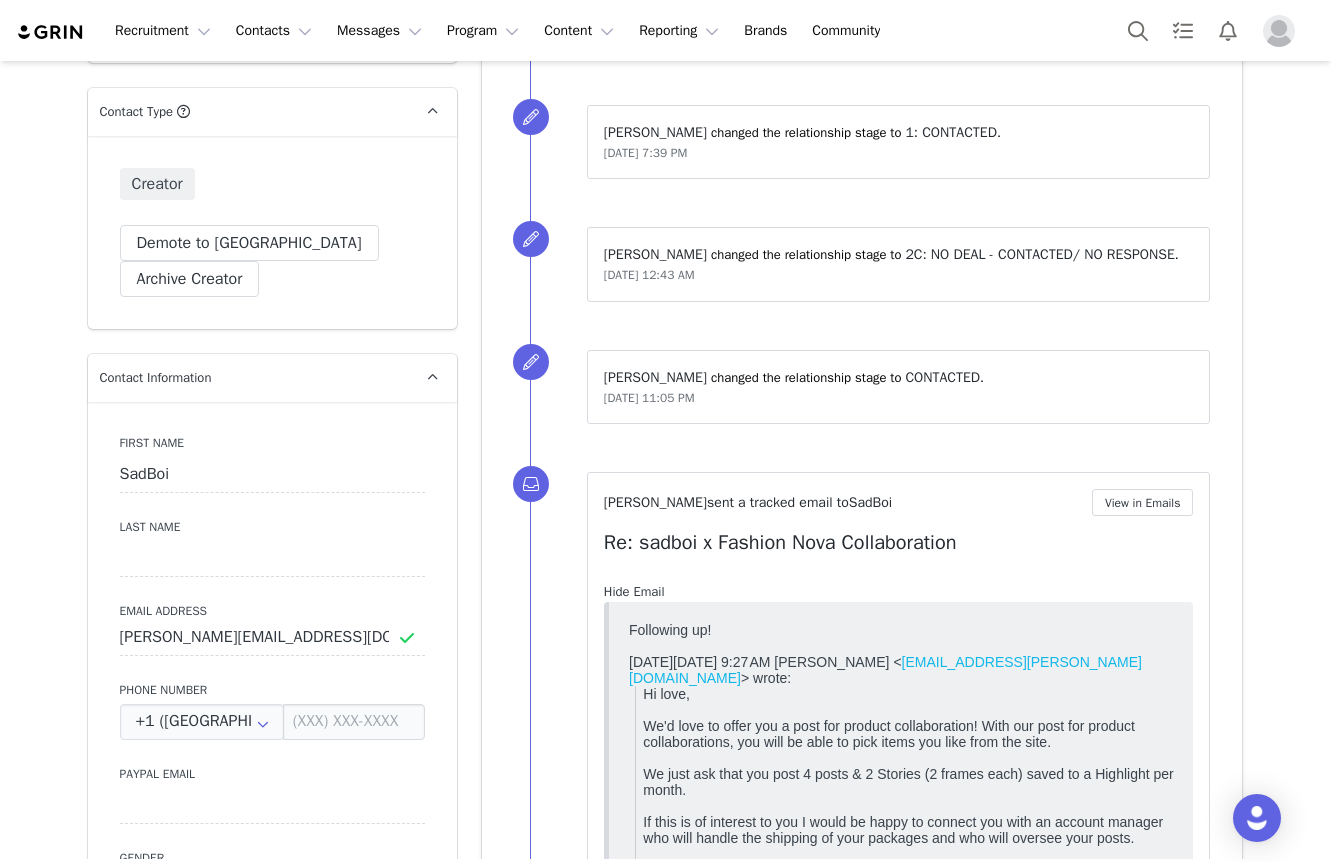 scroll, scrollTop: 0, scrollLeft: 0, axis: both 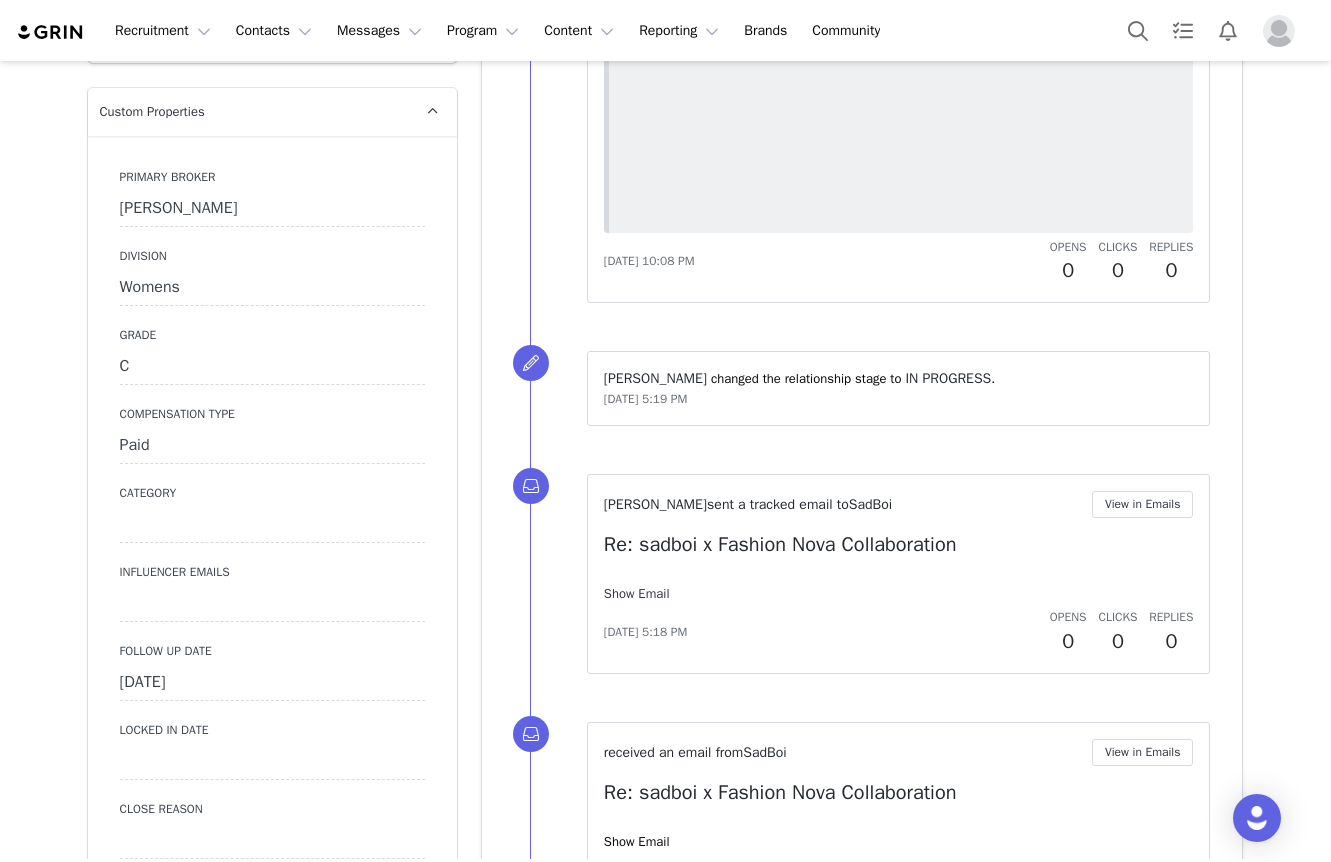 click on "Show Email" at bounding box center [637, 593] 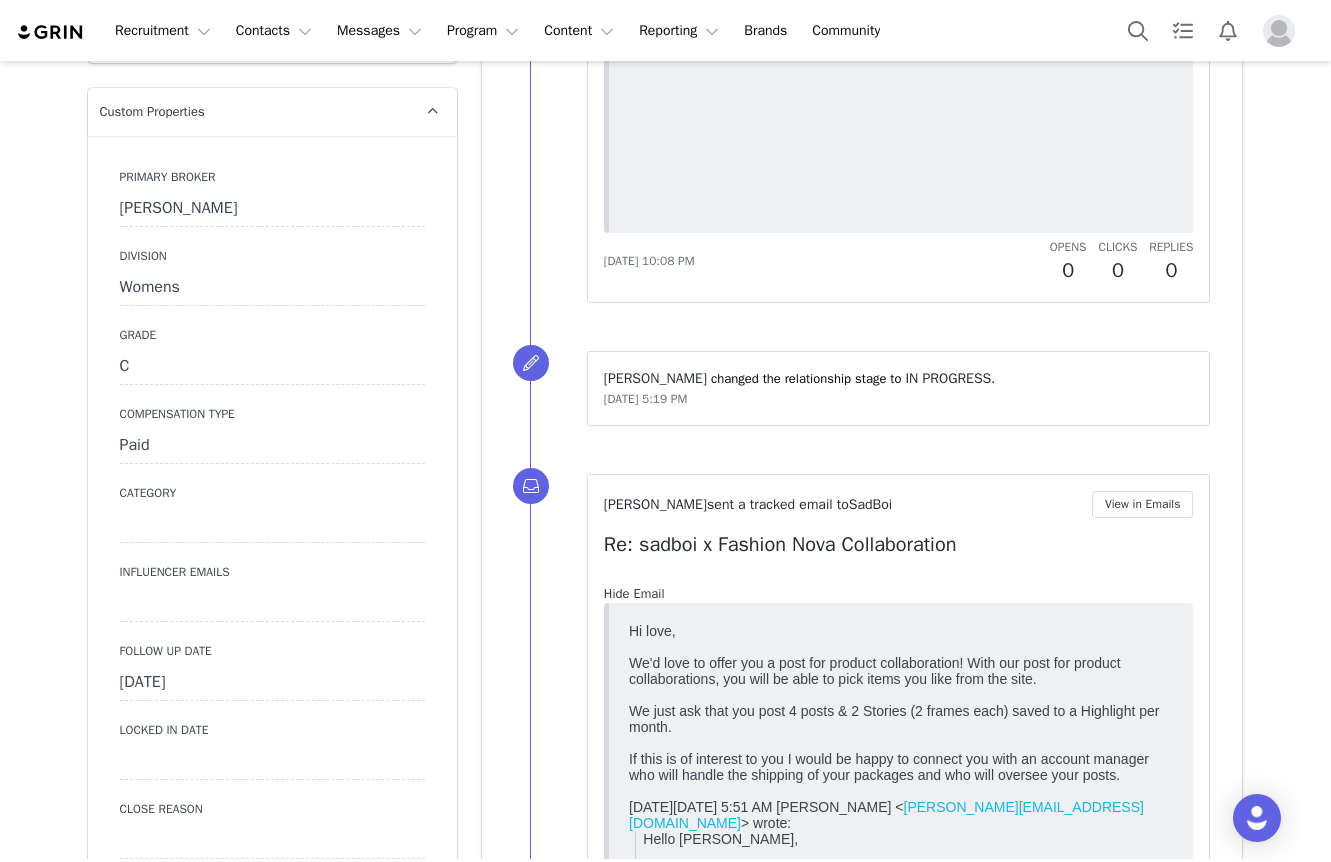 scroll, scrollTop: 0, scrollLeft: 0, axis: both 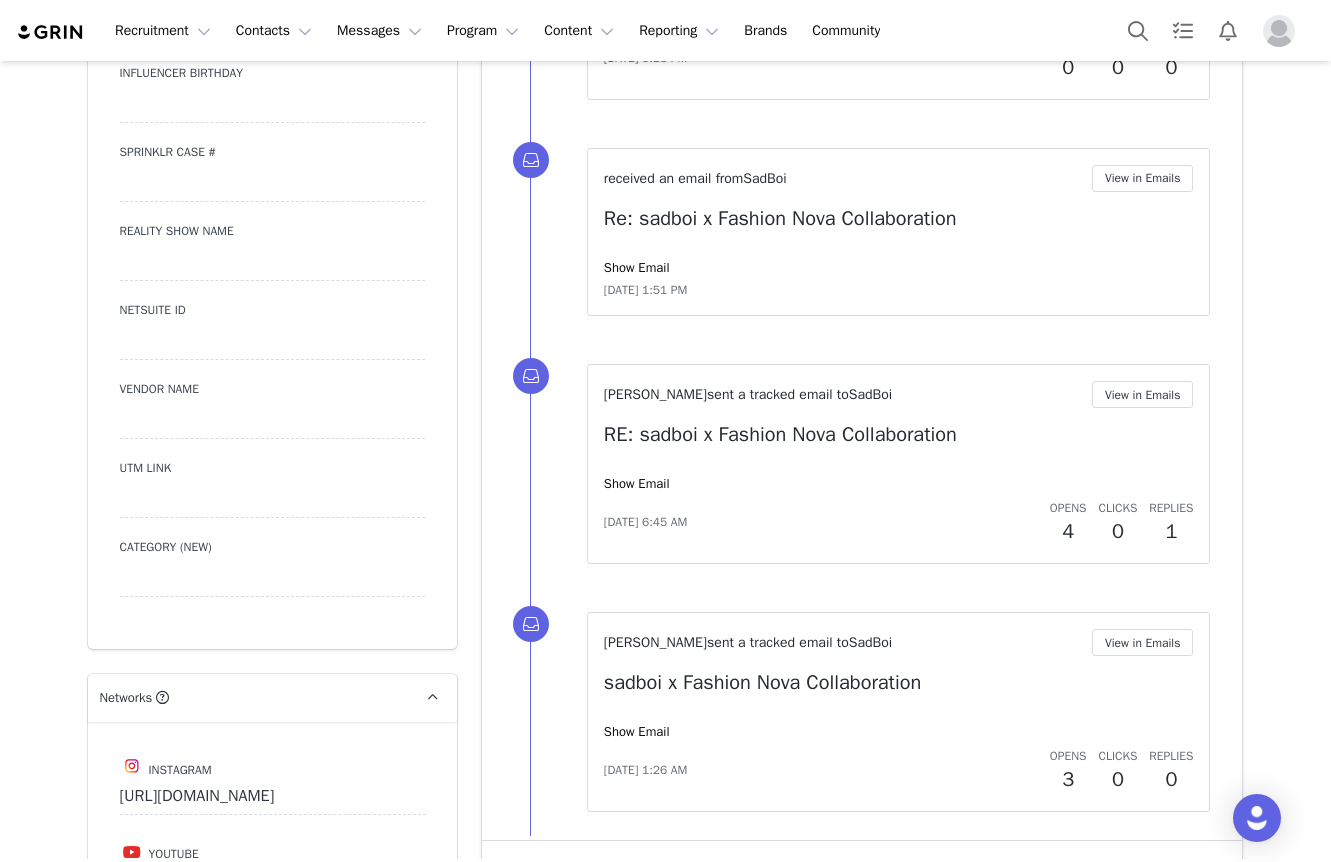 click on "Feb 17, 2023, 6:45 AM      Opens  4  Clicks  0  Replies  1" at bounding box center (899, 523) 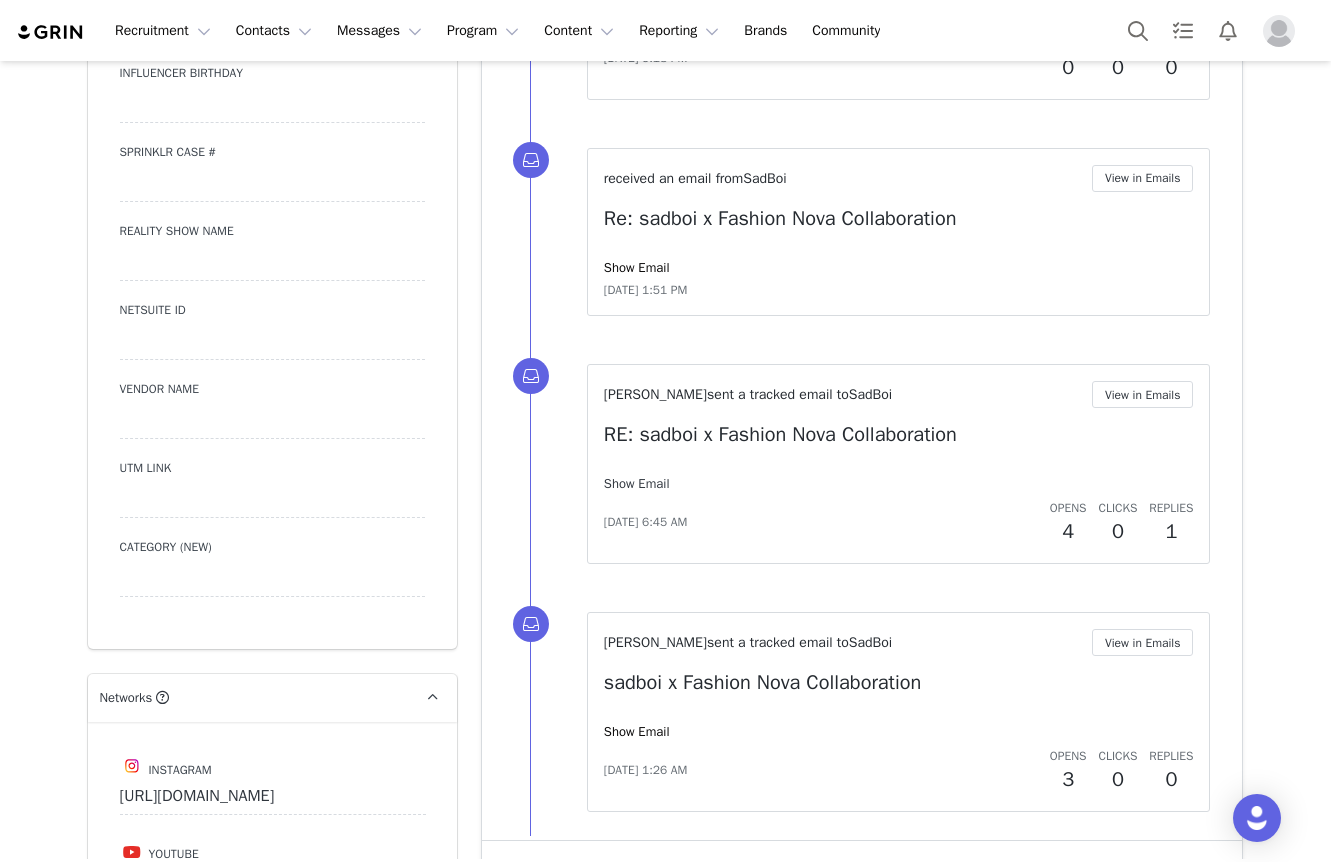 click on "Show Email" at bounding box center (637, 483) 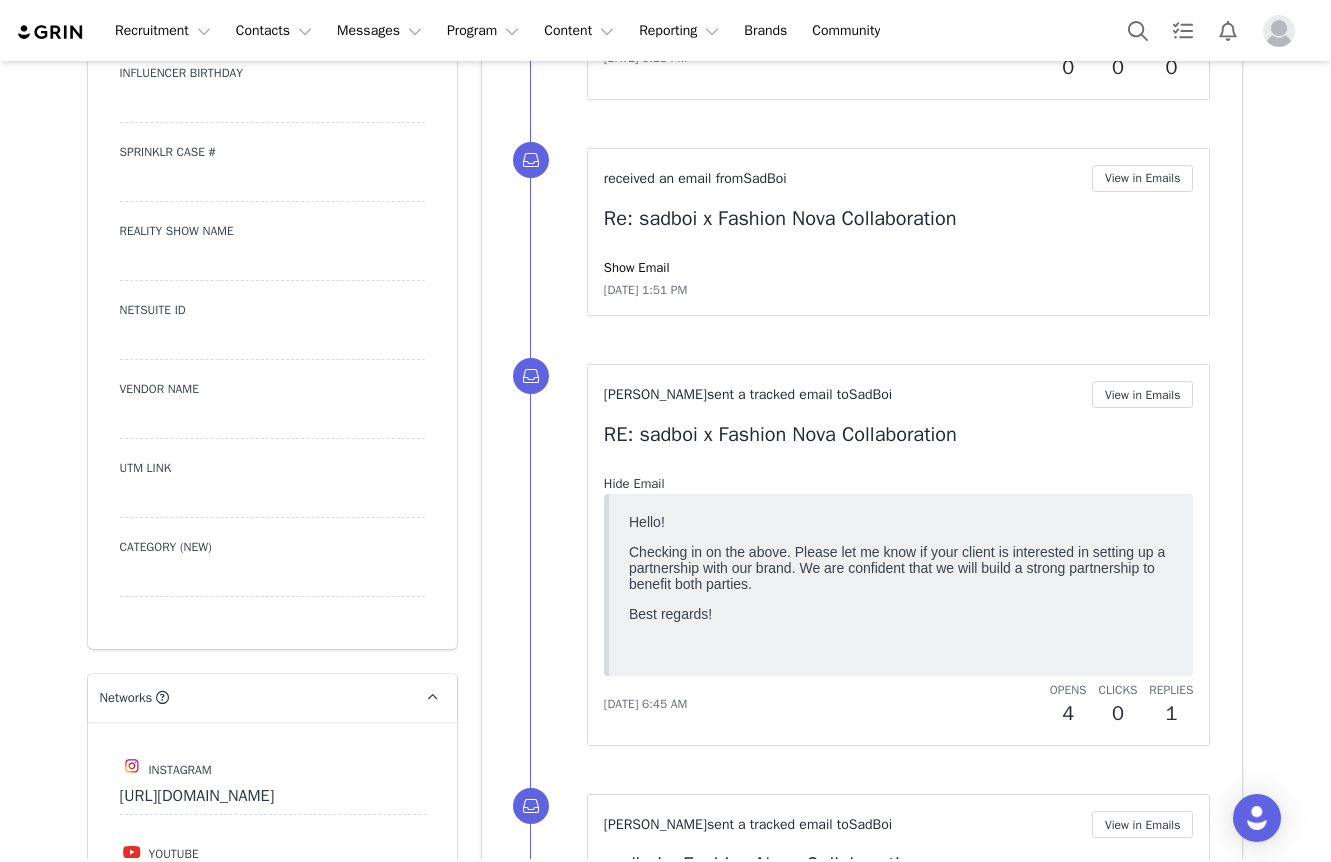 scroll, scrollTop: 0, scrollLeft: 0, axis: both 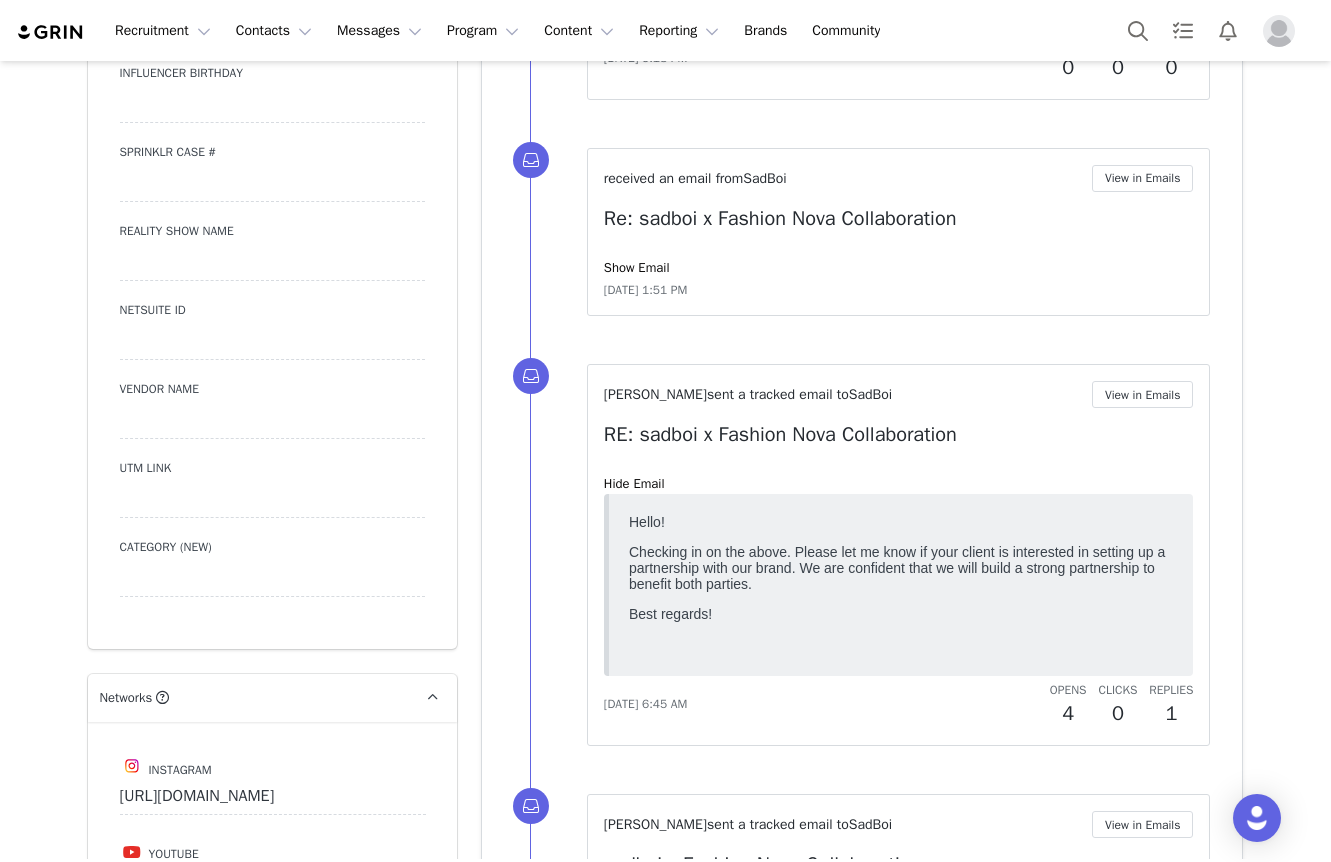 click on "Show Email" at bounding box center (899, 268) 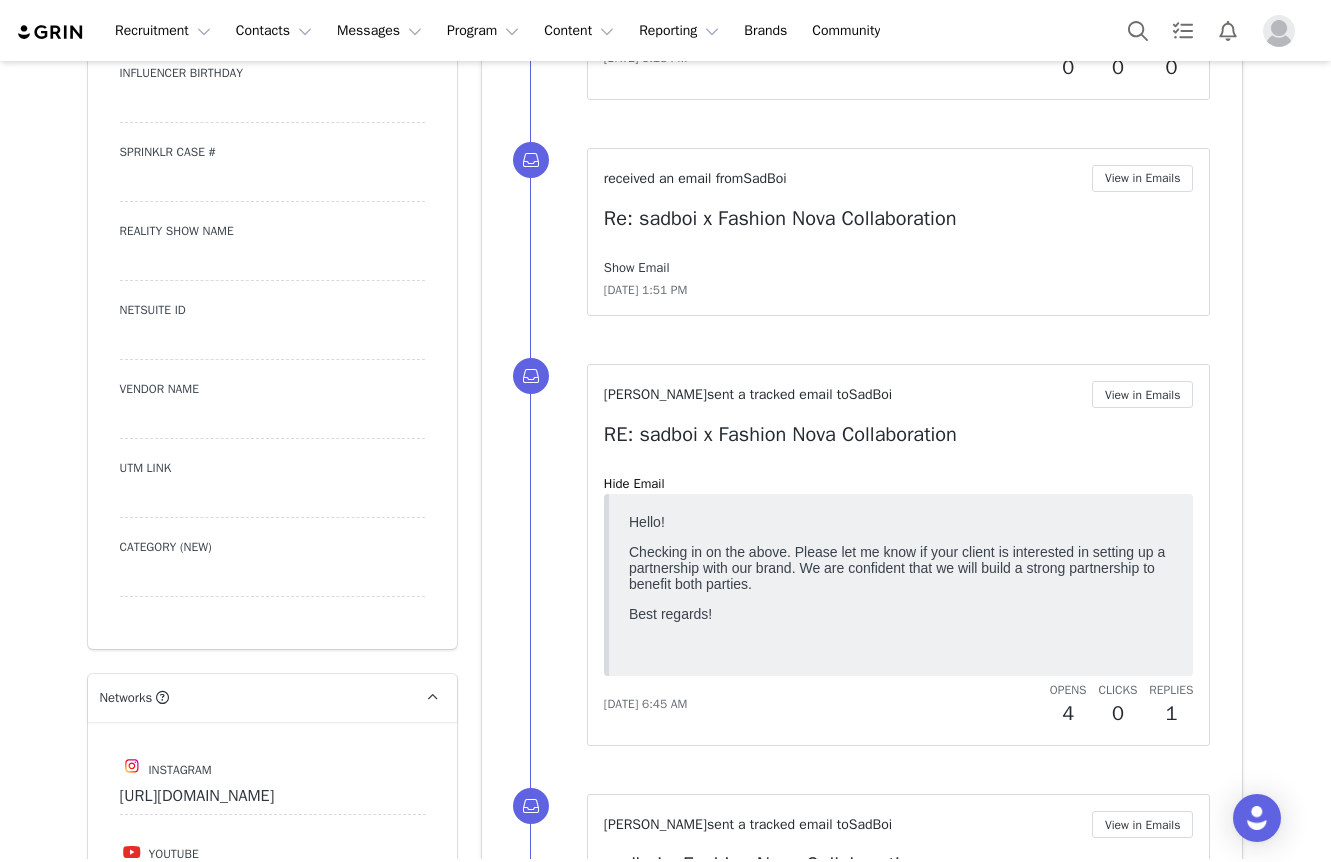 click on "Show Email" at bounding box center (637, 267) 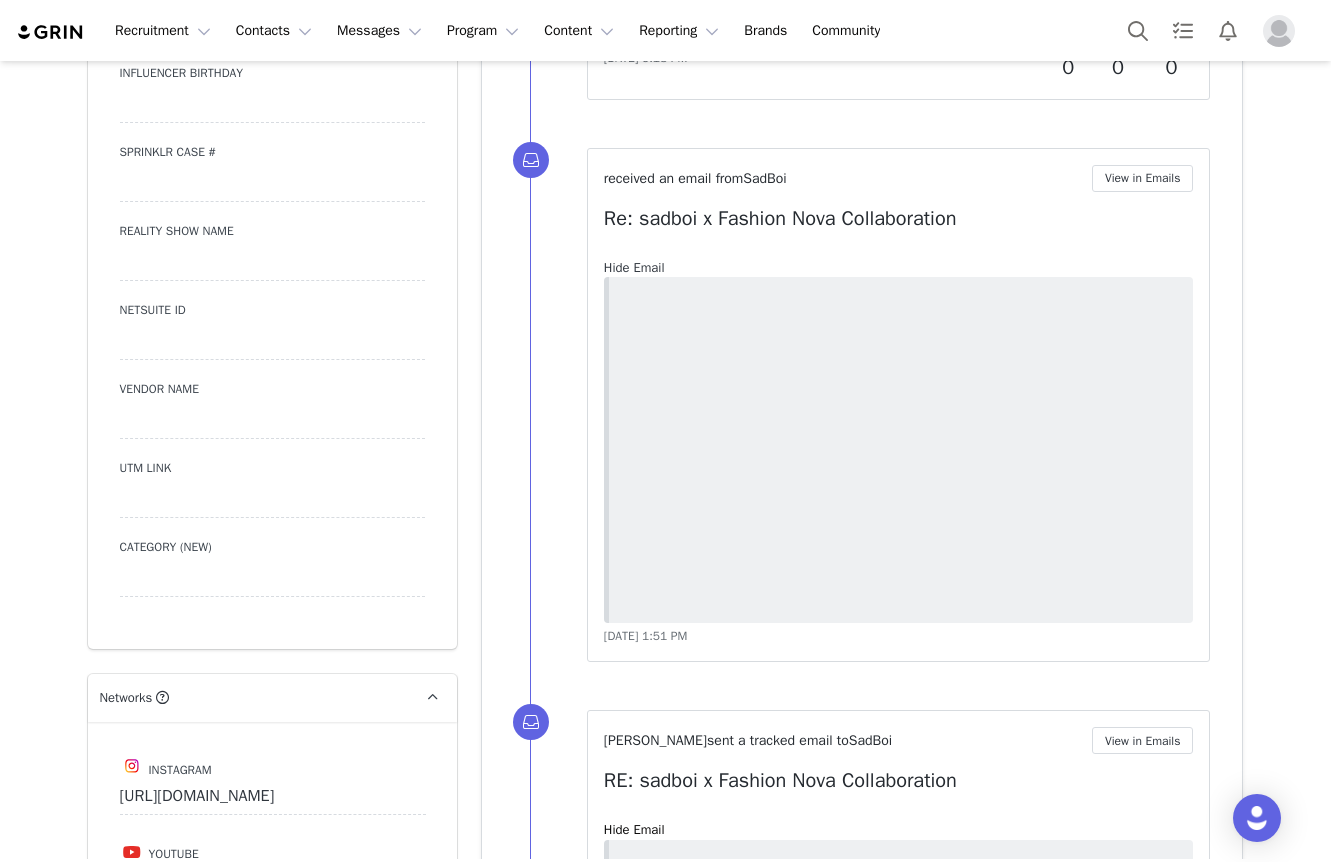 scroll, scrollTop: 4530, scrollLeft: 0, axis: vertical 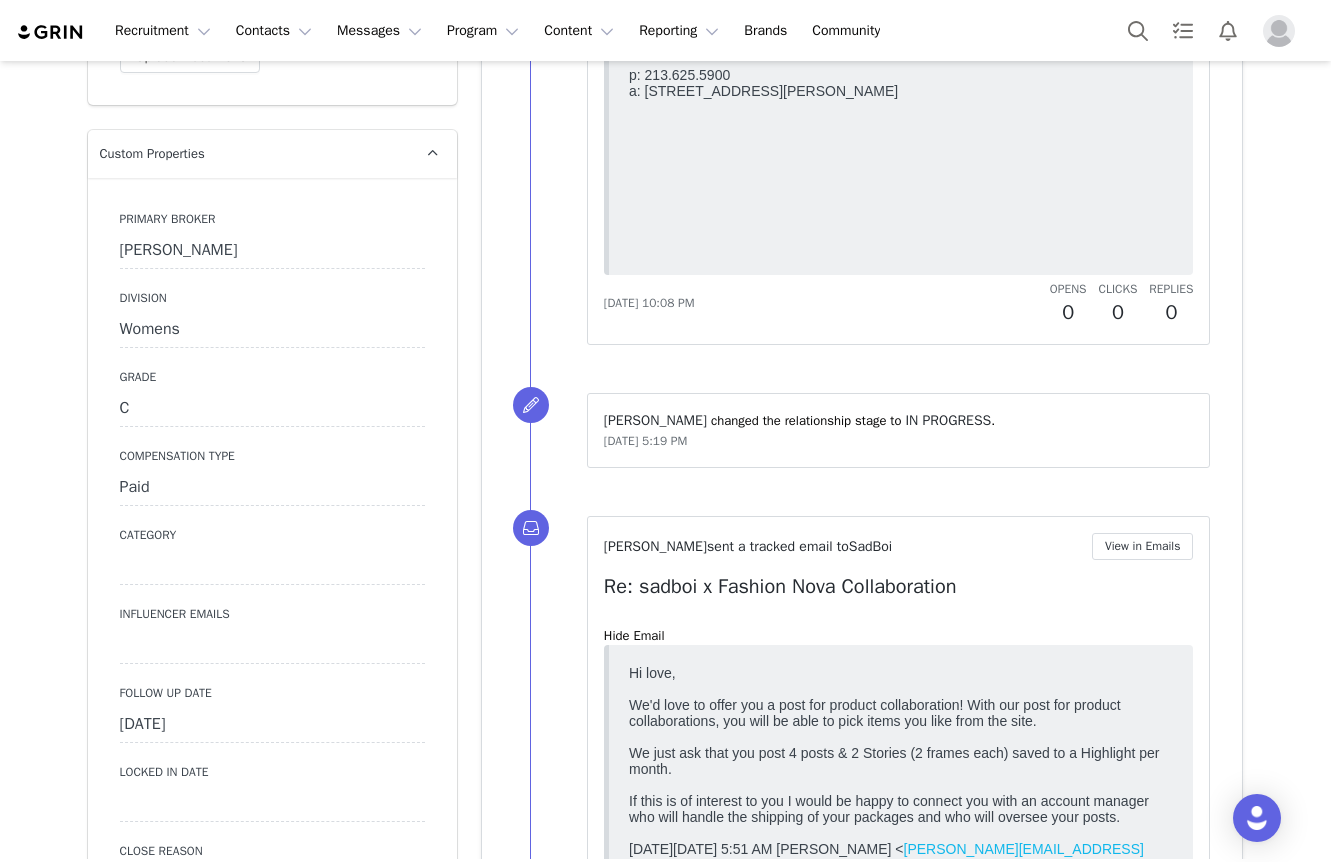 click on "C" at bounding box center (272, 409) 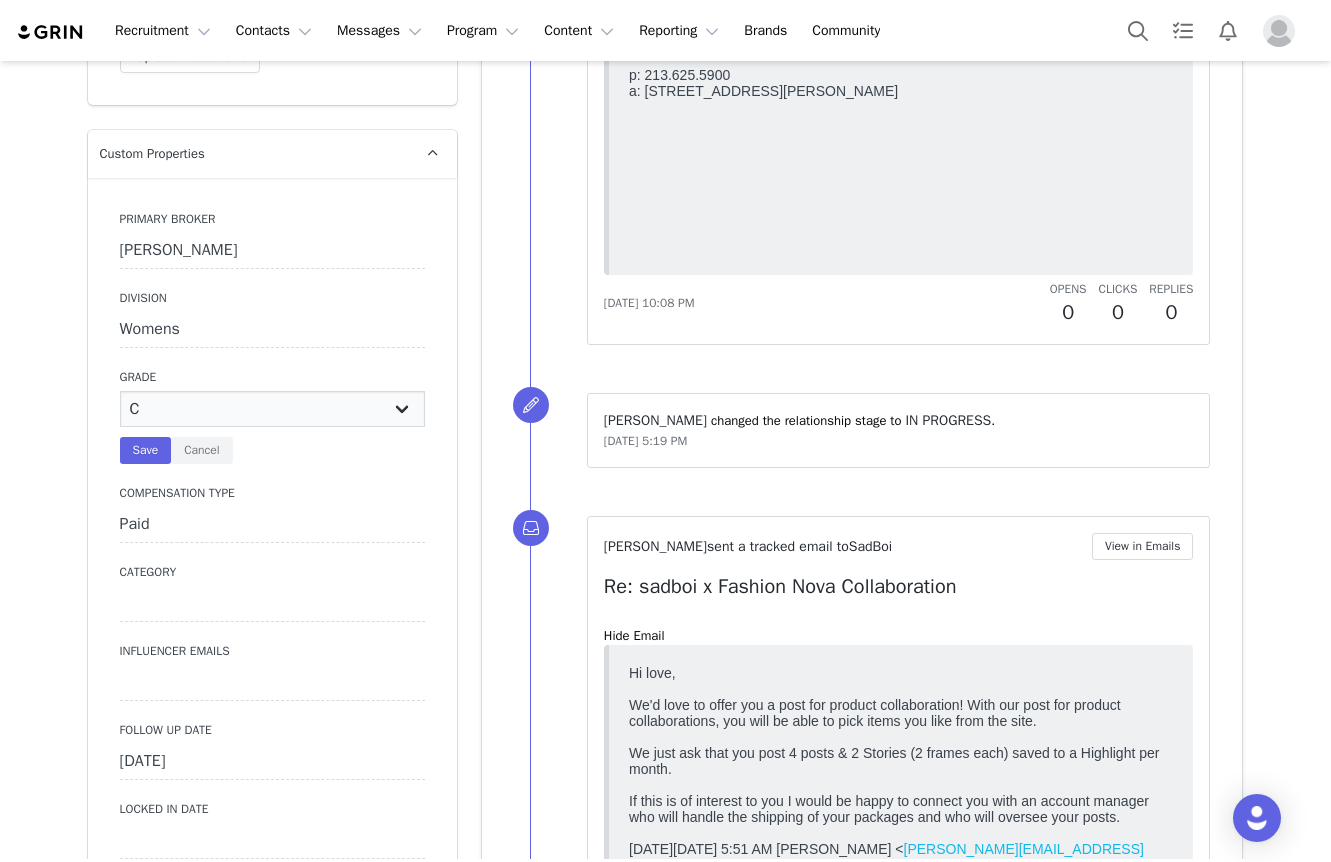 click on "N/A  A+   A   B   C   D" at bounding box center (272, 409) 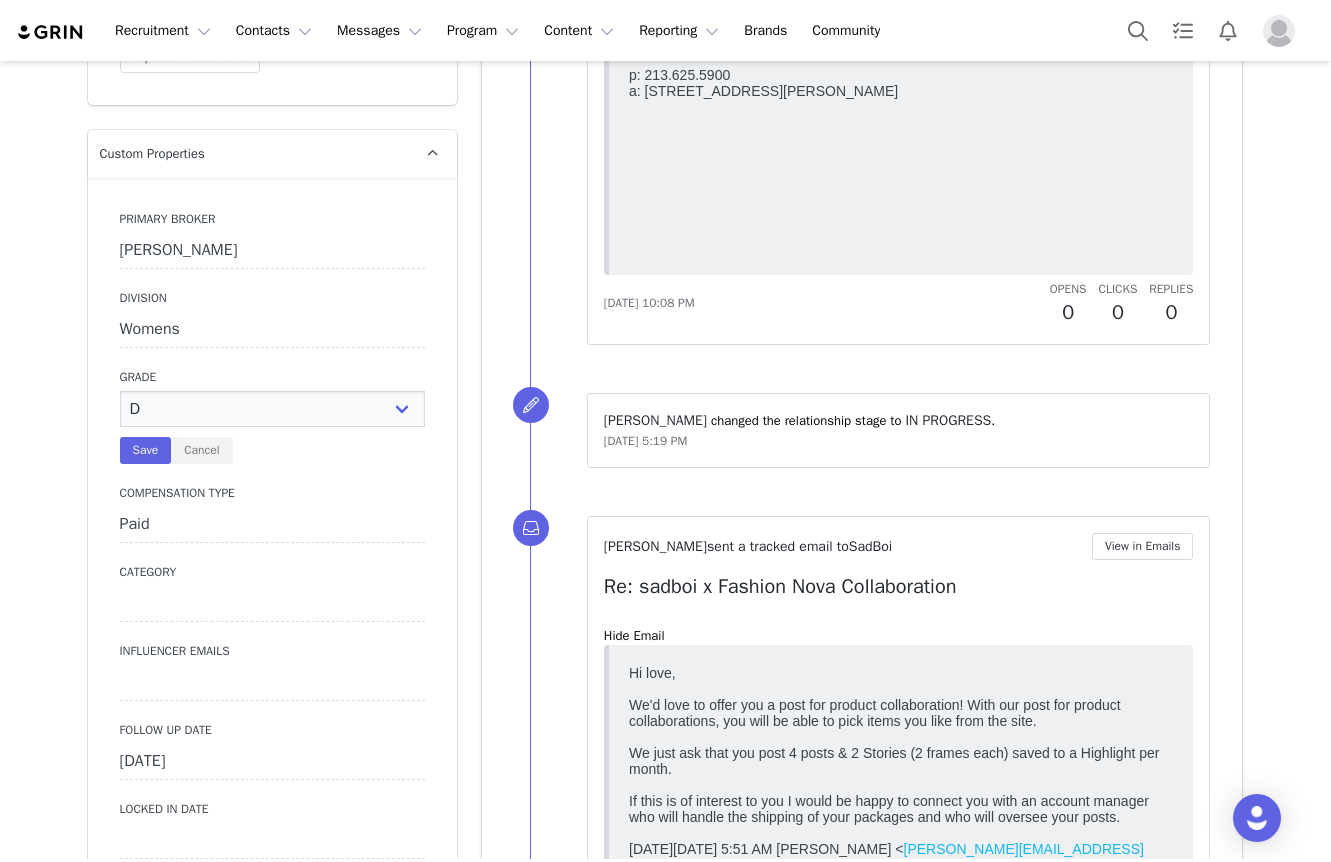 click on "Paid" at bounding box center [272, 525] 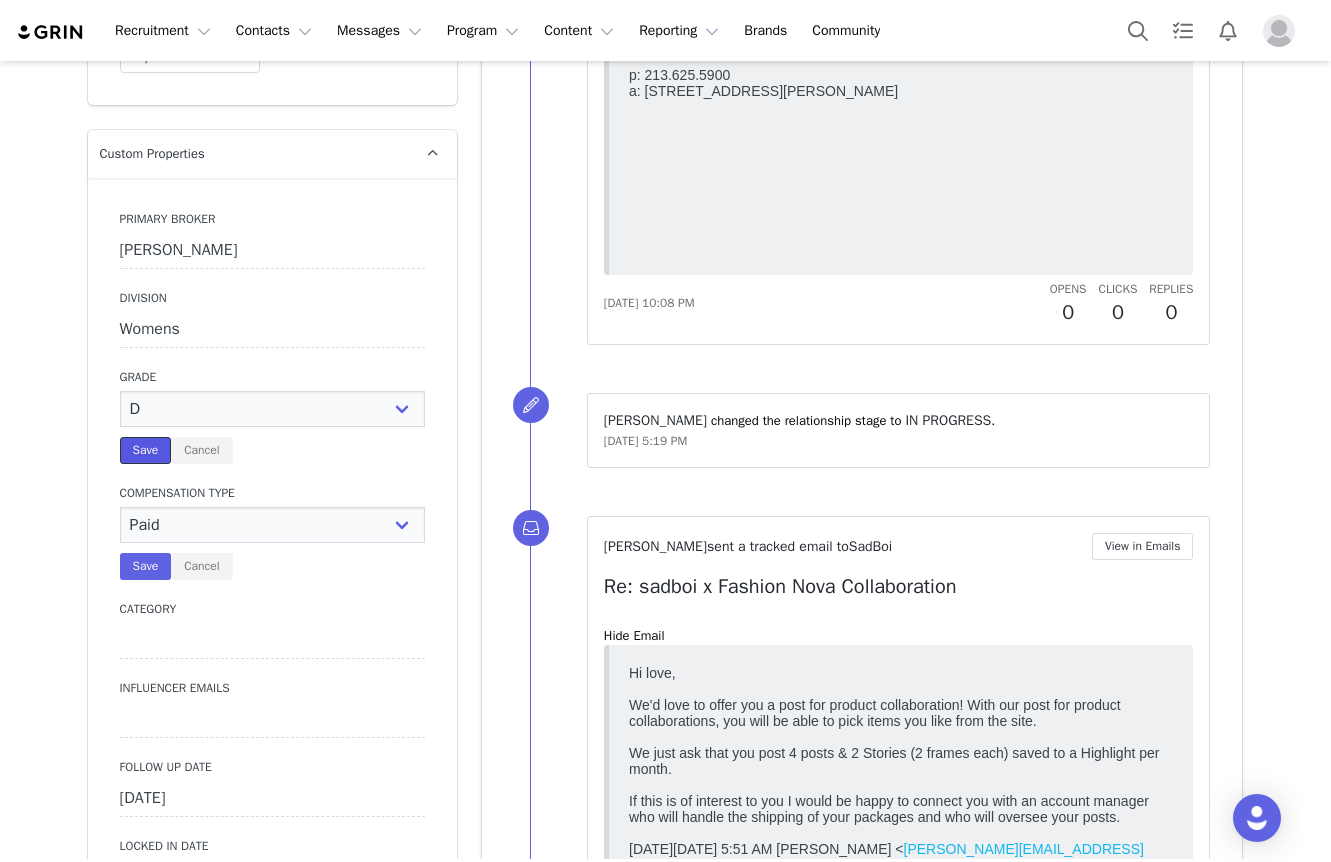 click on "Save" at bounding box center [146, 450] 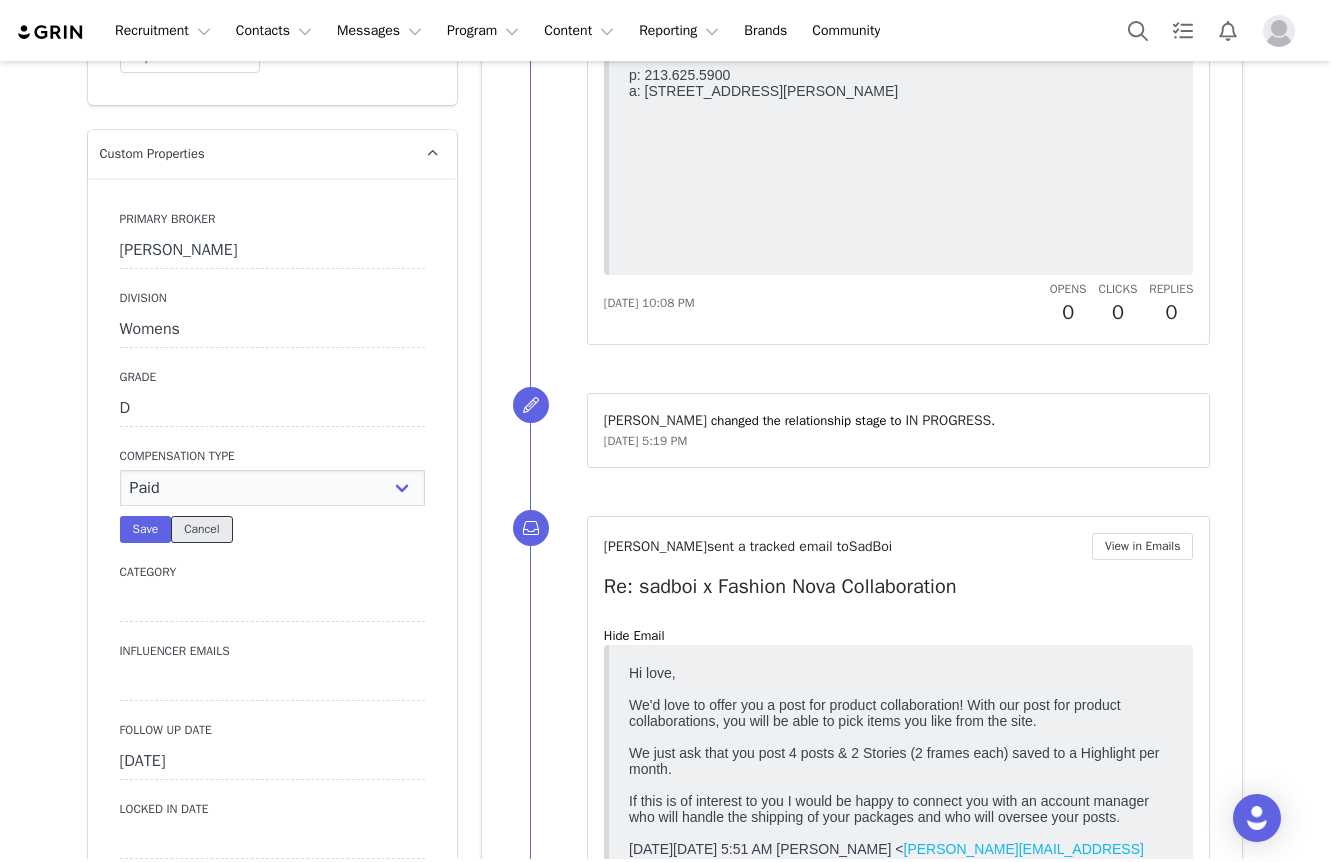 click on "Cancel" at bounding box center [201, 529] 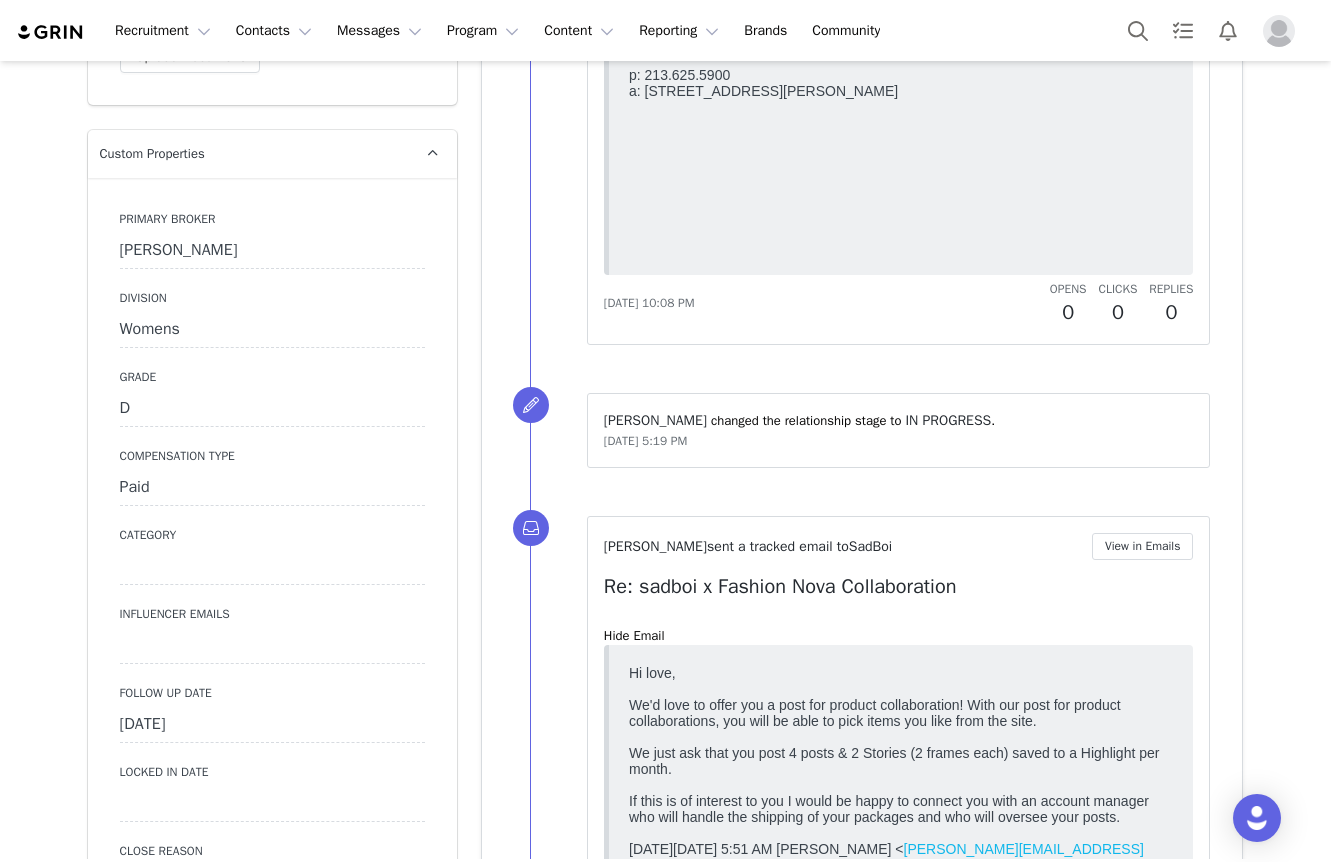 click on "Paid" at bounding box center [272, 488] 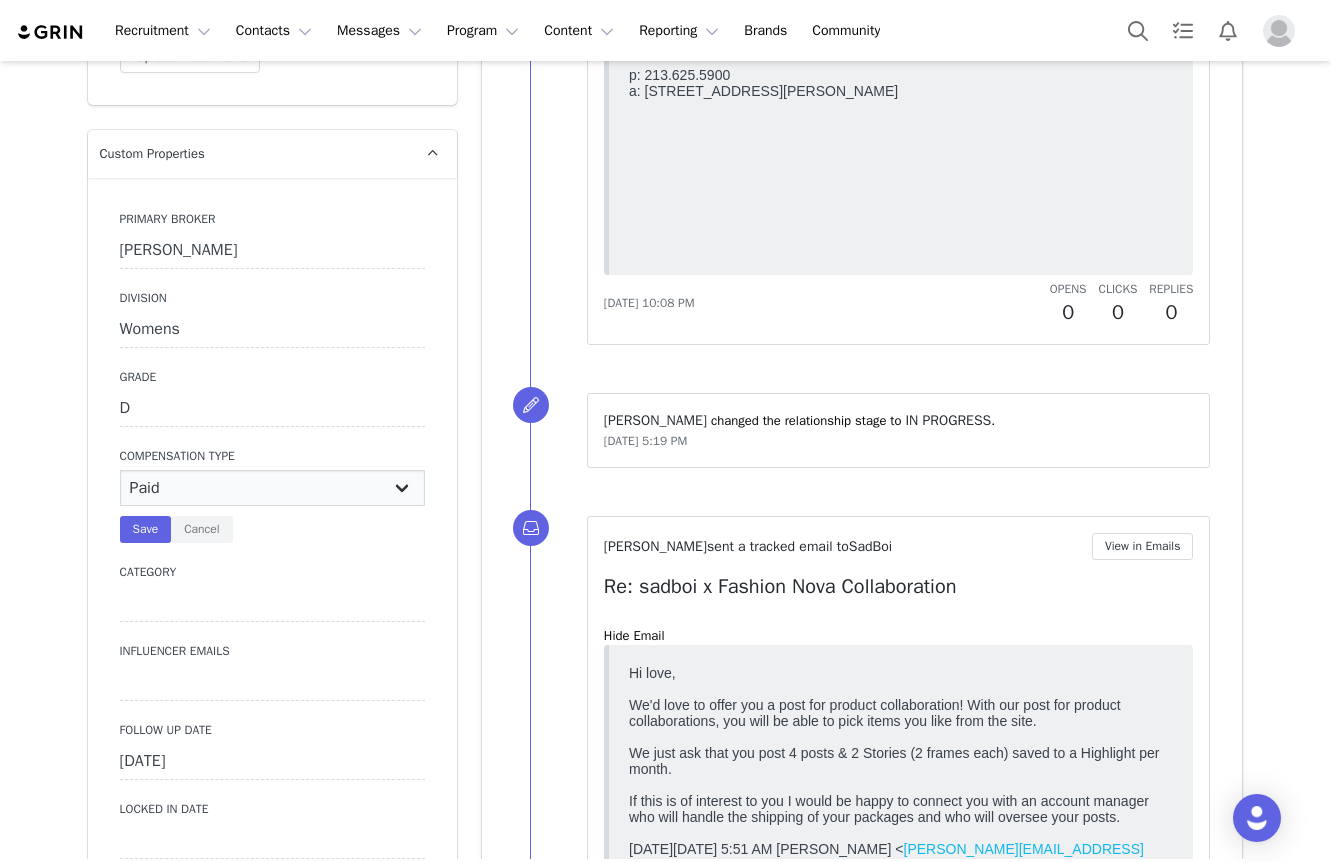click on "N/A  Paid   Post for Product" at bounding box center [272, 488] 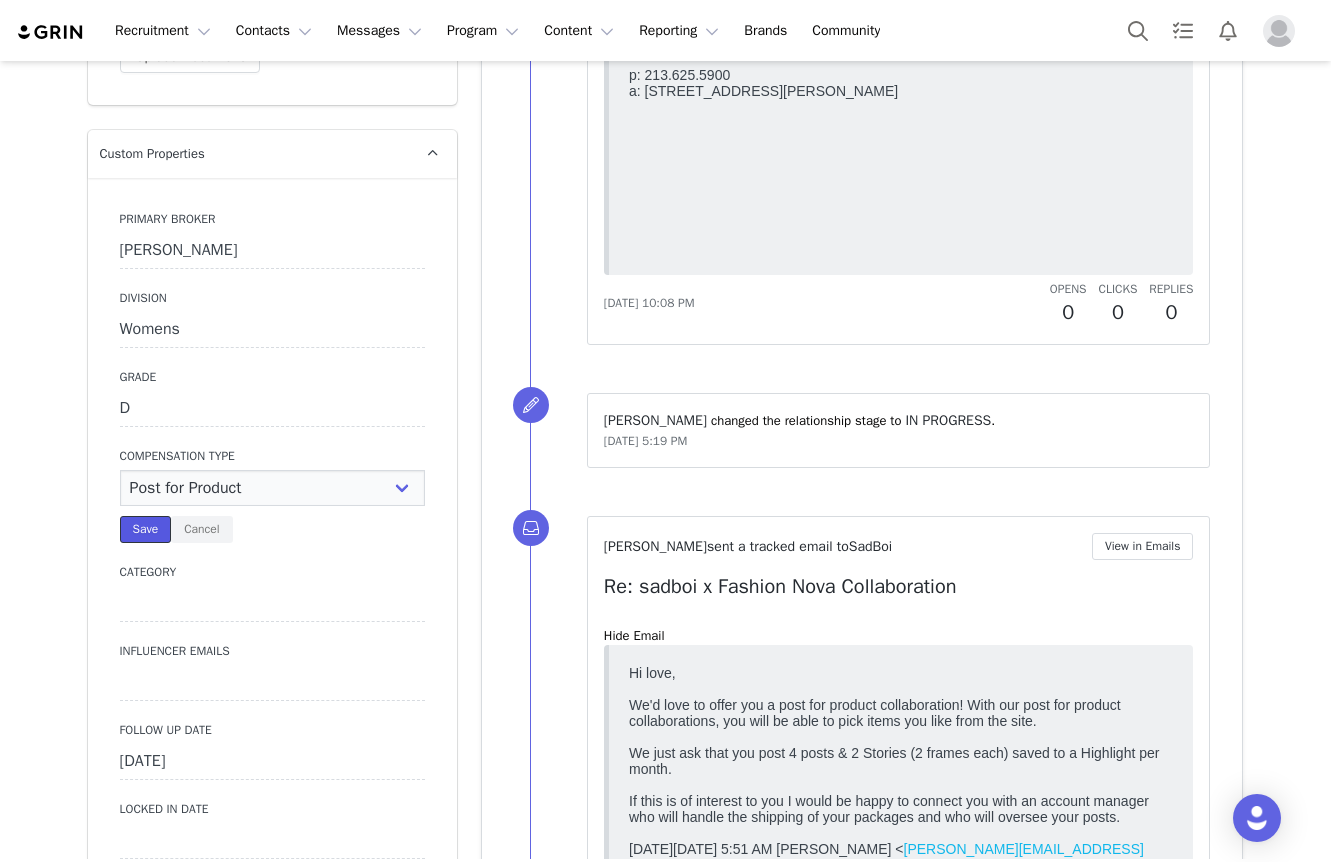 click on "Save" at bounding box center [146, 529] 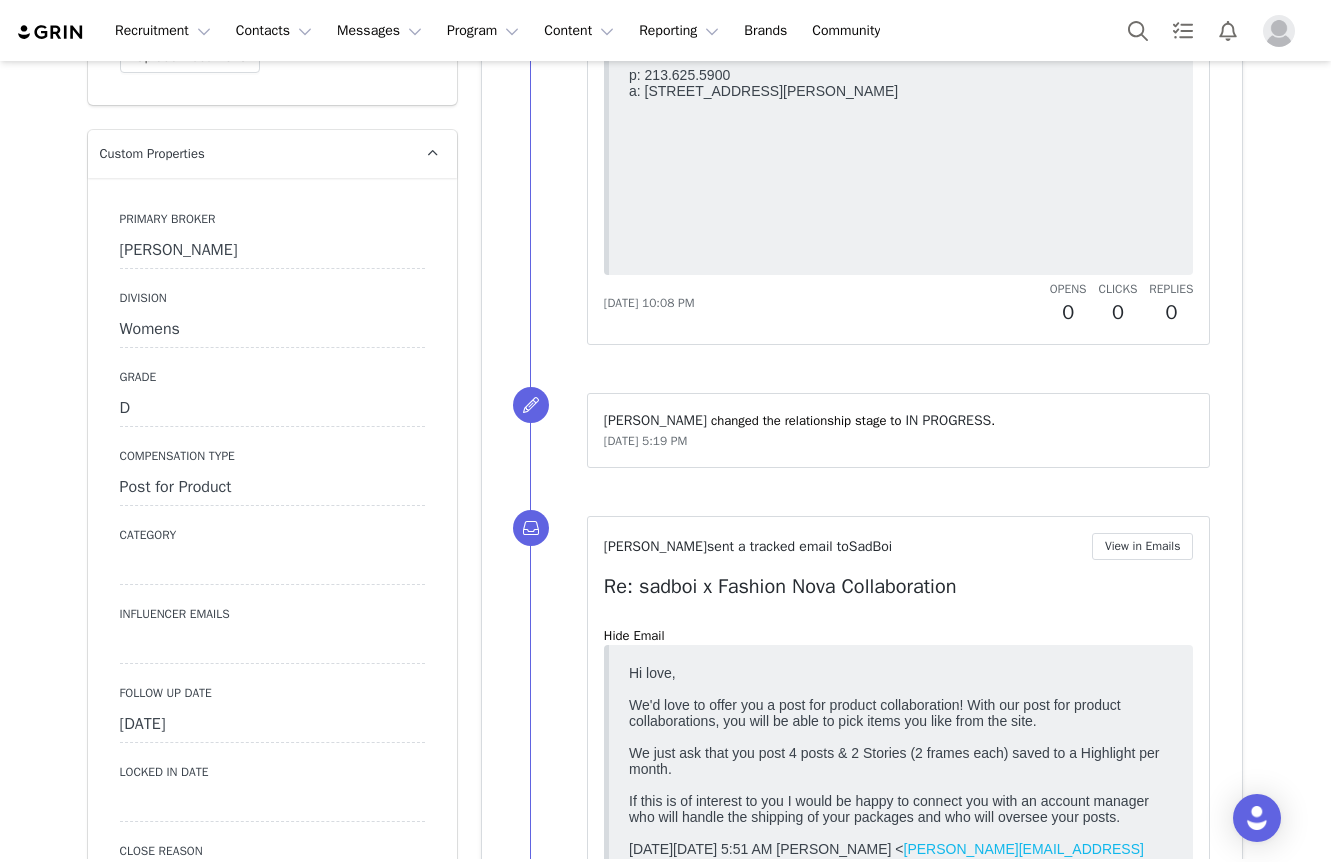 click on "June 24th, 2025" at bounding box center [272, 725] 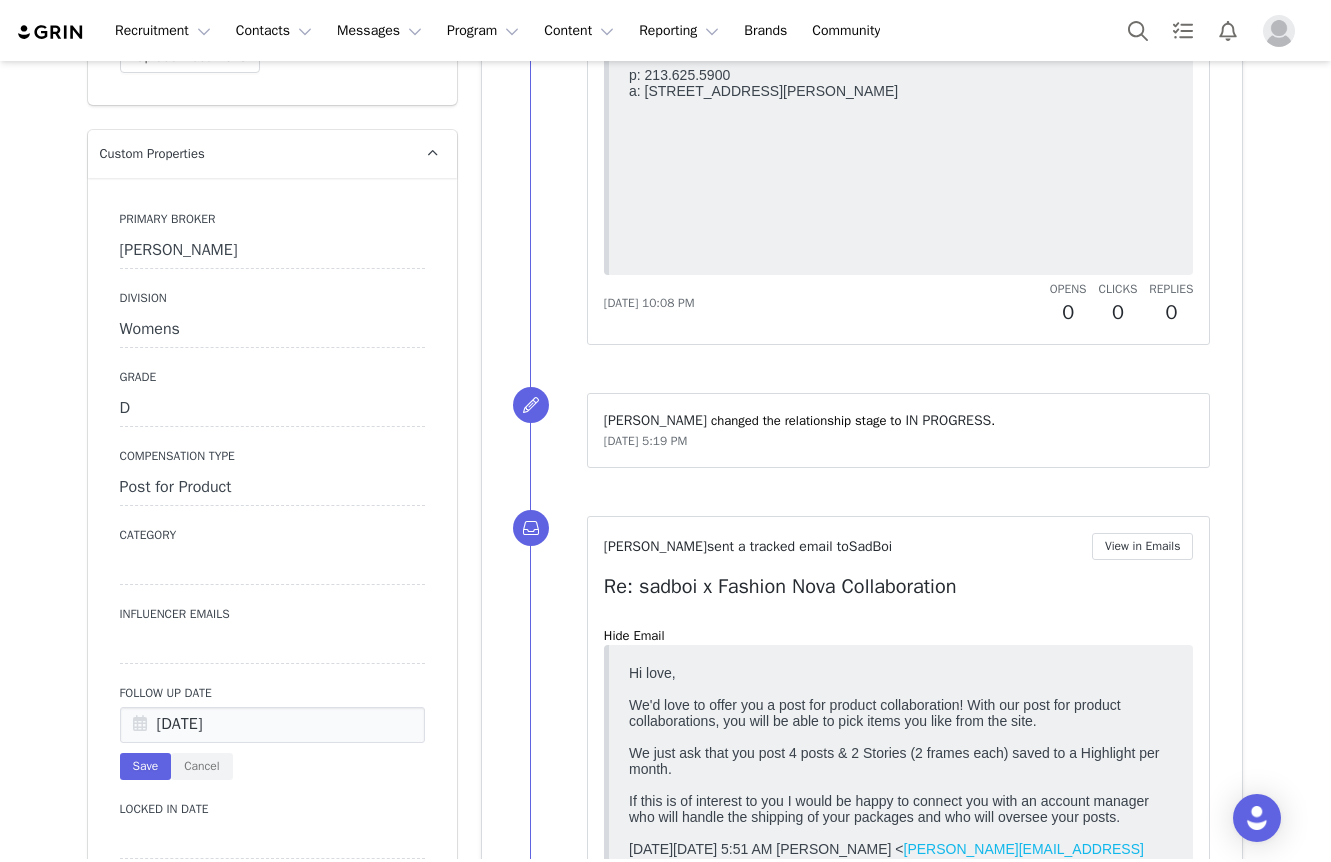 click on "Follow Up Date" at bounding box center [272, 693] 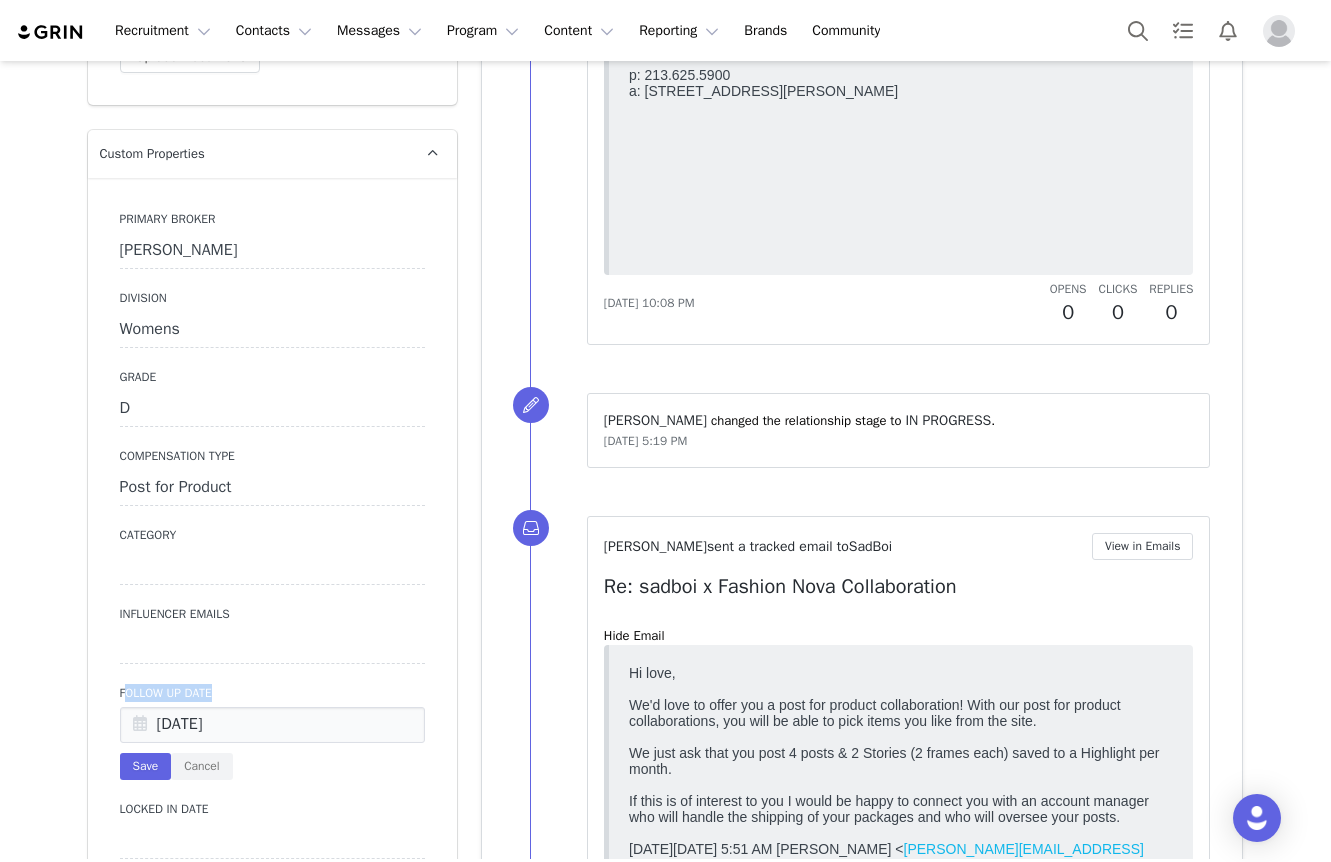 click on "Follow Up Date" at bounding box center (272, 693) 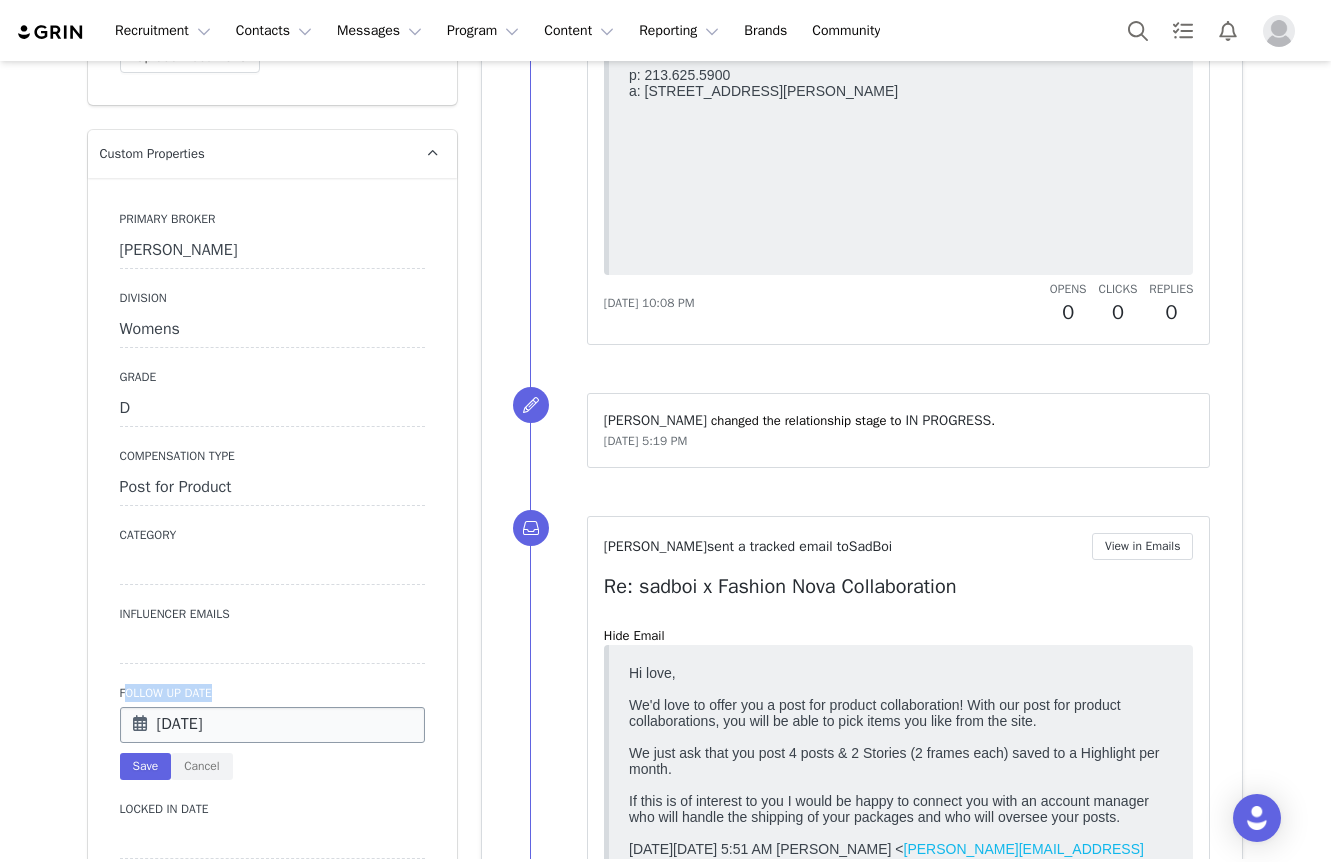 click on "Jun 24 2025" at bounding box center [272, 725] 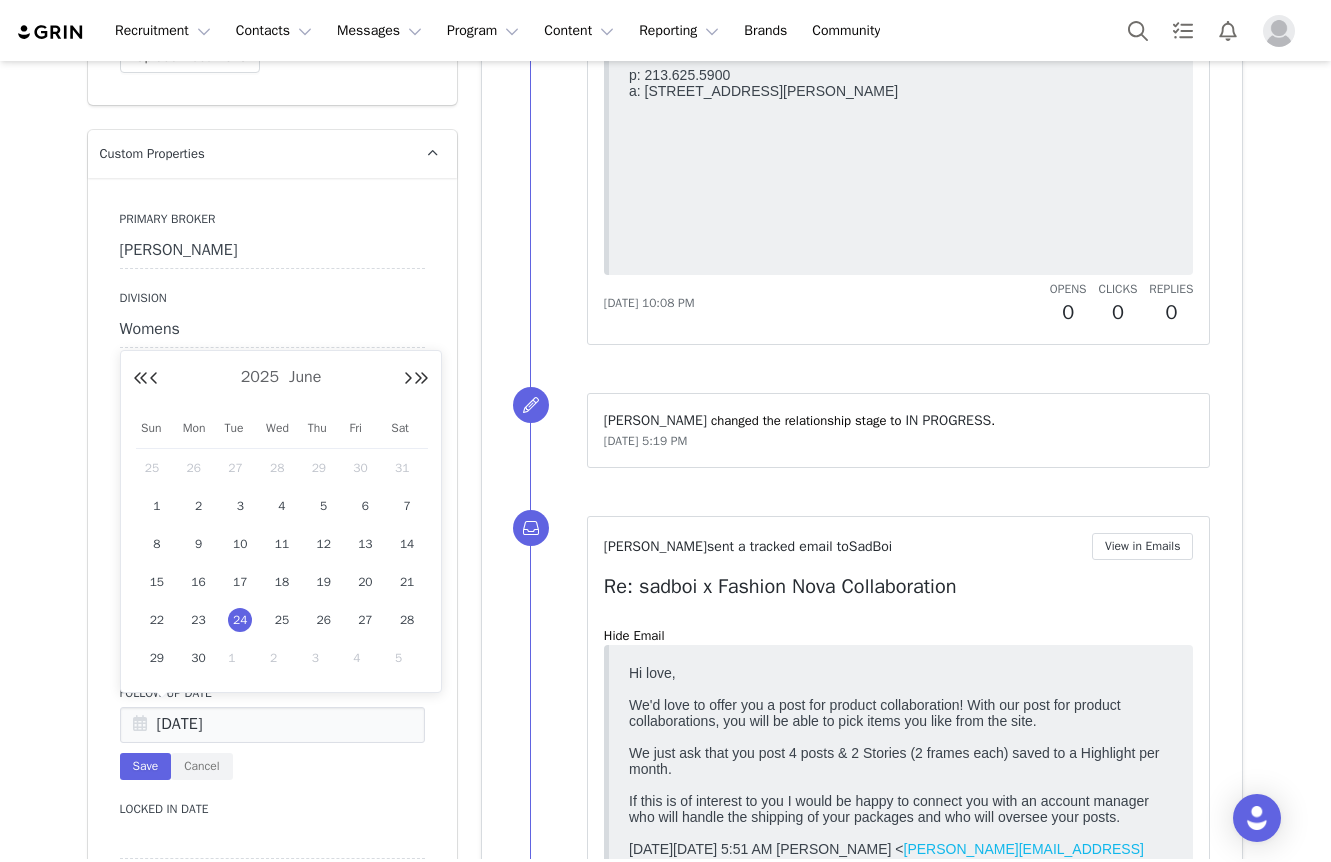 click on "Creators SadBoi  Profile  SadBoi       180.9K followers  Audience Reports  Request a detailed report of this creator's audience demographics and content performance for each social channel. Limit 100 reports per month.  51 / 400 reports used this month  Instagram          Request Report Contact Type  Contact type can be Creator, Prospect, Application, or Manager.   Creator  Demote this Creator? This will remove all accepted proposals attached to this creator.  Yes, demote  Demote to Prospect Archive this Creator? Important:  marking a creator as "Archived" will stop conversion and content tracking. Previous conversions and content will still be available for reporting purposes. Are you sure you want to continue?   Yes, archive  Archive Creator Contact Information  First Name  SadBoi  Last Name  Email Address santasha@whysosadboi.com  Phone Number  +1 (United States) +93 (Afghanistan) +358 (Aland Islands) +355 (Albania) +213 (Algeria) +376 (Andorra) +244 (Angola) +1264 (Anguilla) +1268 (Antigua And Barbuda)" at bounding box center (665, 1444) 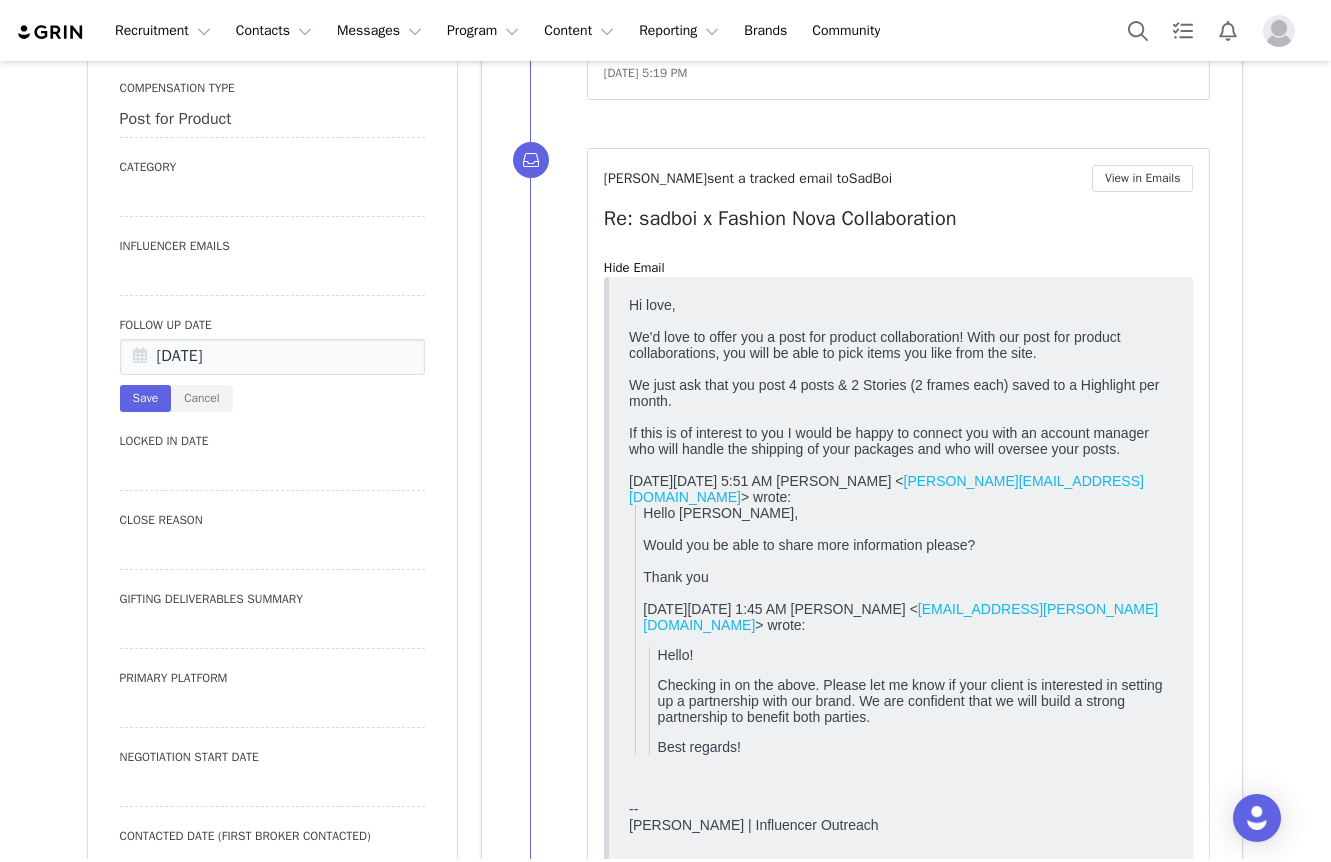 scroll, scrollTop: 2540, scrollLeft: 0, axis: vertical 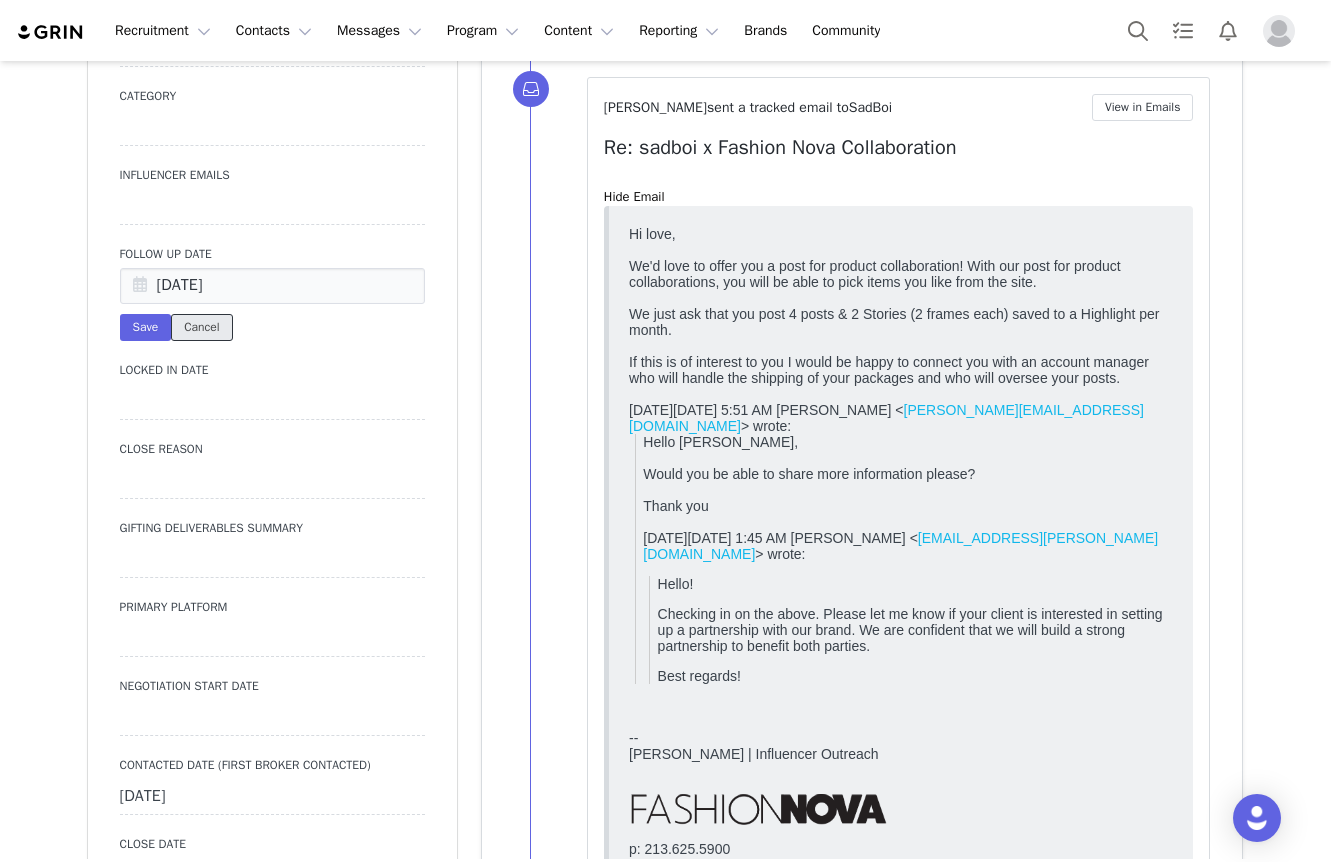 click on "Cancel" at bounding box center (201, 327) 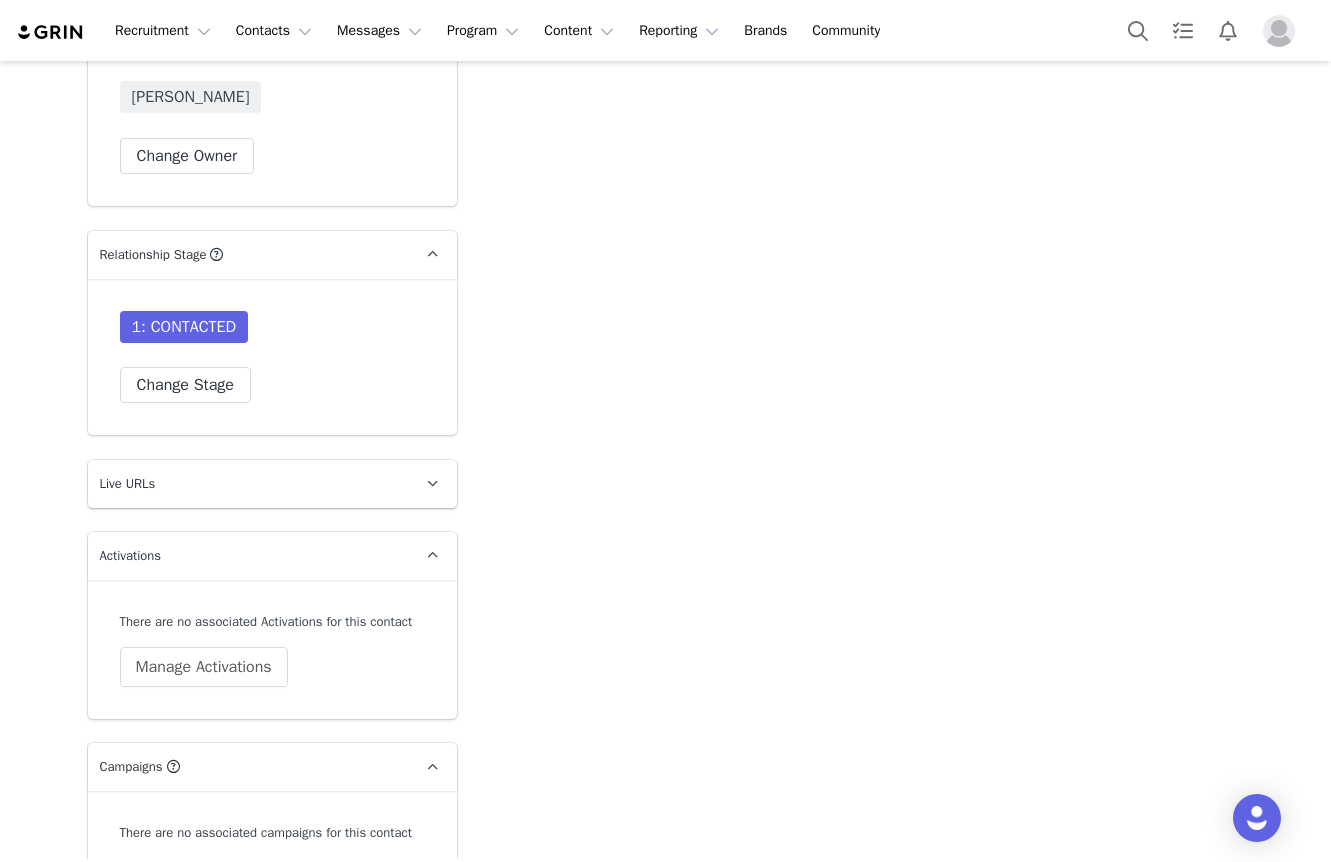 scroll, scrollTop: 5244, scrollLeft: 0, axis: vertical 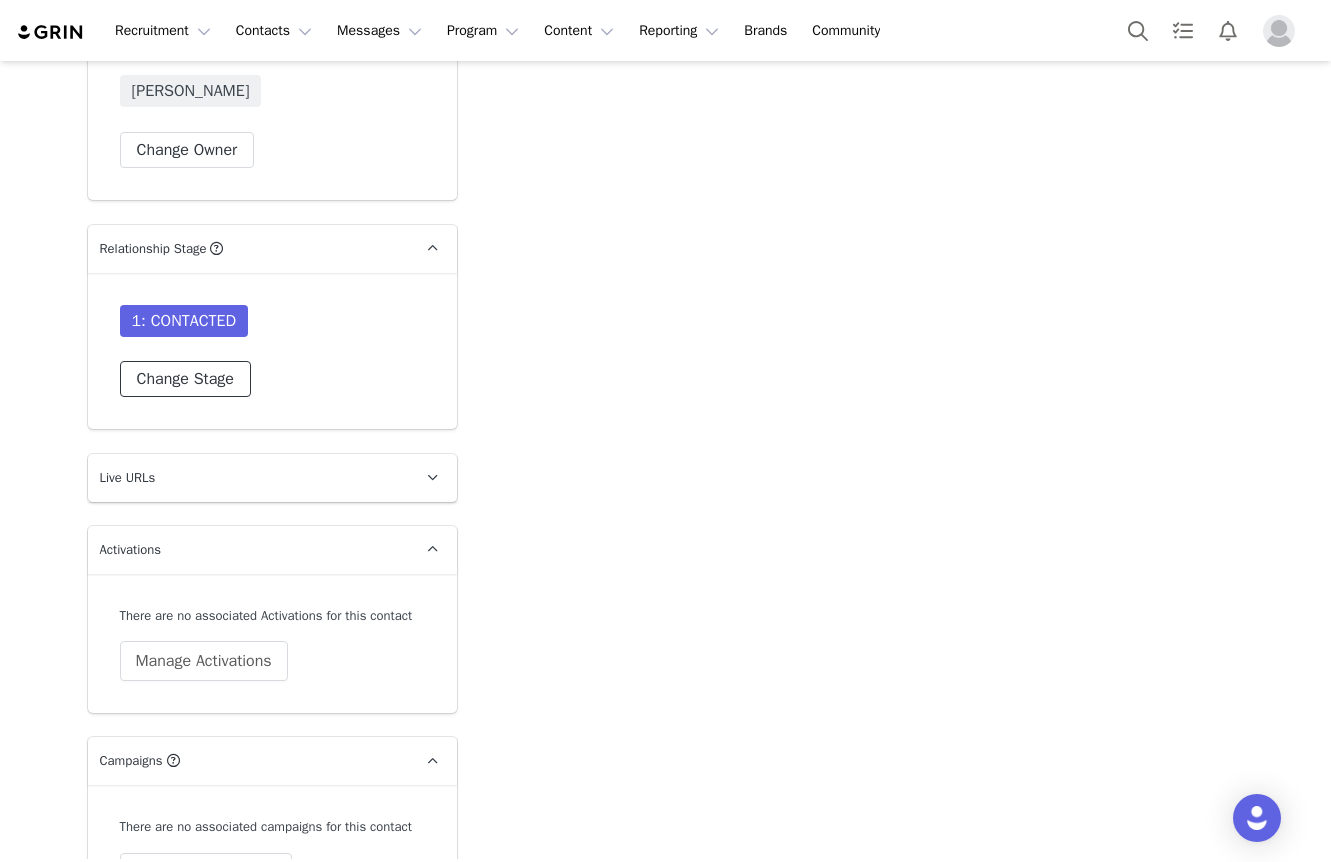 click on "Change Stage" at bounding box center (185, 379) 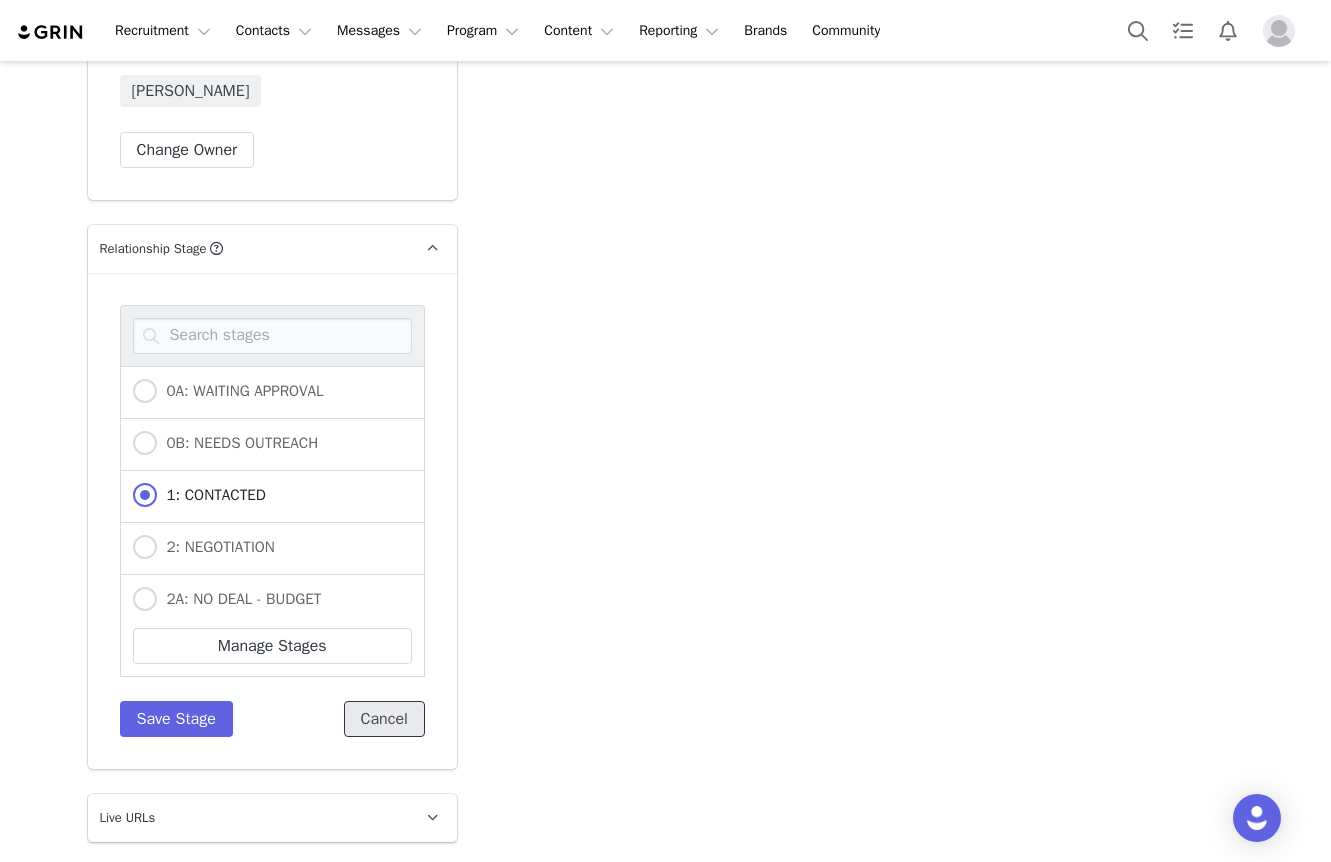 click on "Cancel" at bounding box center [384, 719] 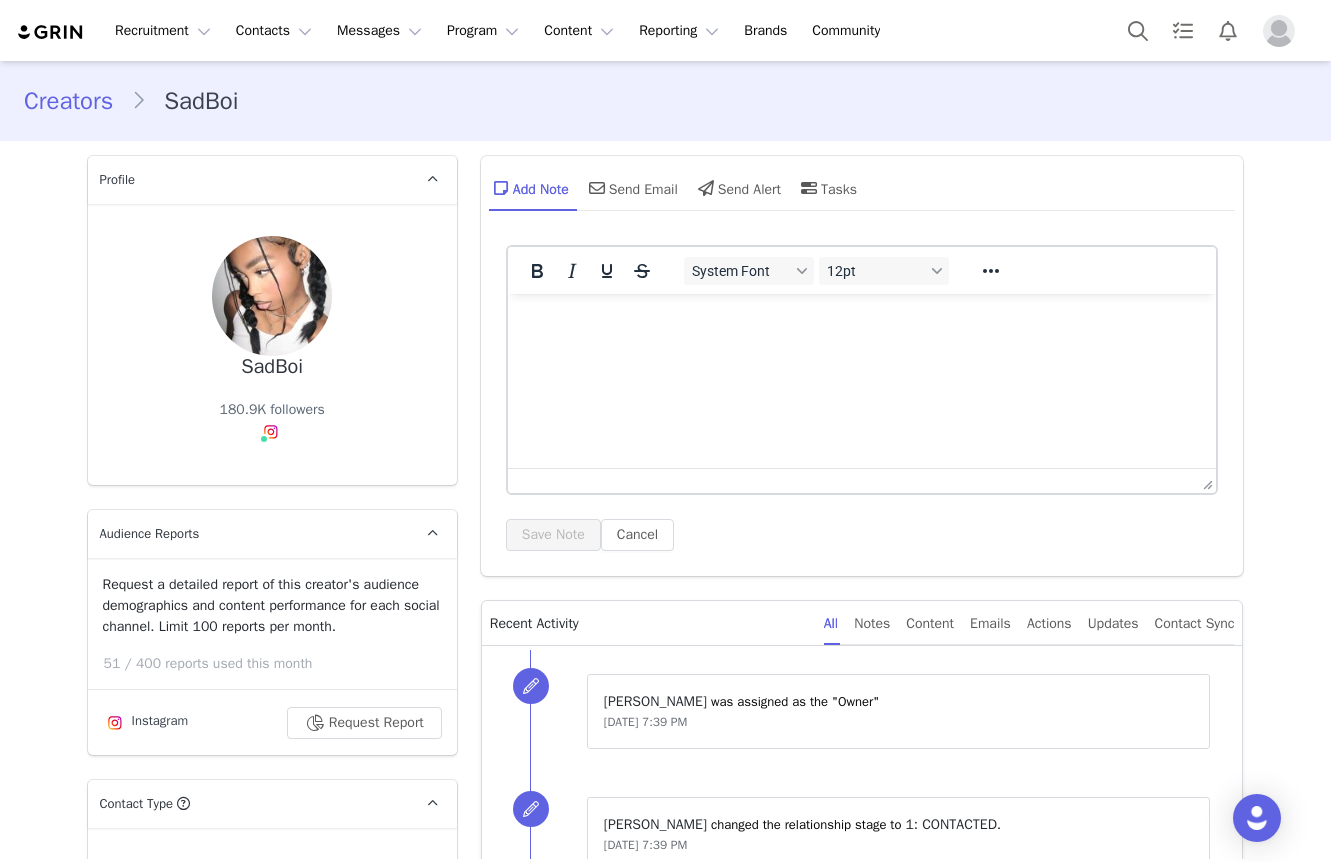 scroll, scrollTop: 1186, scrollLeft: 0, axis: vertical 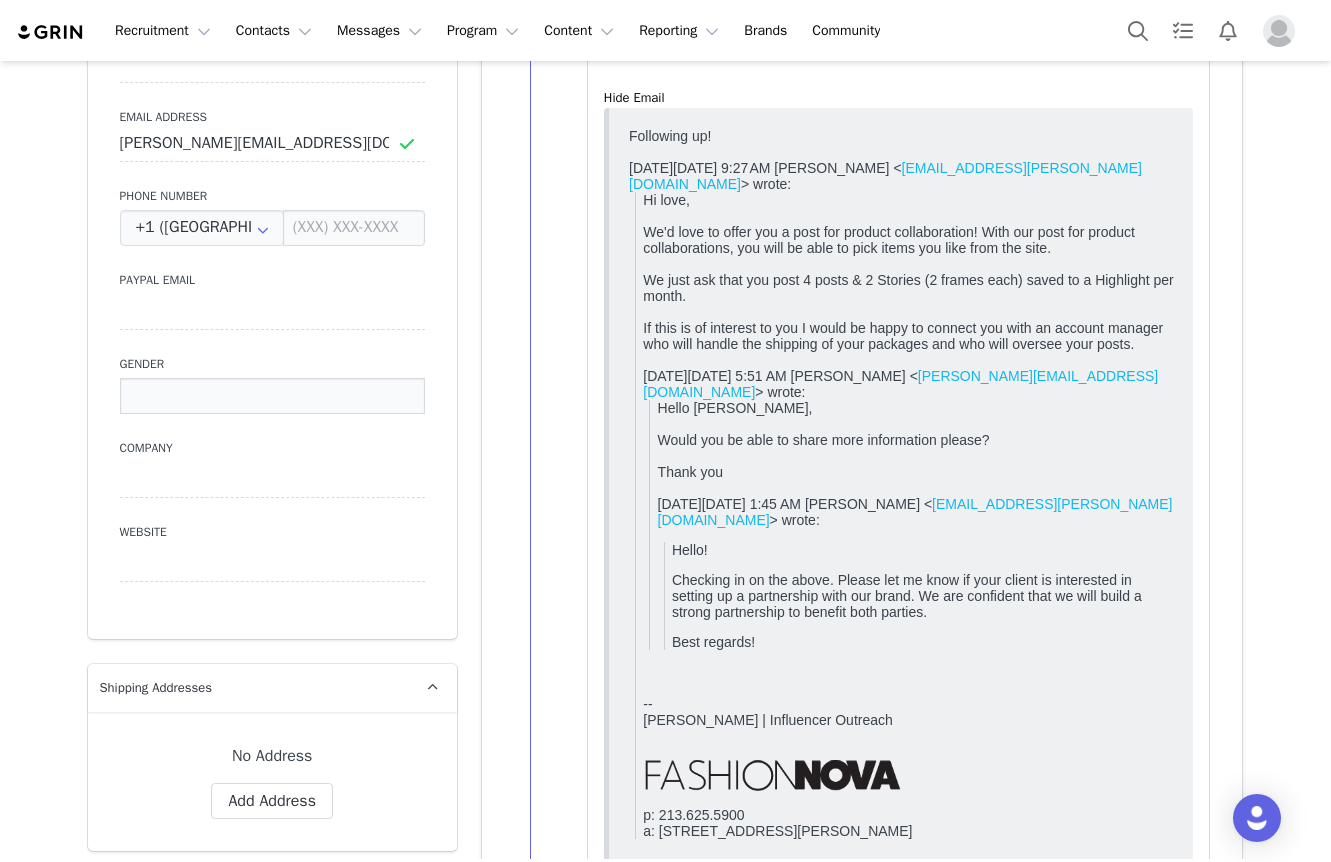 click at bounding box center (272, 396) 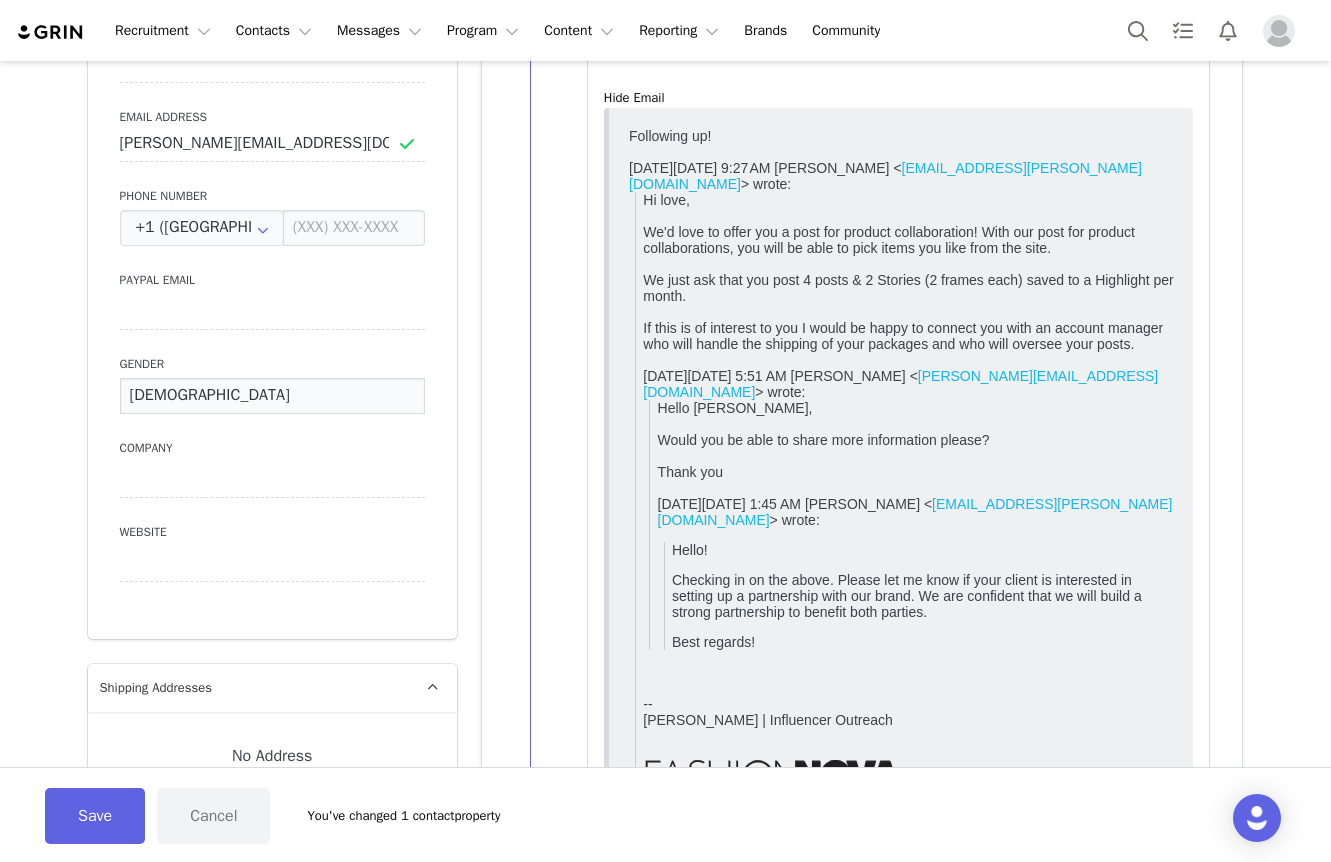 type on "Female" 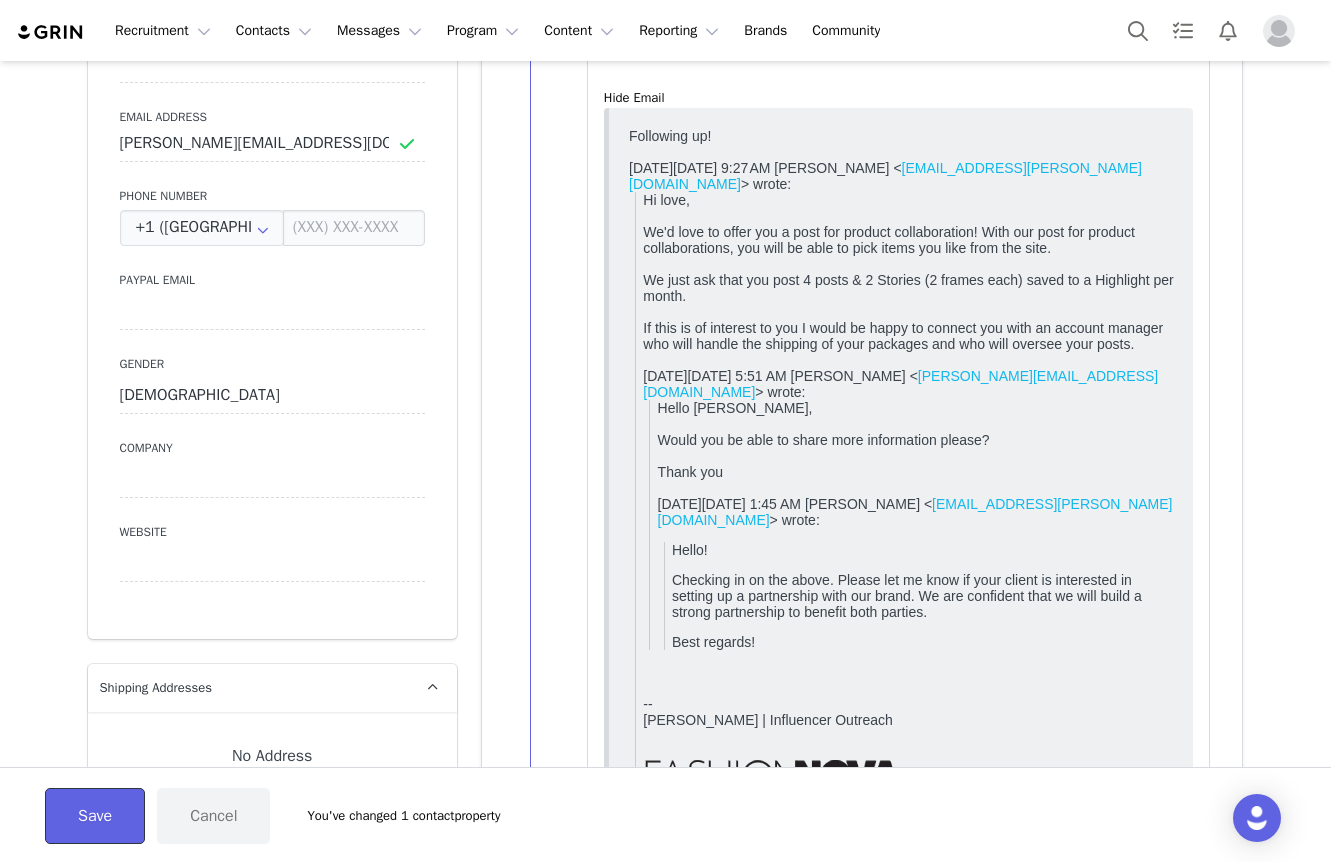 click on "Save" at bounding box center [95, 816] 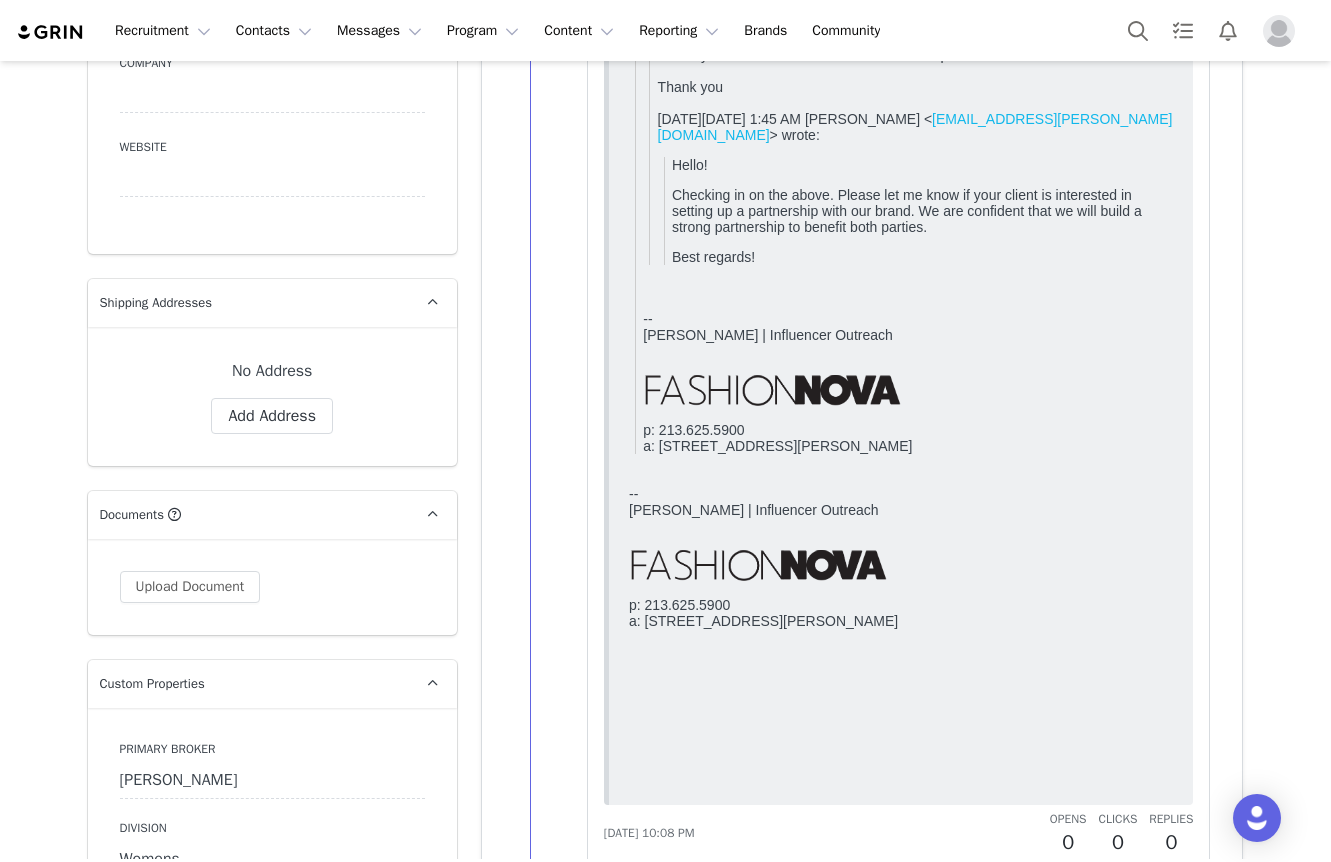scroll, scrollTop: 931, scrollLeft: 0, axis: vertical 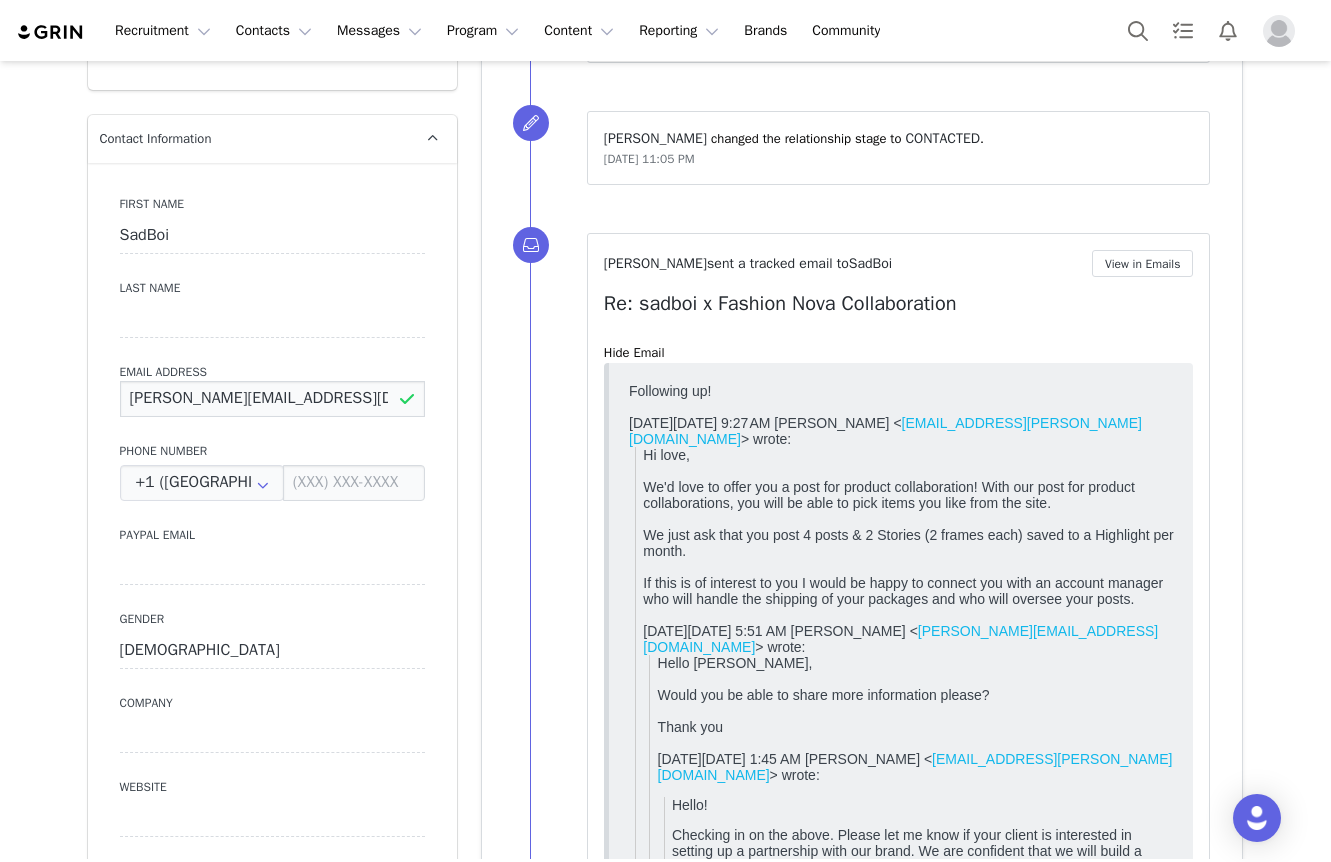 click on "santasha@whysosadboi.com" at bounding box center [272, 399] 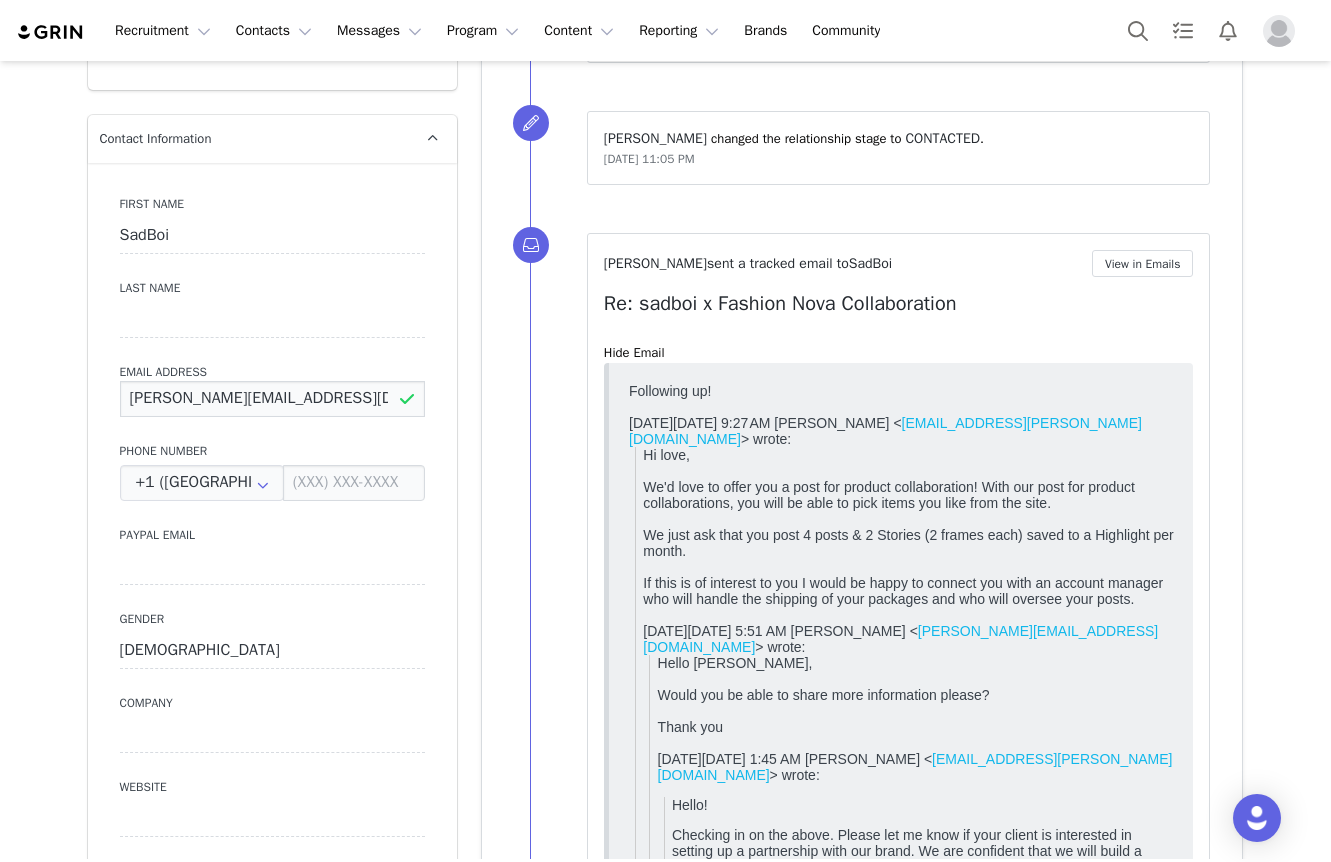 click on "santasha@areyoucryingbaby.com" at bounding box center (272, 399) 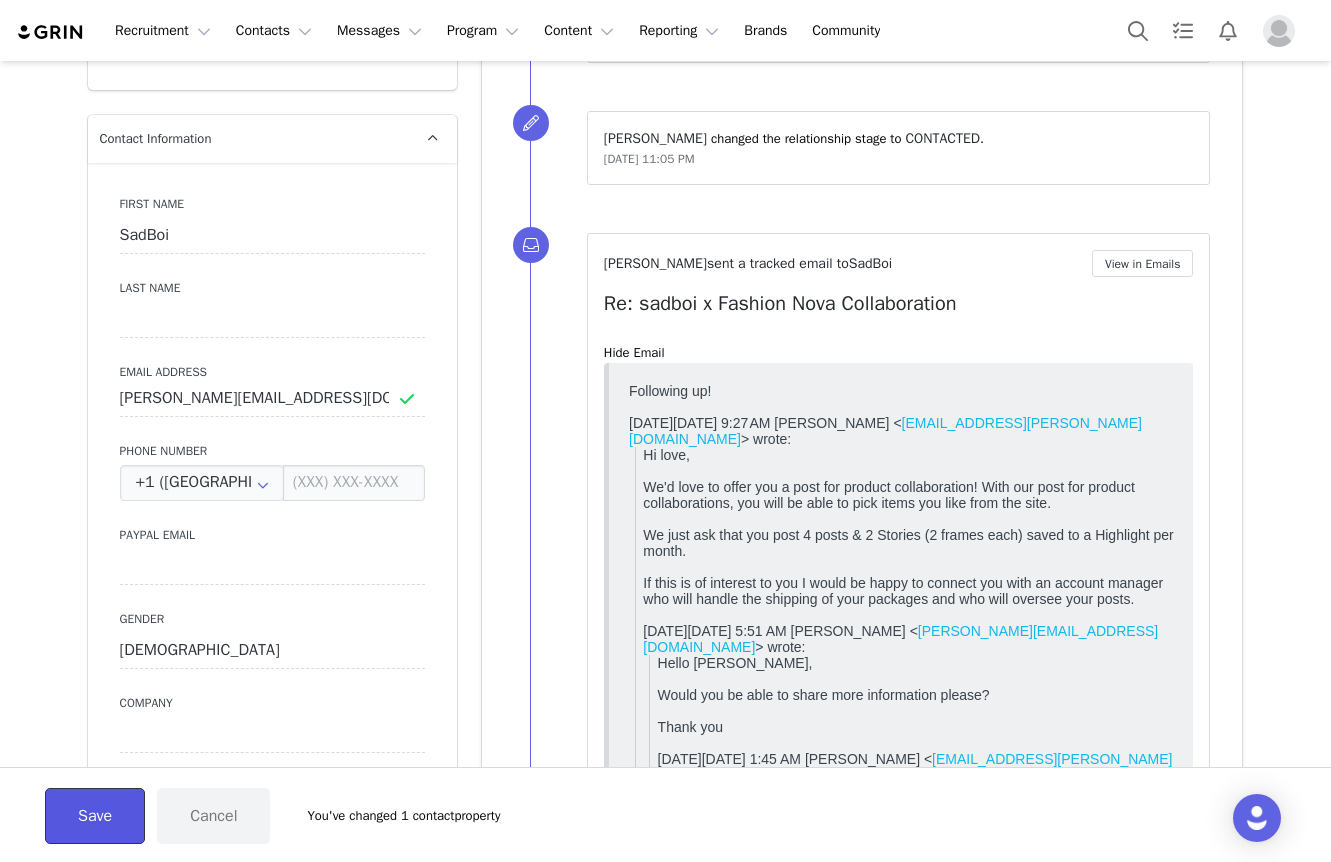 click on "Save" at bounding box center [95, 816] 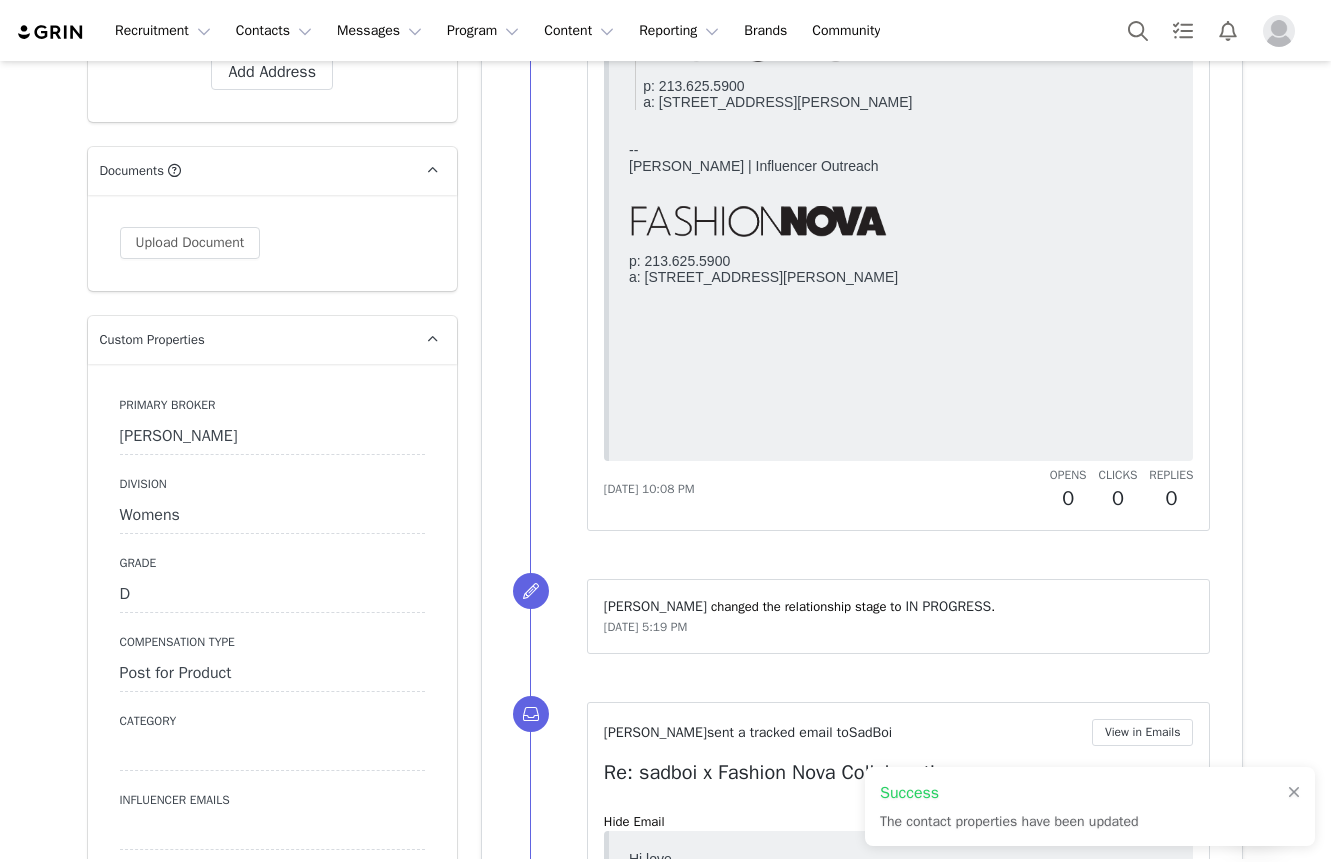 scroll, scrollTop: 2264, scrollLeft: 0, axis: vertical 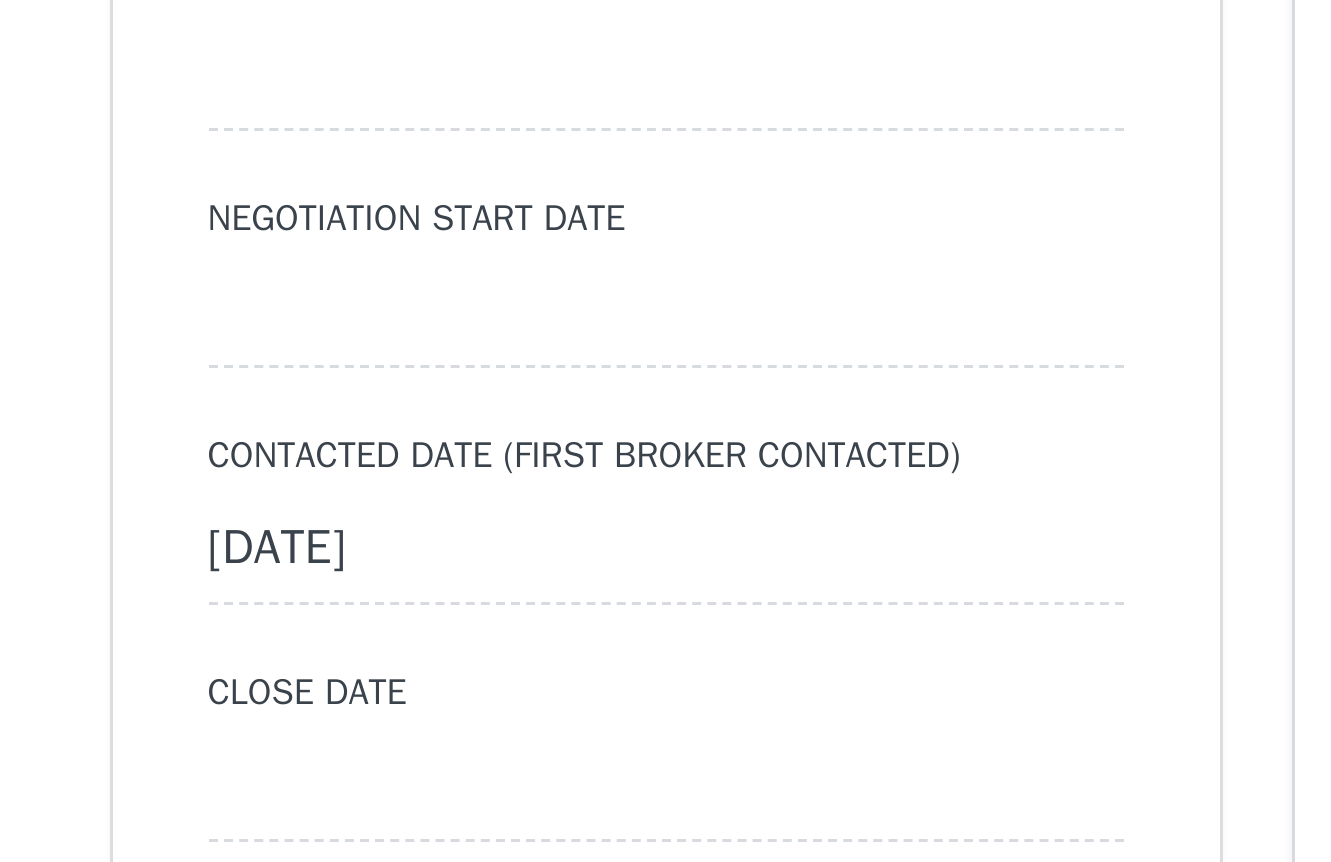 type 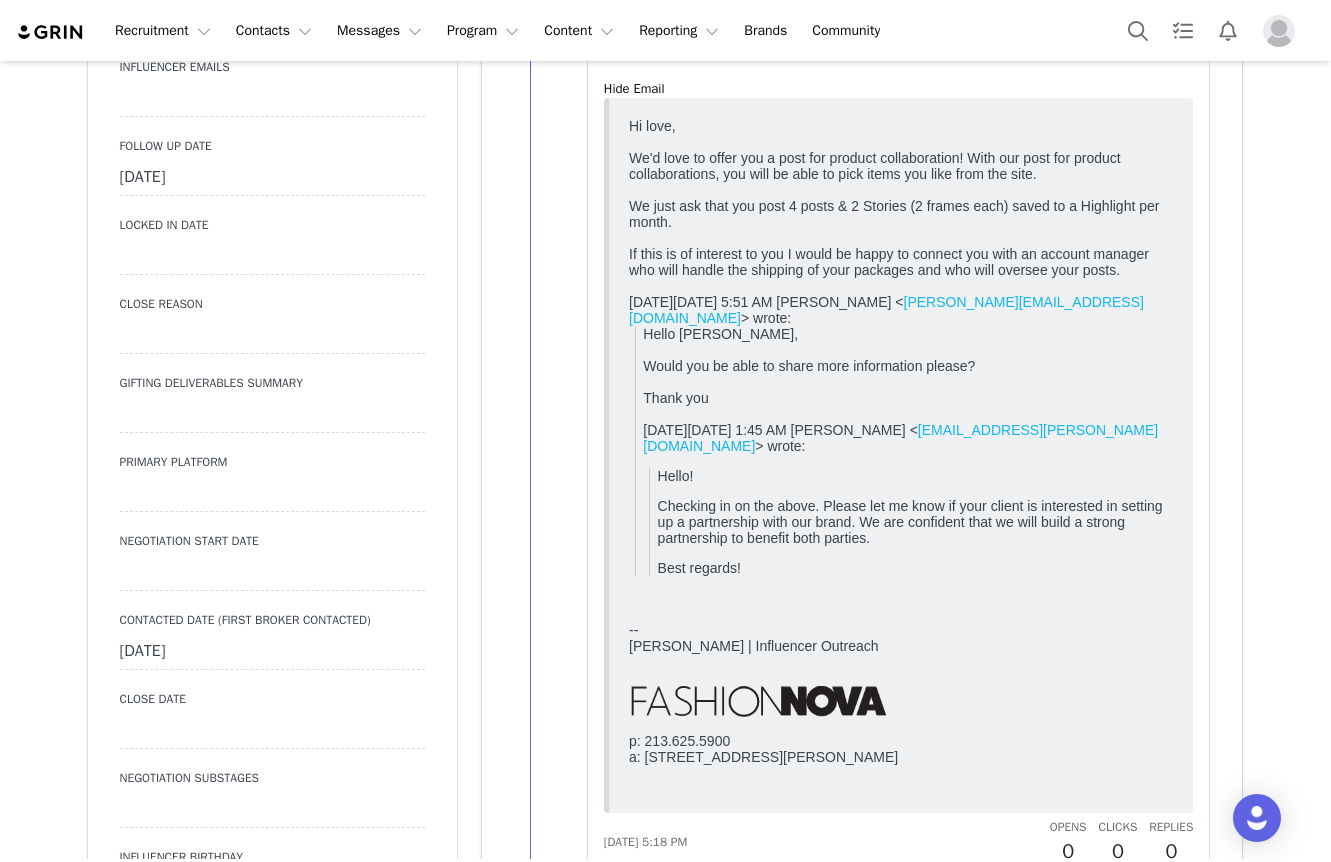 scroll, scrollTop: 4400, scrollLeft: 0, axis: vertical 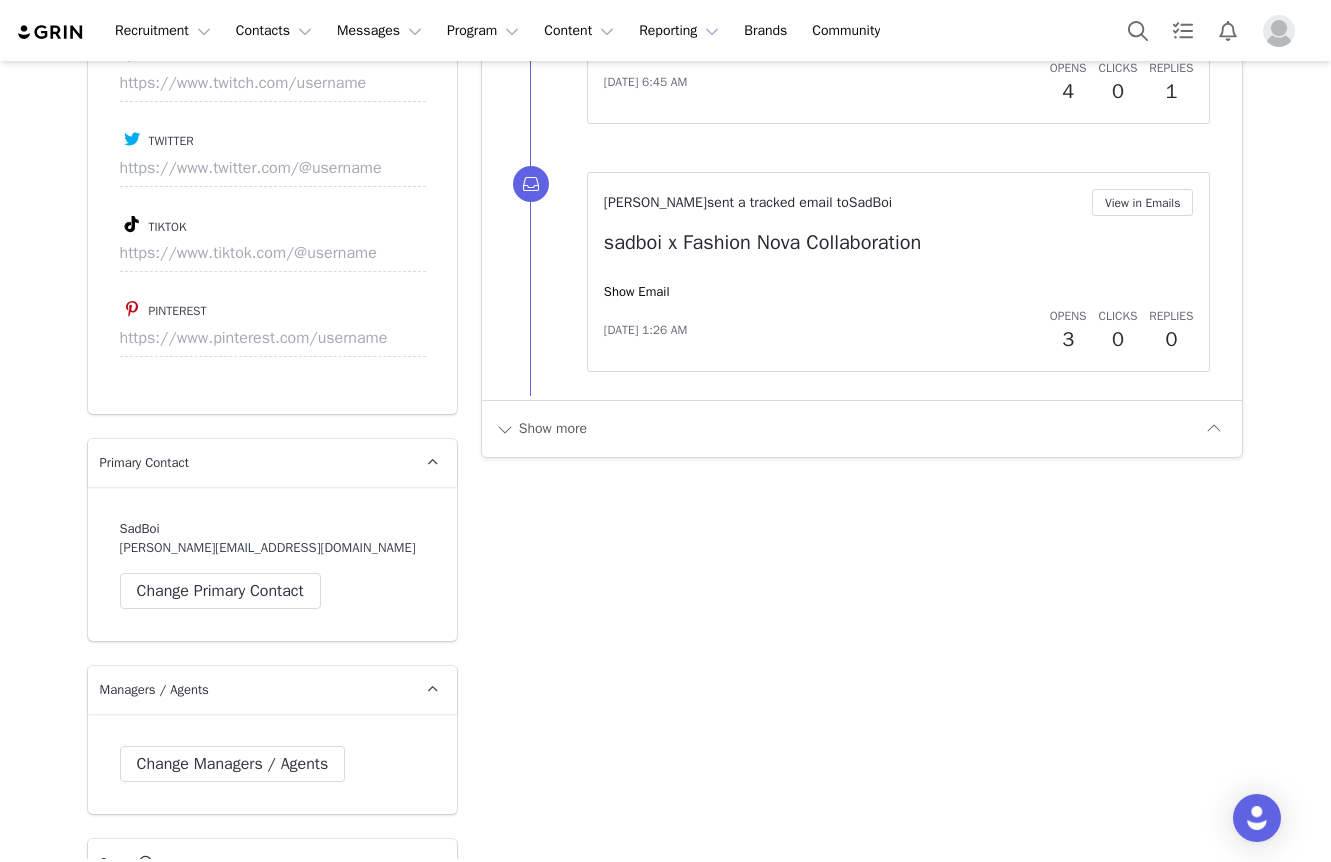 click on "SadBoi   santasha@areyoucryingbaby.com Change Primary Contact" at bounding box center (272, 564) 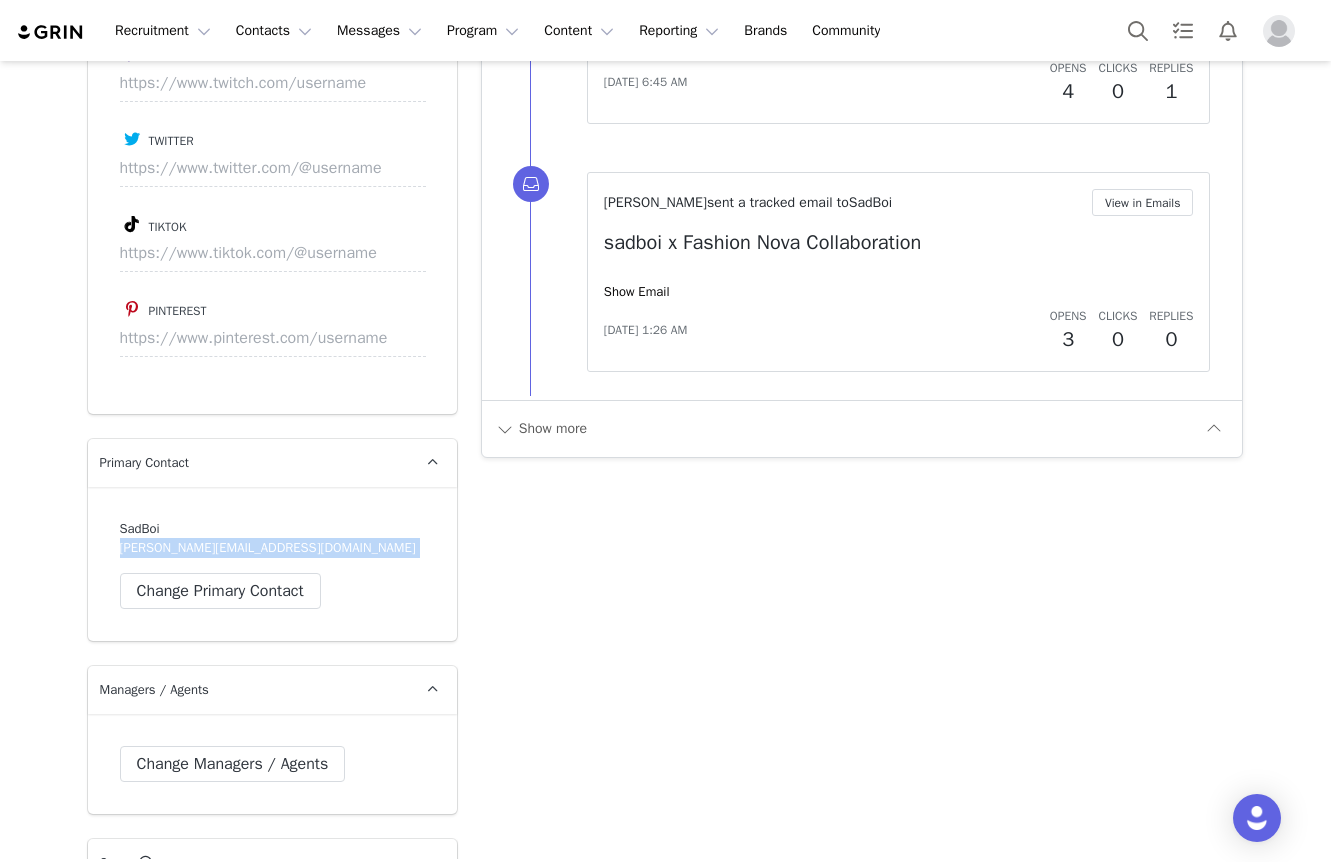 click on "SadBoi   santasha@areyoucryingbaby.com Change Primary Contact" at bounding box center (272, 564) 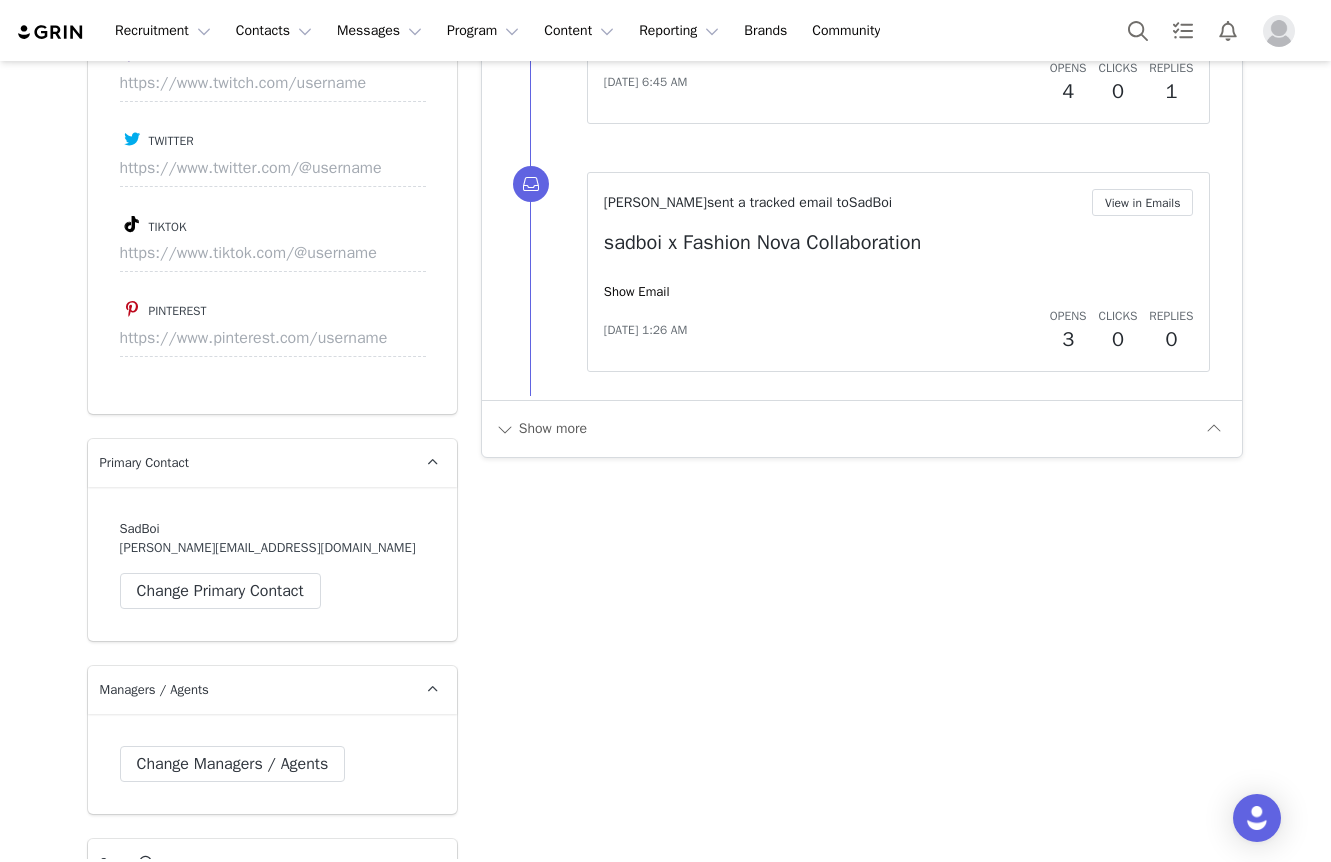 click on "SadBoi   santasha@areyoucryingbaby.com Change Primary Contact" at bounding box center [272, 564] 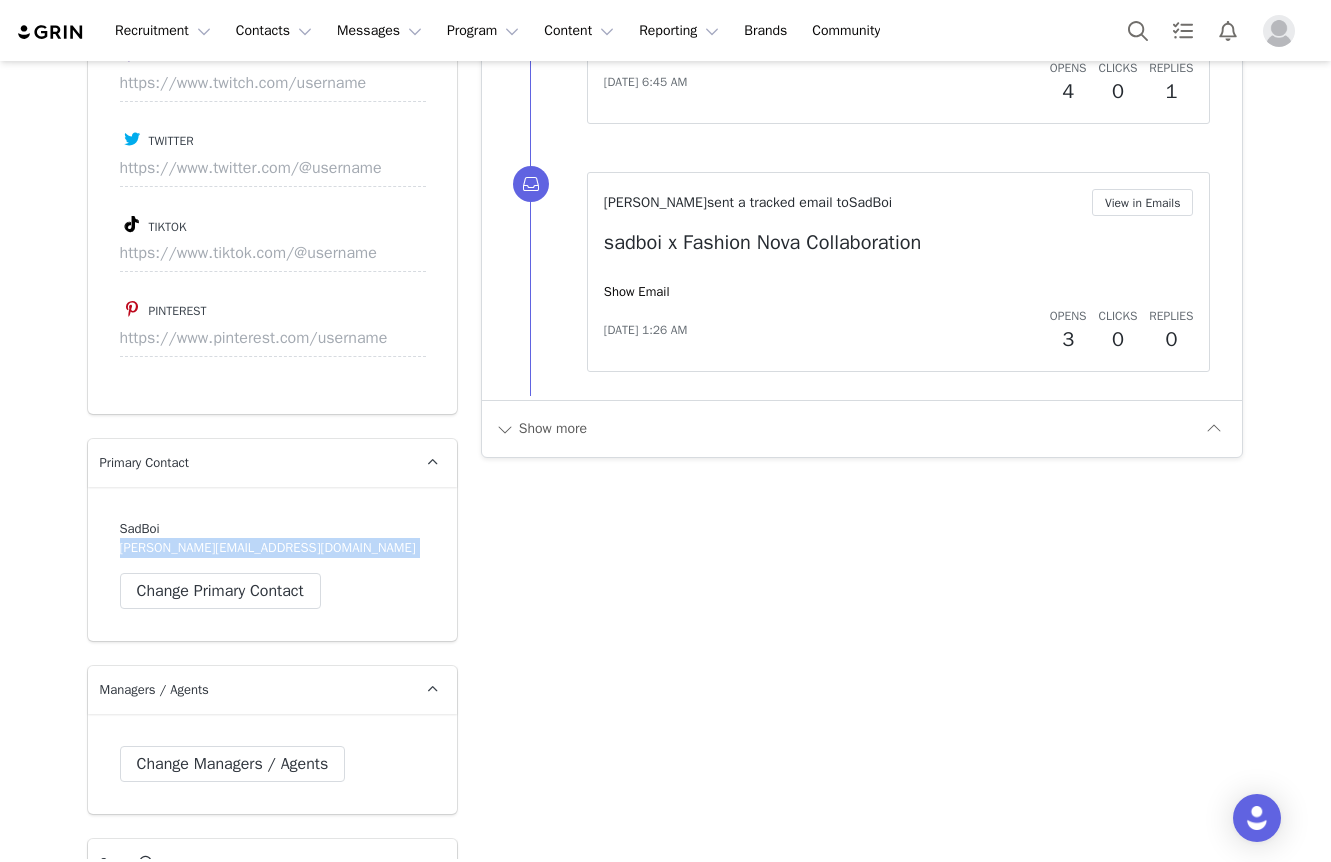 click on "SadBoi   santasha@areyoucryingbaby.com Change Primary Contact" at bounding box center [272, 564] 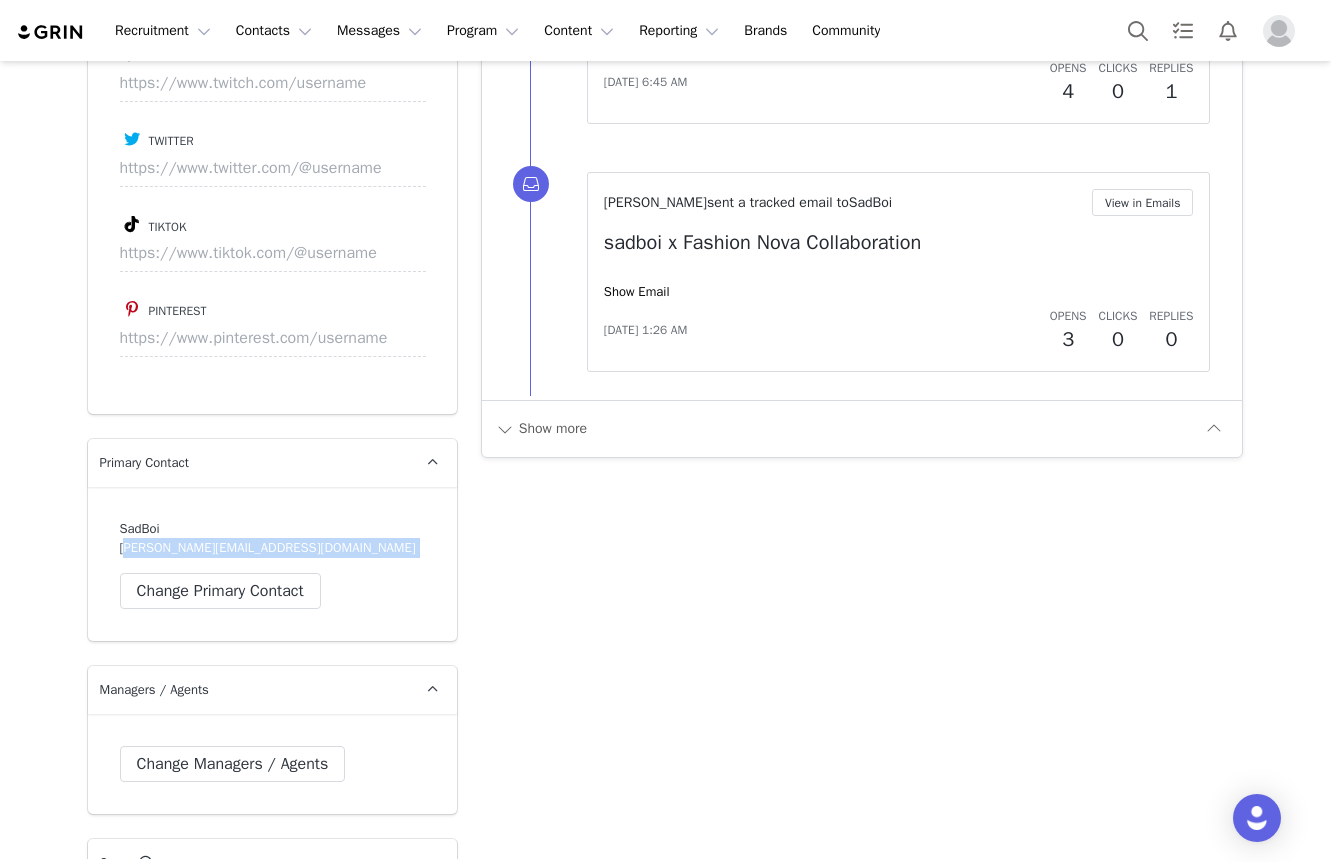 click on "SadBoi   santasha@areyoucryingbaby.com Change Primary Contact" at bounding box center [272, 564] 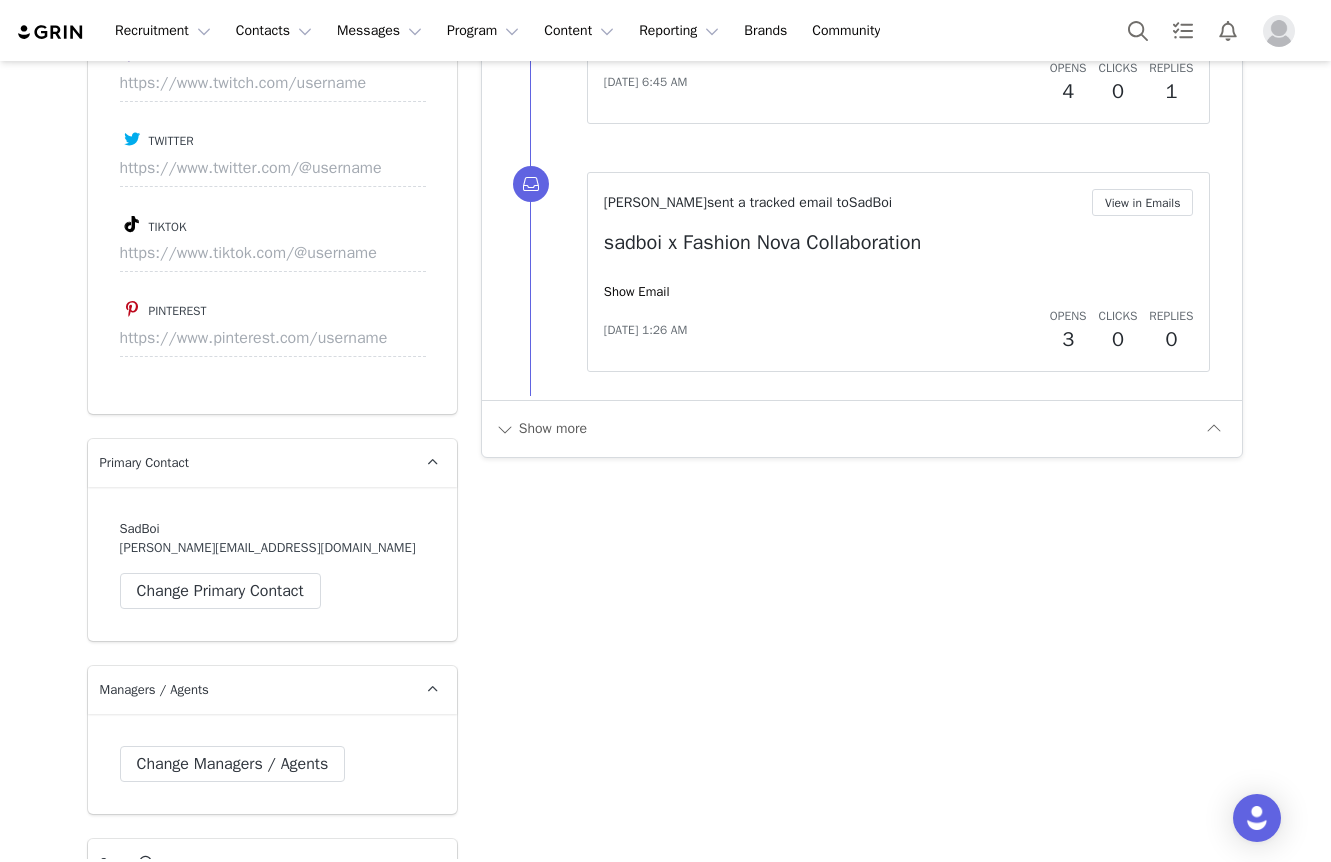 click on "Add Note   Send Email   Send Alert   Tasks  System Font 12pt To open the popup, press Shift+Enter To open the popup, press Shift+Enter To open the popup, press Shift+Enter To open the popup, press Shift+Enter Save Note Cancel Recent Activity All Notes Content Emails Actions Updates Contact Sync ⁨ Natasha Elie ⁩ was assigned as the "Owner" Jun 24, 2025, 7:39 PM ⁨ Natasha Elie ⁩ changed the ⁨relationship⁩ stage to ⁨ 1: CONTACTED ⁩. Jun 24, 2025, 7:39 PM ⁨ Jasmine Rodriguez ⁩ changed the ⁨relationship⁩ stage to ⁨ 2C: NO DEAL - CONTACTED/ NO RESPONSE ⁩. Feb 24, 2024, 12:43 AM ⁨ Michael Zdarsky ⁩ changed the ⁨relationship⁩ stage to ⁨ CONTACTED ⁩. Apr 19, 2023, 11:05 PM Jasmine Rodriguez sent a tracked email to  SadBoi       View in Emails   Re: sadboi x Fashion Nova Collaboration   Hide Email  Mar 2, 2023, 10:08 PM      Opens  0  Clicks  0  Replies  0 ⁨ Jasmine Rodriguez ⁩ changed the ⁨relationship⁩ stage to ⁨ IN PROGRESS ⁩. Feb 20, 2023, 5:19 PM  SadBoi" at bounding box center (862, -833) 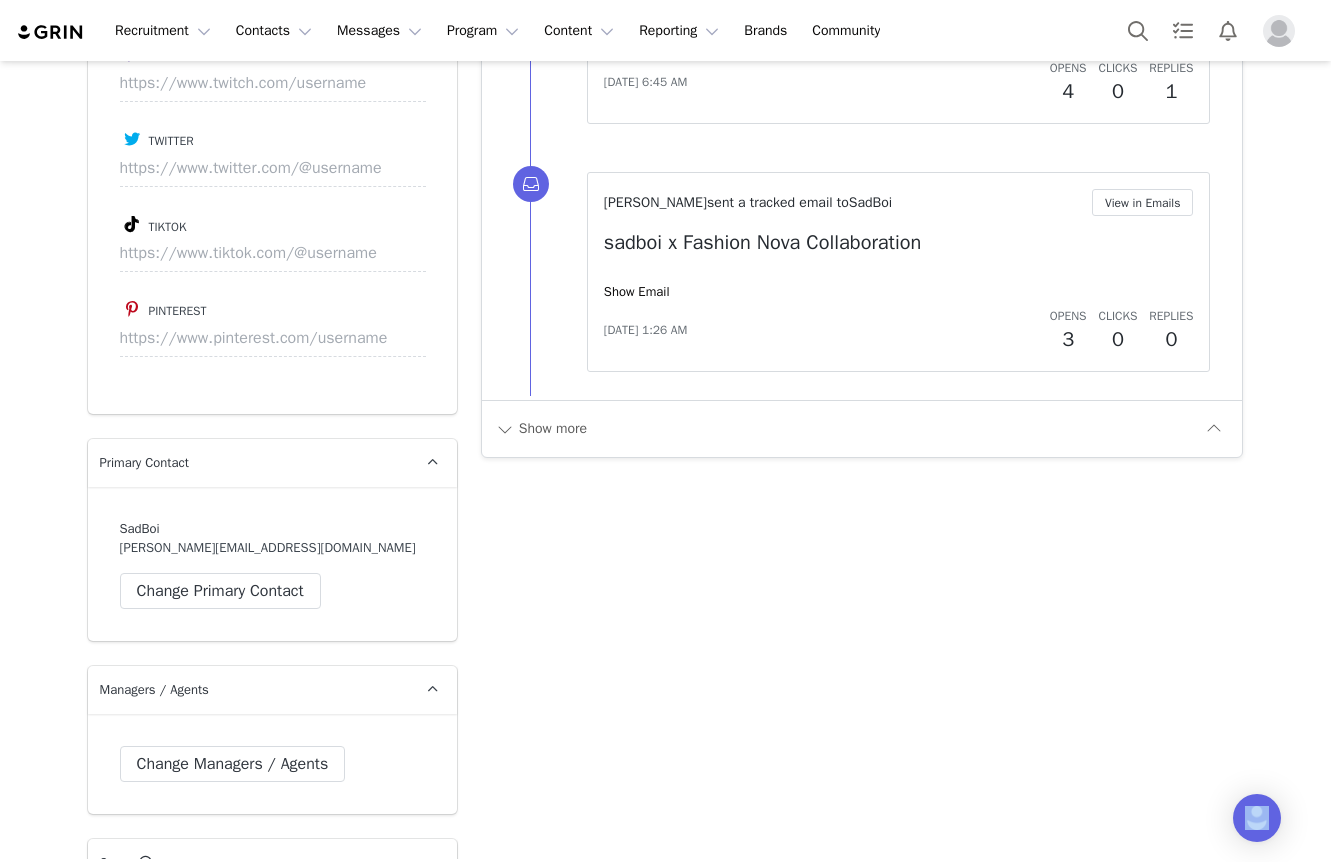click on "Add Note   Send Email   Send Alert   Tasks  System Font 12pt To open the popup, press Shift+Enter To open the popup, press Shift+Enter To open the popup, press Shift+Enter To open the popup, press Shift+Enter Save Note Cancel Recent Activity All Notes Content Emails Actions Updates Contact Sync ⁨ Natasha Elie ⁩ was assigned as the "Owner" Jun 24, 2025, 7:39 PM ⁨ Natasha Elie ⁩ changed the ⁨relationship⁩ stage to ⁨ 1: CONTACTED ⁩. Jun 24, 2025, 7:39 PM ⁨ Jasmine Rodriguez ⁩ changed the ⁨relationship⁩ stage to ⁨ 2C: NO DEAL - CONTACTED/ NO RESPONSE ⁩. Feb 24, 2024, 12:43 AM ⁨ Michael Zdarsky ⁩ changed the ⁨relationship⁩ stage to ⁨ CONTACTED ⁩. Apr 19, 2023, 11:05 PM Jasmine Rodriguez sent a tracked email to  SadBoi       View in Emails   Re: sadboi x Fashion Nova Collaboration   Hide Email  Mar 2, 2023, 10:08 PM      Opens  0  Clicks  0  Replies  0 ⁨ Jasmine Rodriguez ⁩ changed the ⁨relationship⁩ stage to ⁨ IN PROGRESS ⁩. Feb 20, 2023, 5:19 PM  SadBoi" at bounding box center [862, -833] 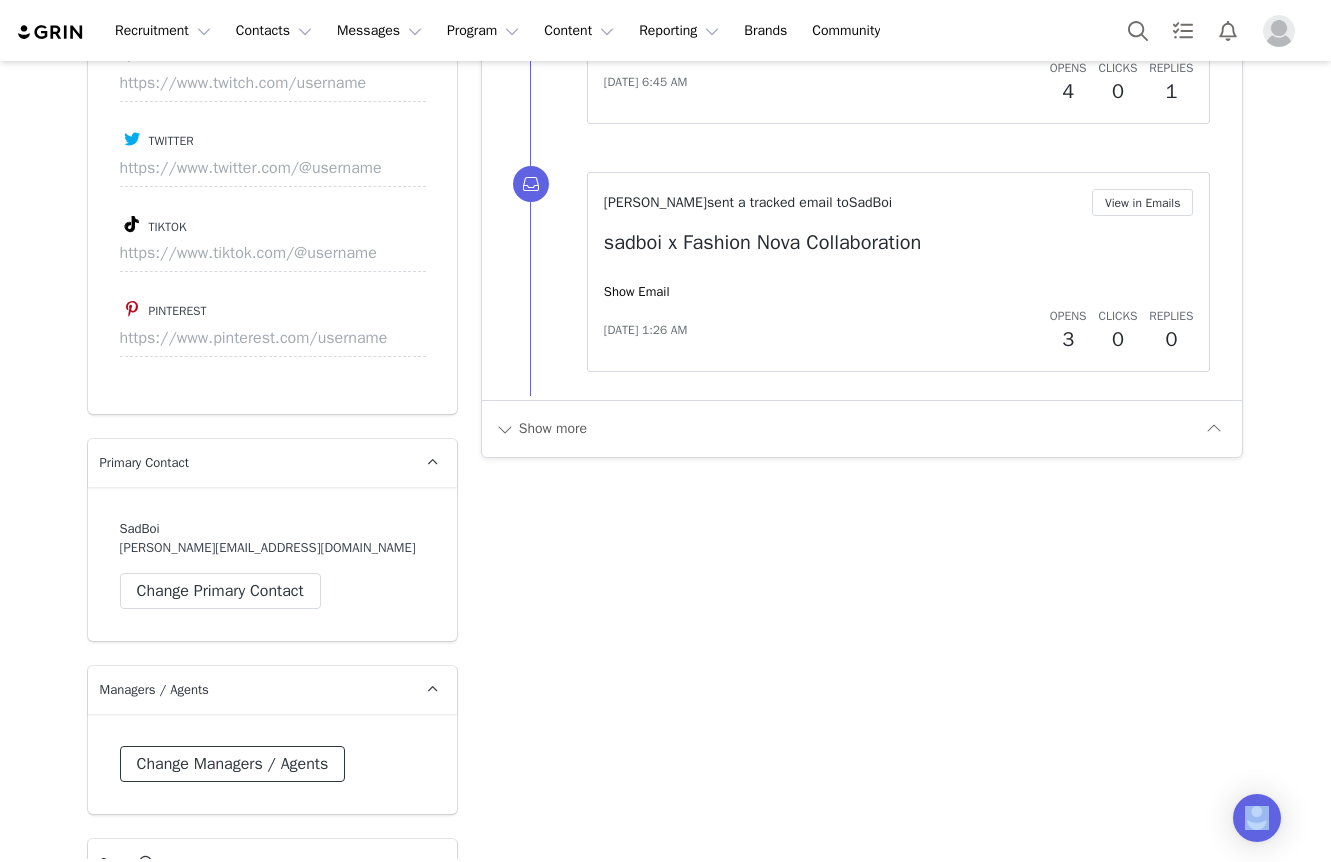 click on "Change Managers / Agents" at bounding box center (233, 764) 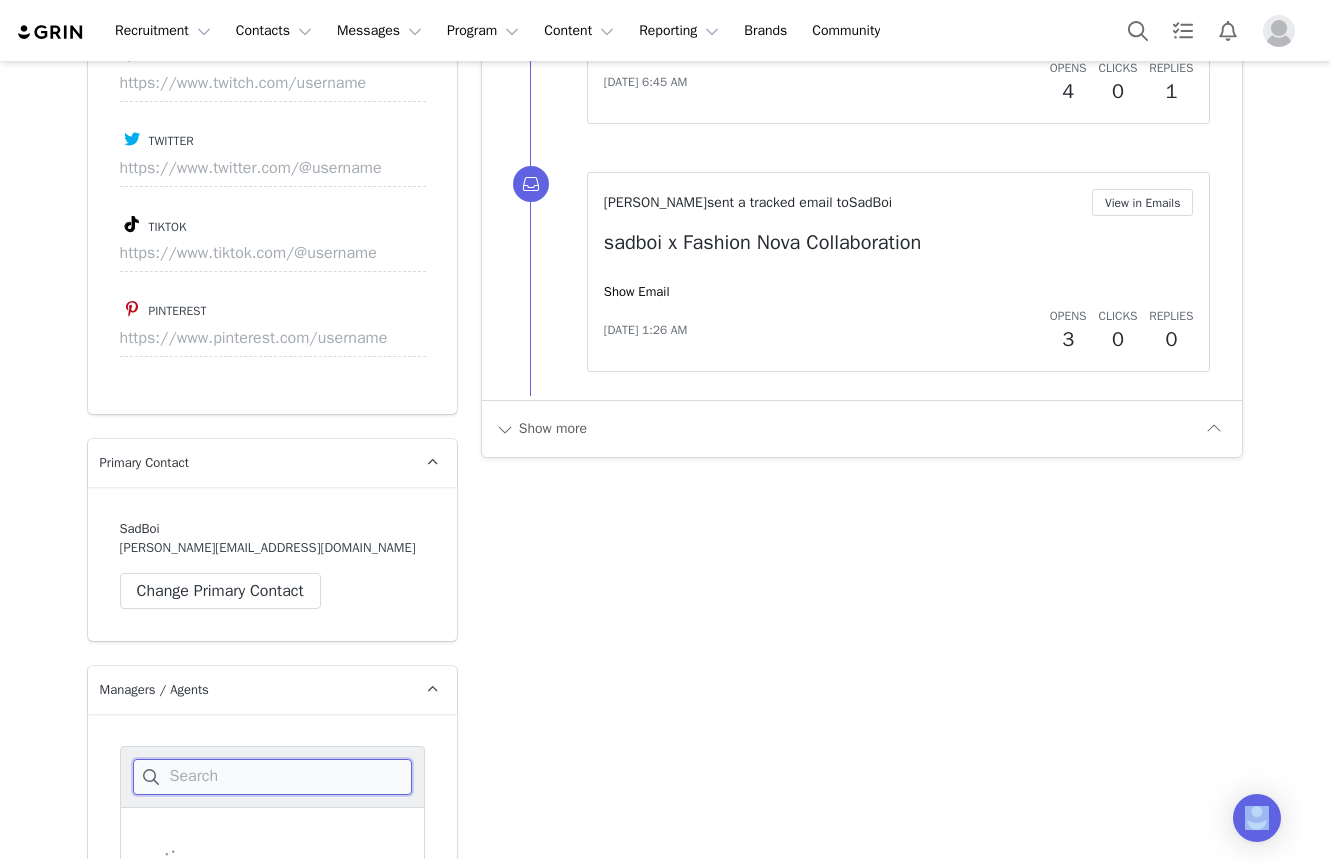 click at bounding box center [272, 777] 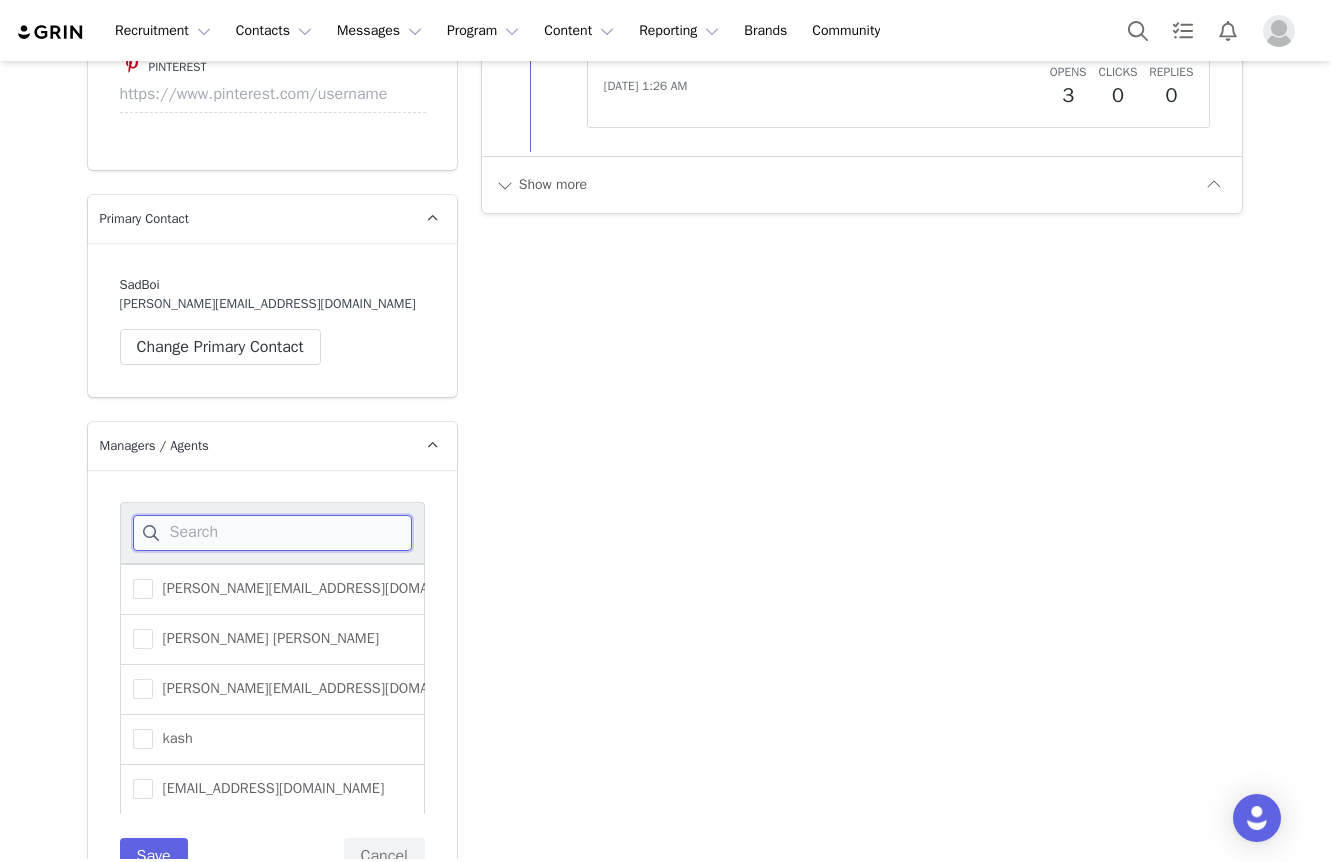 paste on "santasha@areyoucryingbaby.com" 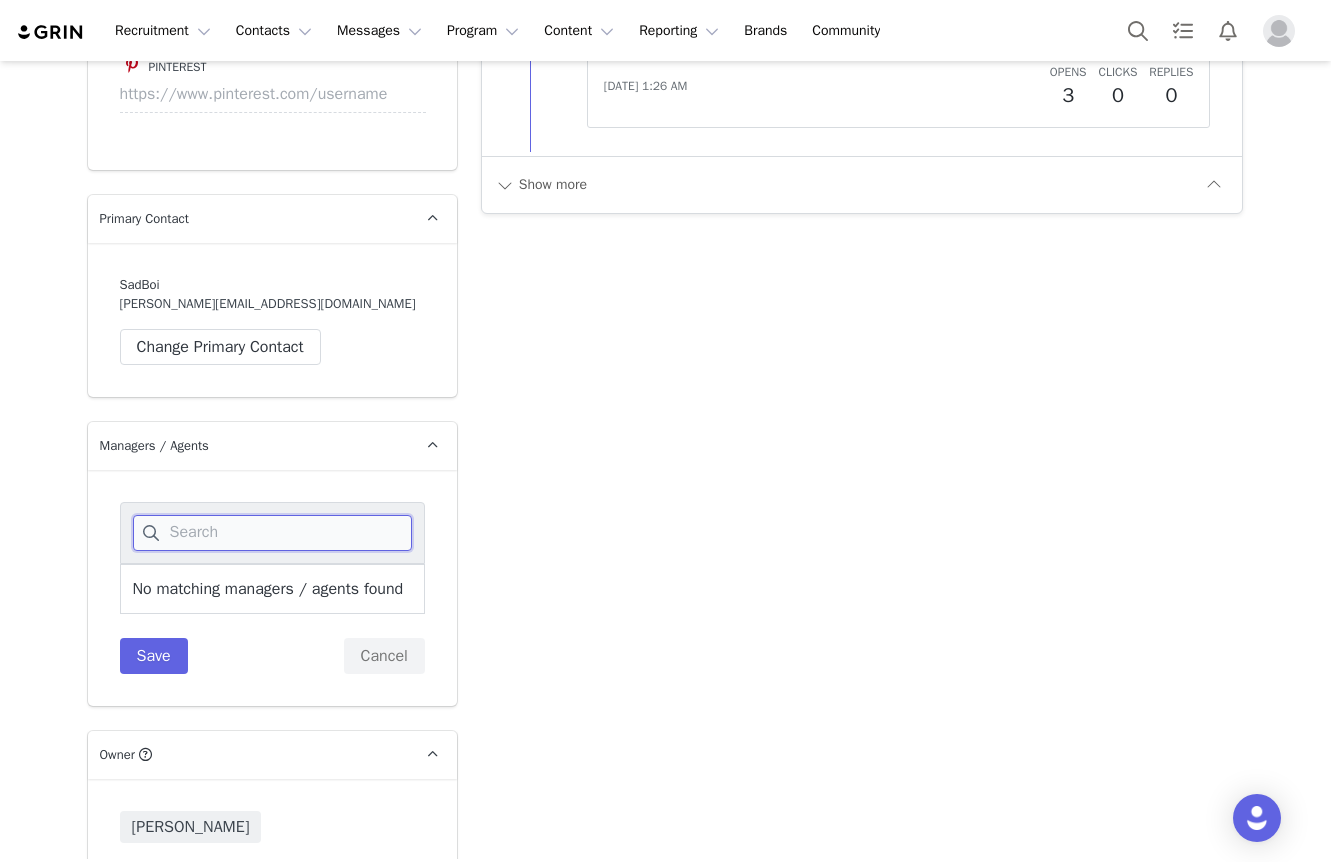 type on "santasha@areyoucryingbaby.com" 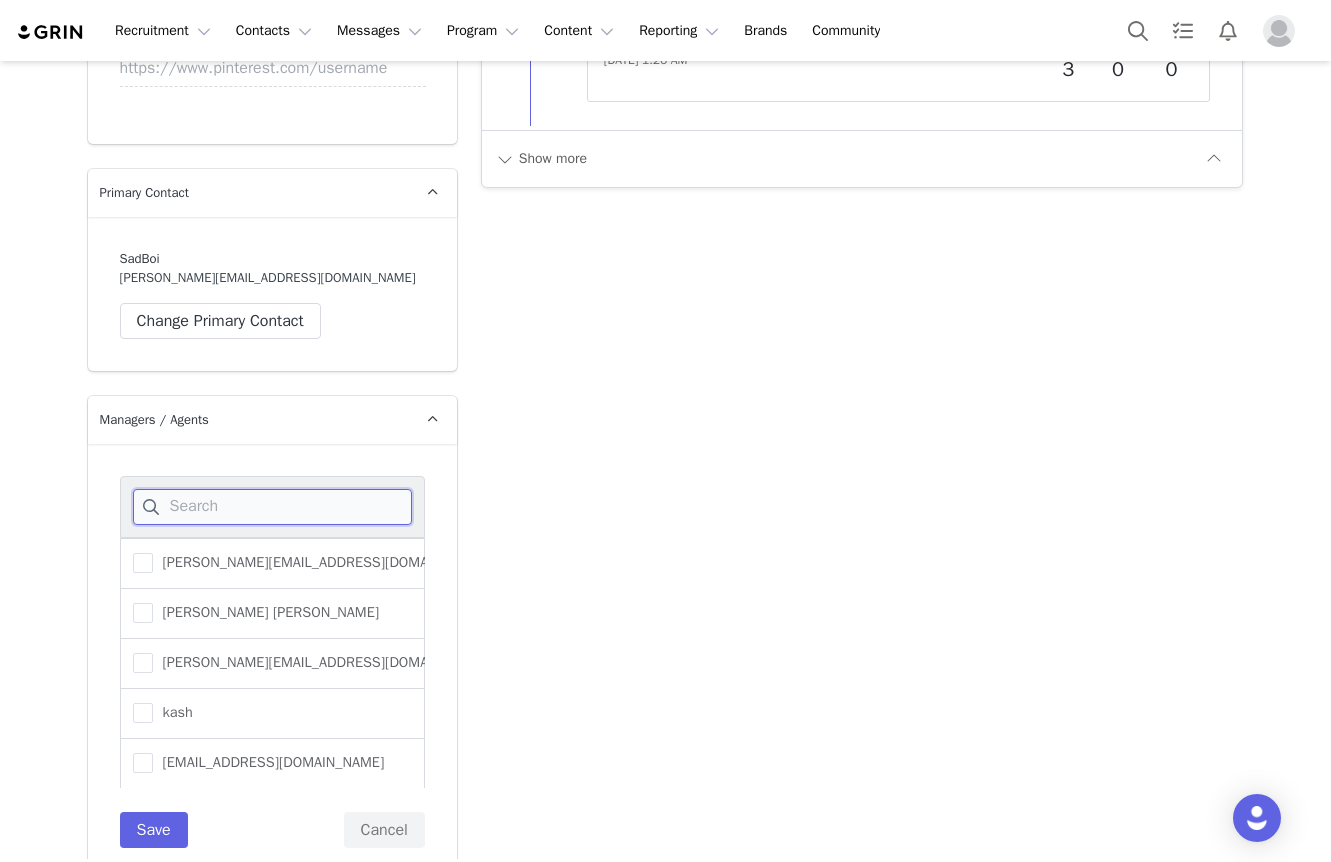 scroll, scrollTop: 0, scrollLeft: 0, axis: both 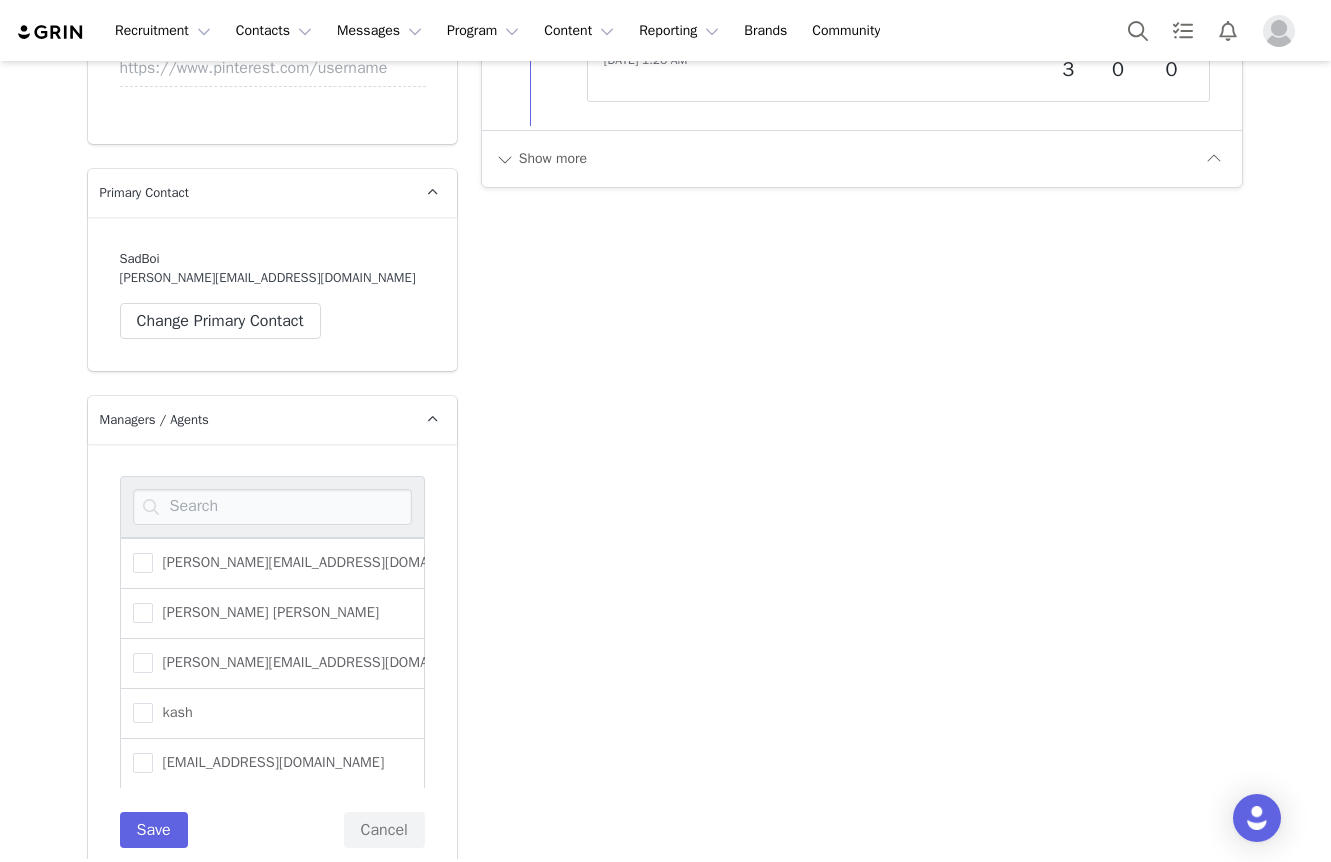 click on "Add Note   Send Email   Send Alert   Tasks  System Font 12pt To open the popup, press Shift+Enter To open the popup, press Shift+Enter To open the popup, press Shift+Enter To open the popup, press Shift+Enter Save Note Cancel Recent Activity All Notes Content Emails Actions Updates Contact Sync ⁨ Natasha Elie ⁩ was assigned as the "Owner" Jun 24, 2025, 7:39 PM ⁨ Natasha Elie ⁩ changed the ⁨relationship⁩ stage to ⁨ 1: CONTACTED ⁩. Jun 24, 2025, 7:39 PM ⁨ Jasmine Rodriguez ⁩ changed the ⁨relationship⁩ stage to ⁨ 2C: NO DEAL - CONTACTED/ NO RESPONSE ⁩. Feb 24, 2024, 12:43 AM ⁨ Michael Zdarsky ⁩ changed the ⁨relationship⁩ stage to ⁨ CONTACTED ⁩. Apr 19, 2023, 11:05 PM Jasmine Rodriguez sent a tracked email to  SadBoi       View in Emails   Re: sadboi x Fashion Nova Collaboration   Hide Email  Mar 2, 2023, 10:08 PM      Opens  0  Clicks  0  Replies  0 ⁨ Jasmine Rodriguez ⁩ changed the ⁨relationship⁩ stage to ⁨ IN PROGRESS ⁩. Feb 20, 2023, 5:19 PM  SadBoi" at bounding box center [862, -935] 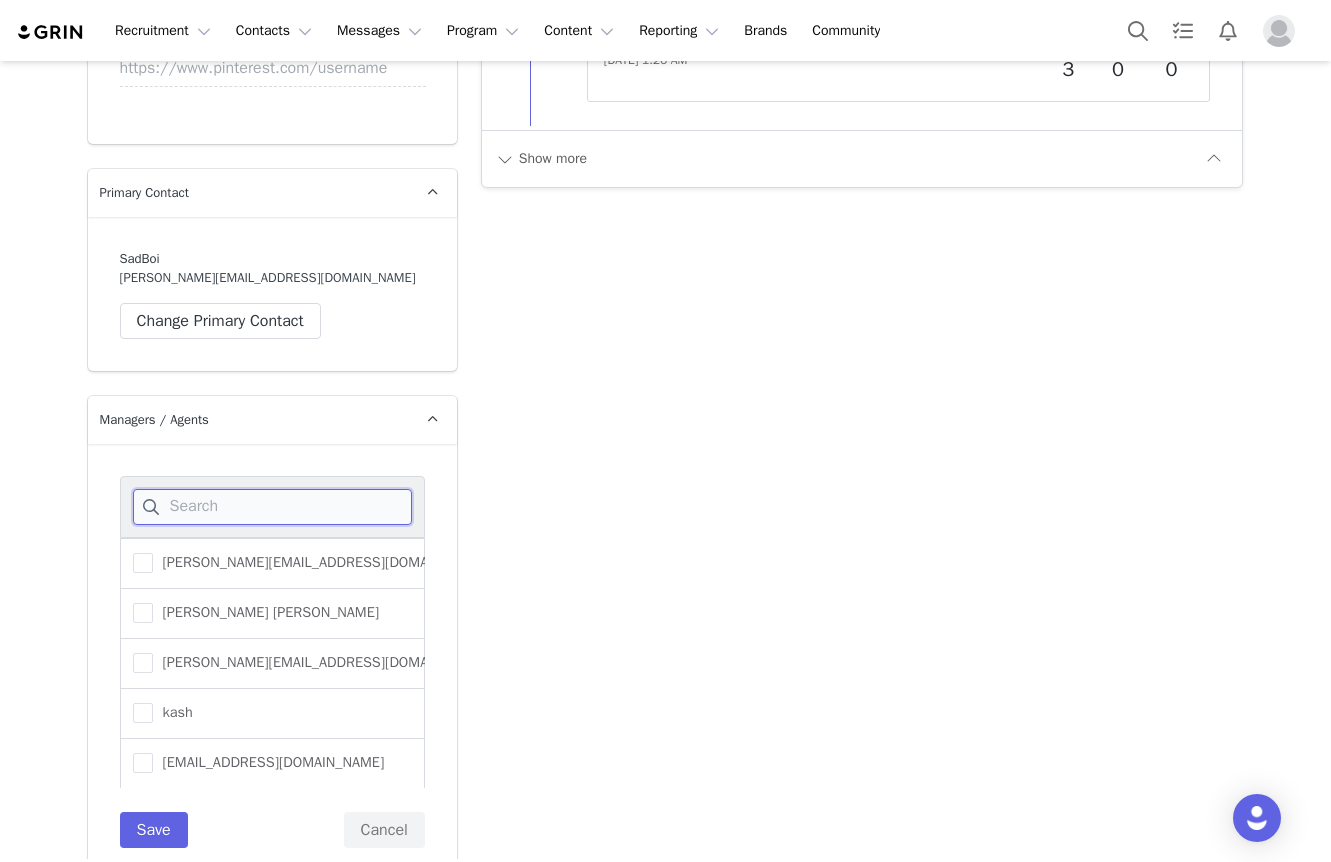 click at bounding box center [272, 507] 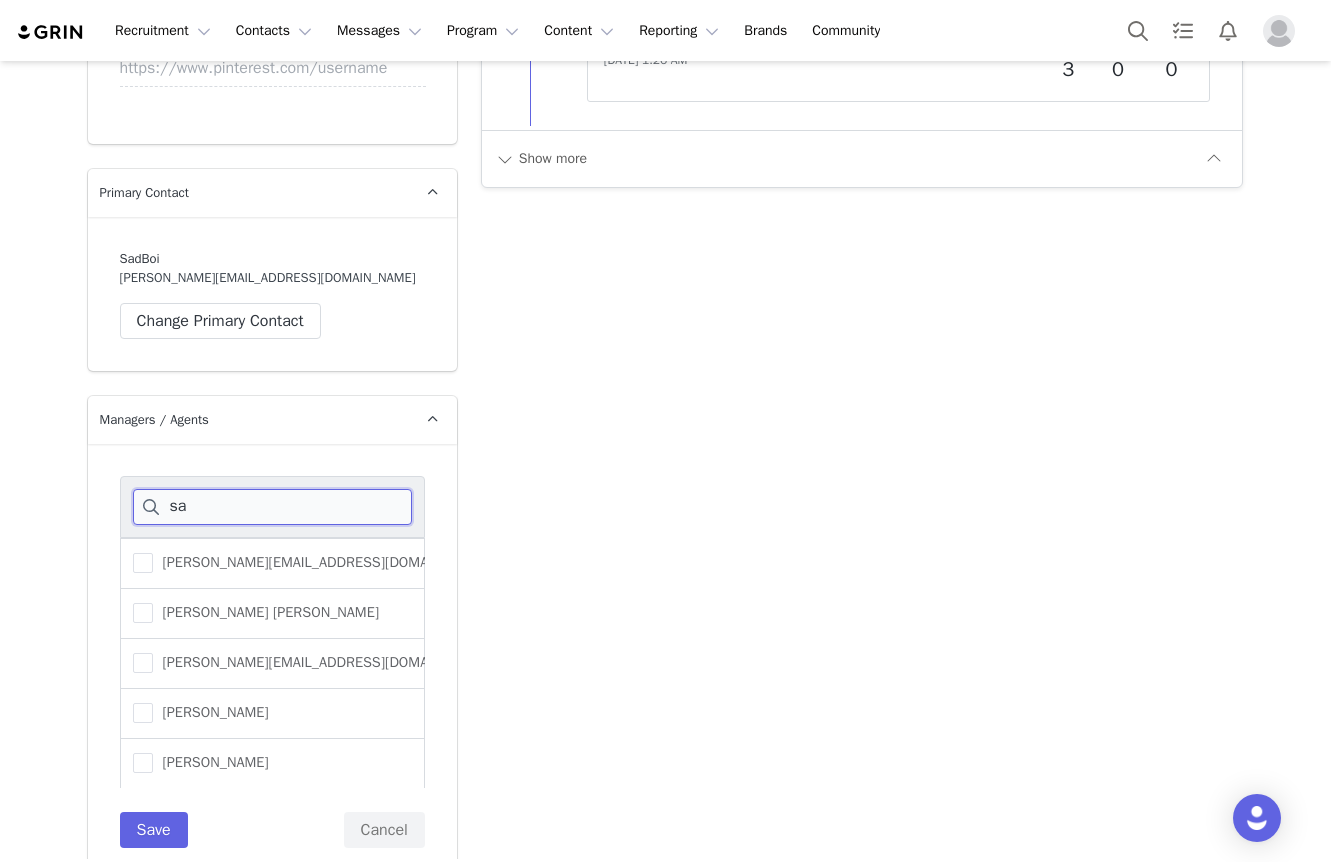 type on "s" 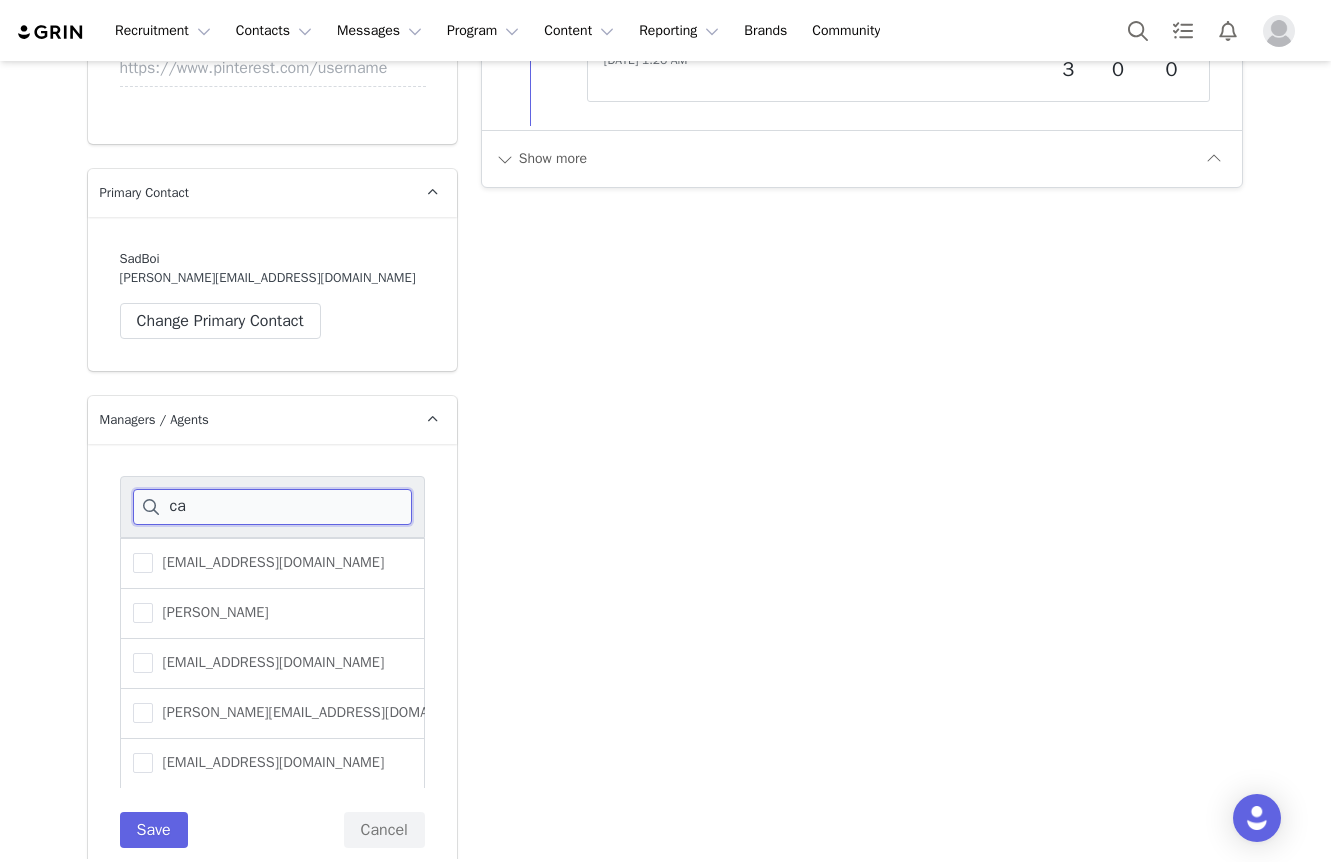 type on "c" 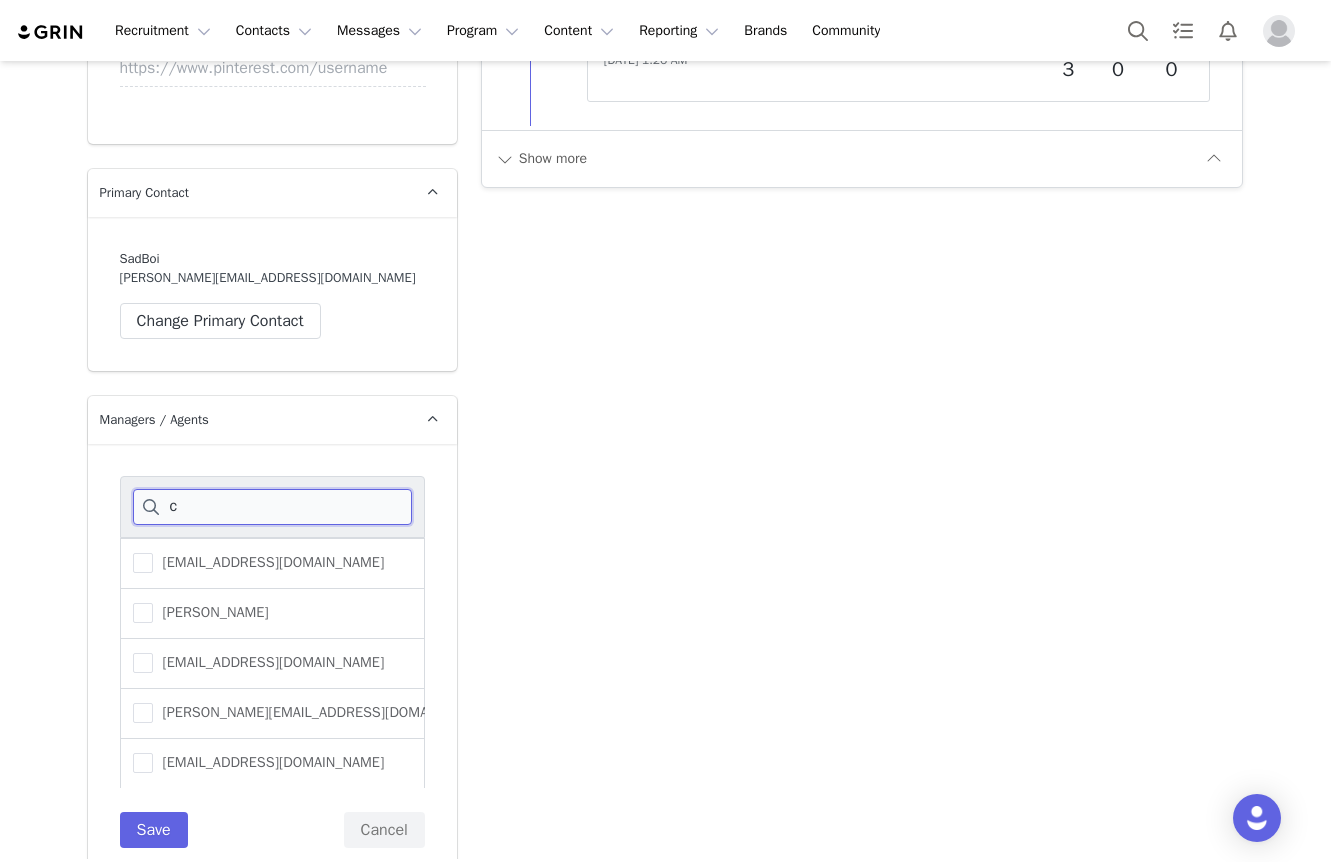 type 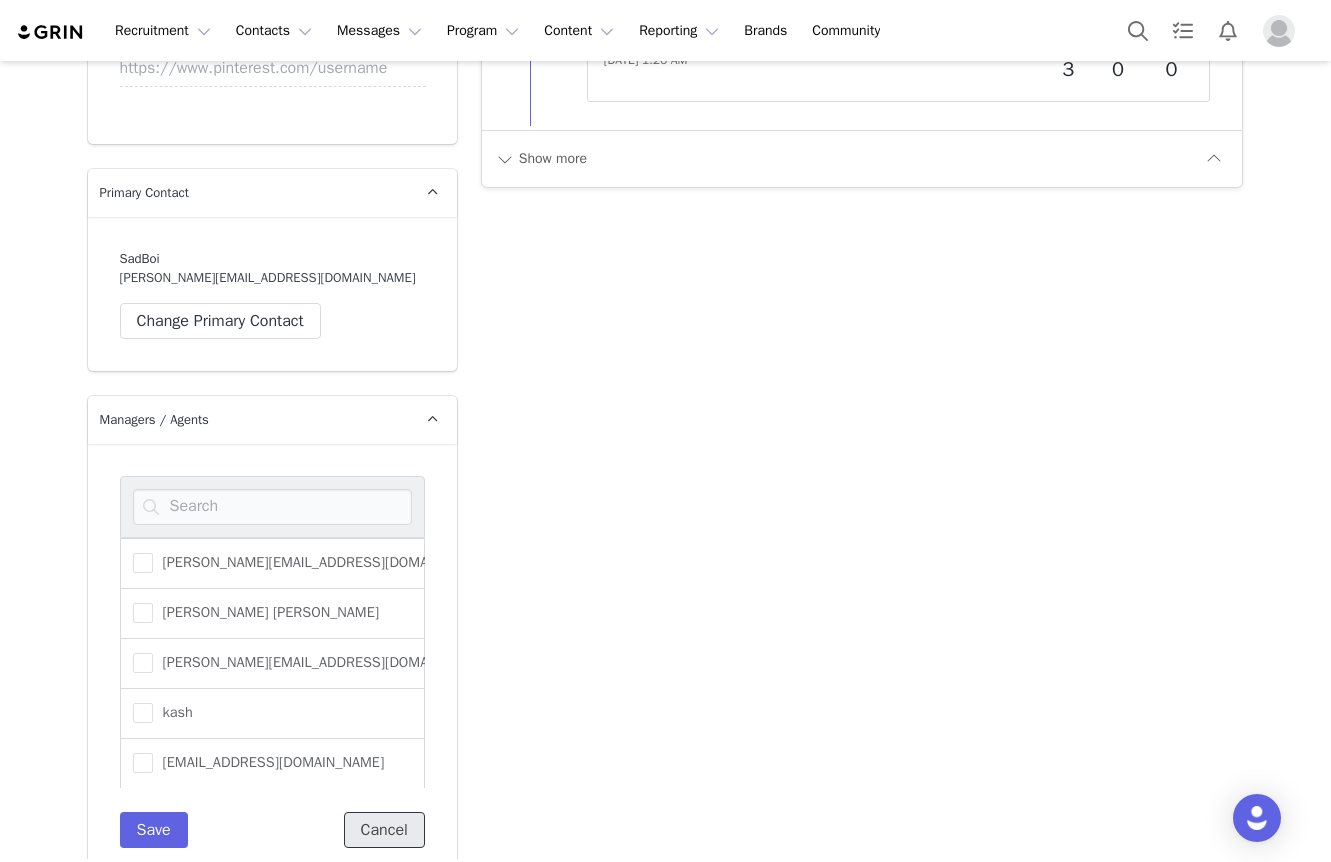 click on "Cancel" at bounding box center [384, 830] 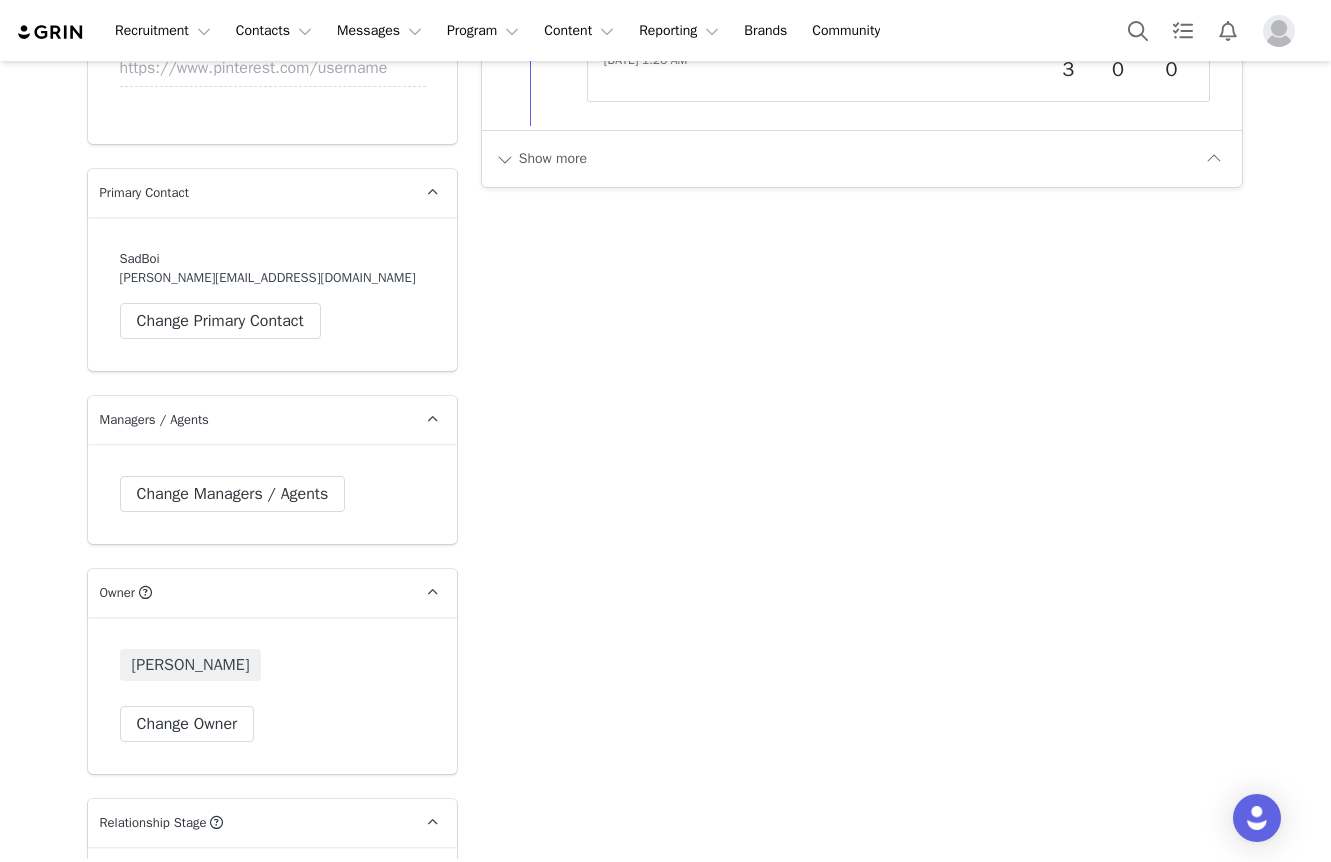 click on "Add Note   Send Email   Send Alert   Tasks  System Font 12pt To open the popup, press Shift+Enter To open the popup, press Shift+Enter To open the popup, press Shift+Enter To open the popup, press Shift+Enter Save Note Cancel Recent Activity All Notes Content Emails Actions Updates Contact Sync ⁨ Natasha Elie ⁩ was assigned as the "Owner" Jun 24, 2025, 7:39 PM ⁨ Natasha Elie ⁩ changed the ⁨relationship⁩ stage to ⁨ 1: CONTACTED ⁩. Jun 24, 2025, 7:39 PM ⁨ Jasmine Rodriguez ⁩ changed the ⁨relationship⁩ stage to ⁨ 2C: NO DEAL - CONTACTED/ NO RESPONSE ⁩. Feb 24, 2024, 12:43 AM ⁨ Michael Zdarsky ⁩ changed the ⁨relationship⁩ stage to ⁨ CONTACTED ⁩. Apr 19, 2023, 11:05 PM Jasmine Rodriguez sent a tracked email to  SadBoi       View in Emails   Re: sadboi x Fashion Nova Collaboration   Hide Email  Mar 2, 2023, 10:08 PM      Opens  0  Clicks  0  Replies  0 ⁨ Jasmine Rodriguez ⁩ changed the ⁨relationship⁩ stage to ⁨ IN PROGRESS ⁩. Feb 20, 2023, 5:19 PM  SadBoi" at bounding box center (862, -1103) 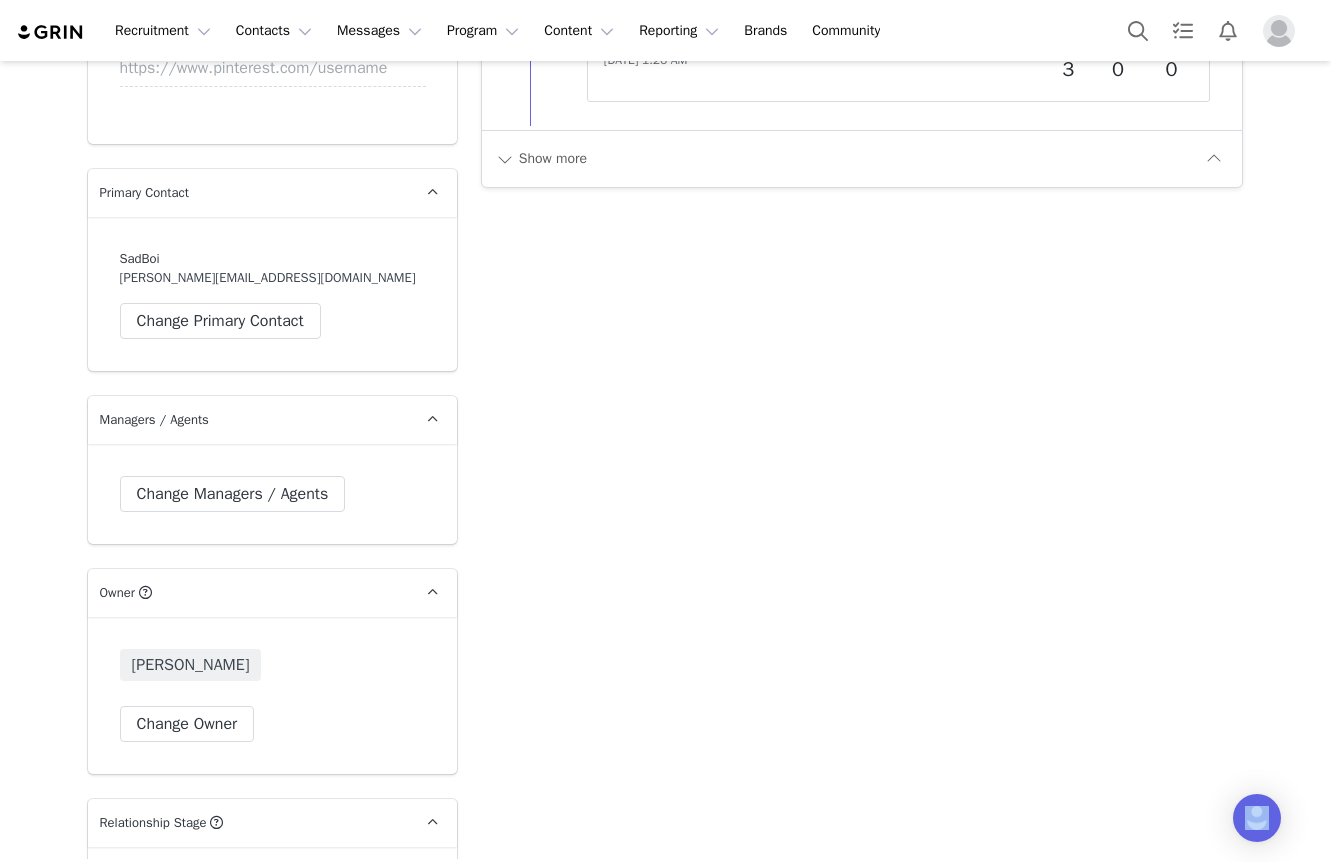 click on "Add Note   Send Email   Send Alert   Tasks  System Font 12pt To open the popup, press Shift+Enter To open the popup, press Shift+Enter To open the popup, press Shift+Enter To open the popup, press Shift+Enter Save Note Cancel Recent Activity All Notes Content Emails Actions Updates Contact Sync ⁨ Natasha Elie ⁩ was assigned as the "Owner" Jun 24, 2025, 7:39 PM ⁨ Natasha Elie ⁩ changed the ⁨relationship⁩ stage to ⁨ 1: CONTACTED ⁩. Jun 24, 2025, 7:39 PM ⁨ Jasmine Rodriguez ⁩ changed the ⁨relationship⁩ stage to ⁨ 2C: NO DEAL - CONTACTED/ NO RESPONSE ⁩. Feb 24, 2024, 12:43 AM ⁨ Michael Zdarsky ⁩ changed the ⁨relationship⁩ stage to ⁨ CONTACTED ⁩. Apr 19, 2023, 11:05 PM Jasmine Rodriguez sent a tracked email to  SadBoi       View in Emails   Re: sadboi x Fashion Nova Collaboration   Hide Email  Mar 2, 2023, 10:08 PM      Opens  0  Clicks  0  Replies  0 ⁨ Jasmine Rodriguez ⁩ changed the ⁨relationship⁩ stage to ⁨ IN PROGRESS ⁩. Feb 20, 2023, 5:19 PM  SadBoi" at bounding box center [862, -1103] 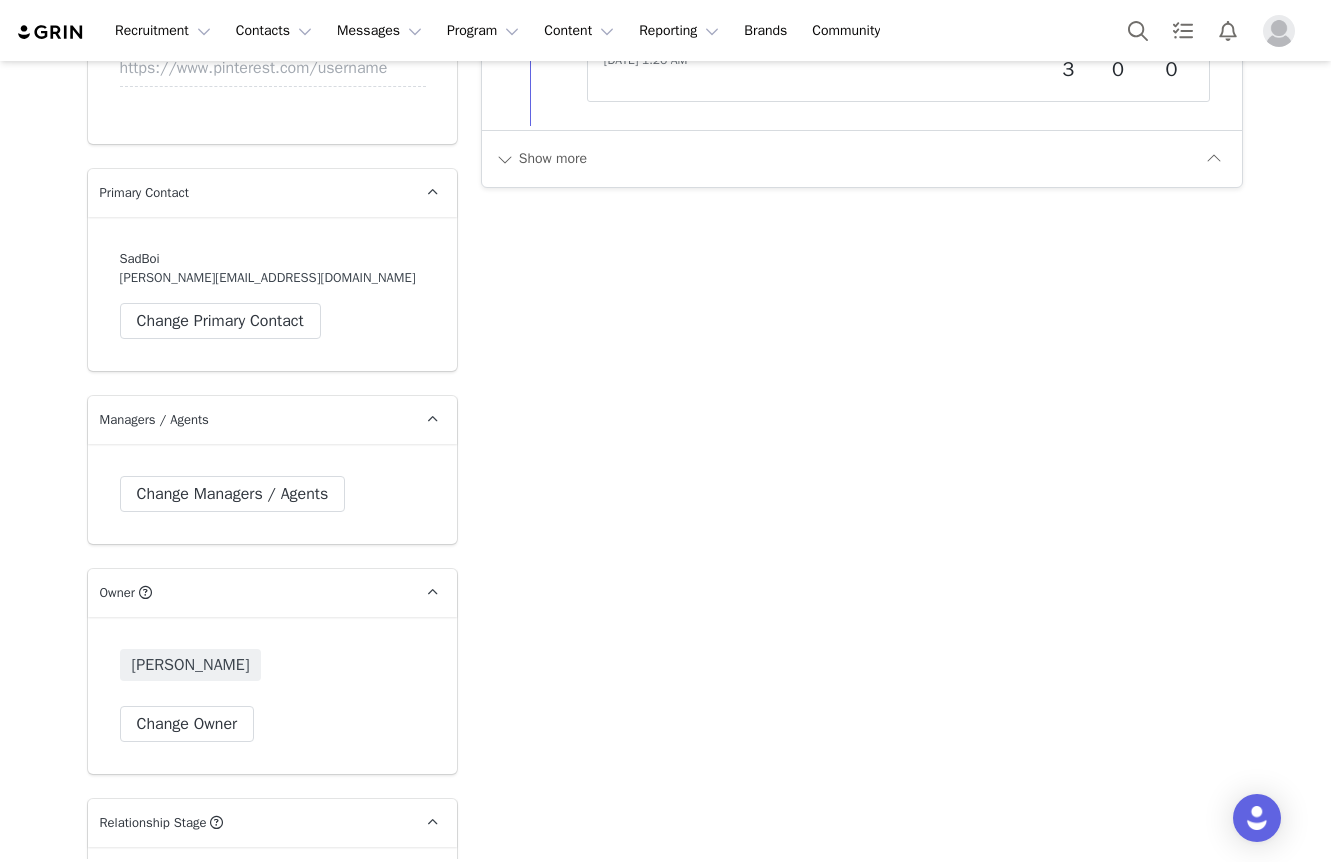 click on "Add Note   Send Email   Send Alert   Tasks  System Font 12pt To open the popup, press Shift+Enter To open the popup, press Shift+Enter To open the popup, press Shift+Enter To open the popup, press Shift+Enter Save Note Cancel Recent Activity All Notes Content Emails Actions Updates Contact Sync ⁨ Natasha Elie ⁩ was assigned as the "Owner" Jun 24, 2025, 7:39 PM ⁨ Natasha Elie ⁩ changed the ⁨relationship⁩ stage to ⁨ 1: CONTACTED ⁩. Jun 24, 2025, 7:39 PM ⁨ Jasmine Rodriguez ⁩ changed the ⁨relationship⁩ stage to ⁨ 2C: NO DEAL - CONTACTED/ NO RESPONSE ⁩. Feb 24, 2024, 12:43 AM ⁨ Michael Zdarsky ⁩ changed the ⁨relationship⁩ stage to ⁨ CONTACTED ⁩. Apr 19, 2023, 11:05 PM Jasmine Rodriguez sent a tracked email to  SadBoi       View in Emails   Re: sadboi x Fashion Nova Collaboration   Hide Email  Mar 2, 2023, 10:08 PM      Opens  0  Clicks  0  Replies  0 ⁨ Jasmine Rodriguez ⁩ changed the ⁨relationship⁩ stage to ⁨ IN PROGRESS ⁩. Feb 20, 2023, 5:19 PM  SadBoi" at bounding box center [862, -1103] 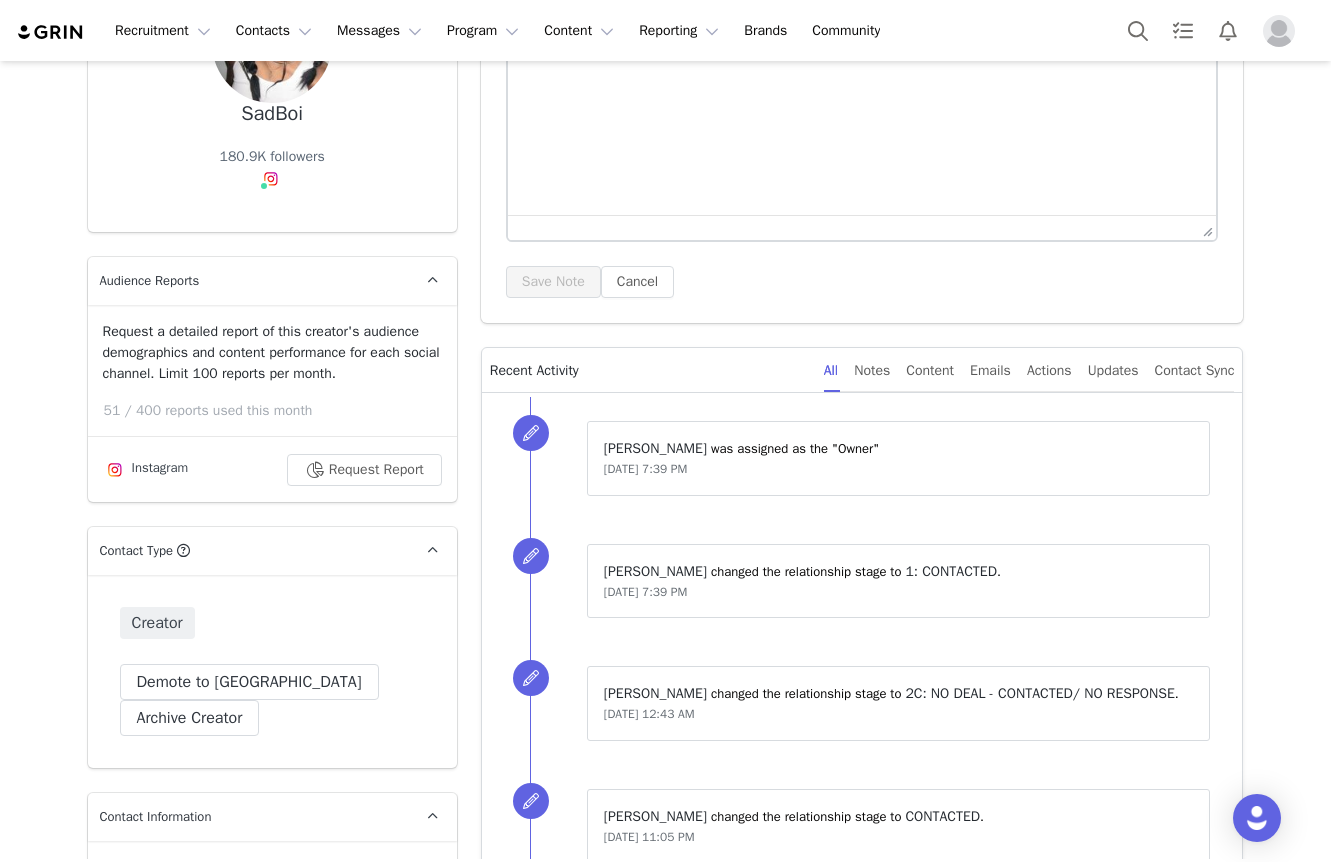 scroll, scrollTop: 0, scrollLeft: 0, axis: both 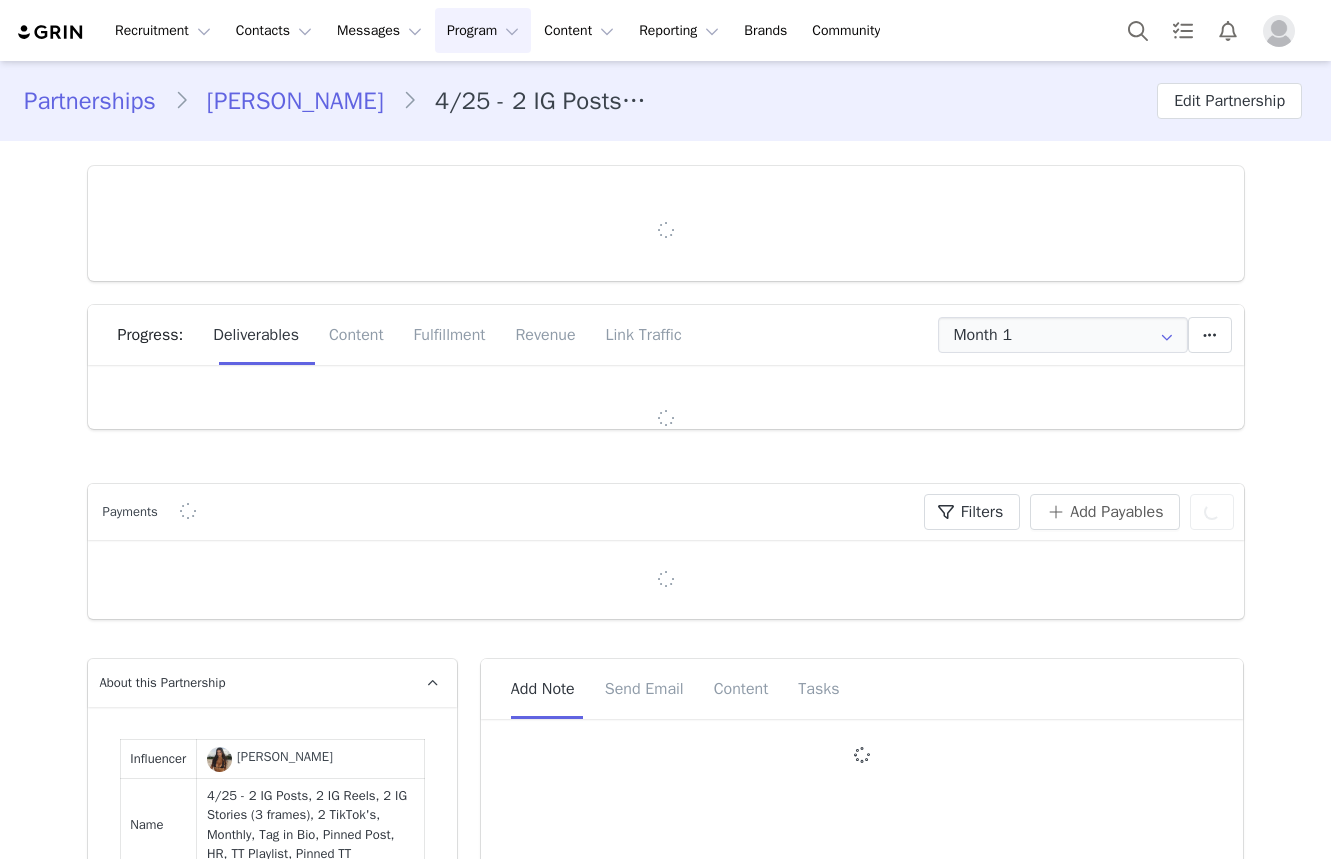 type on "+1 ([GEOGRAPHIC_DATA])" 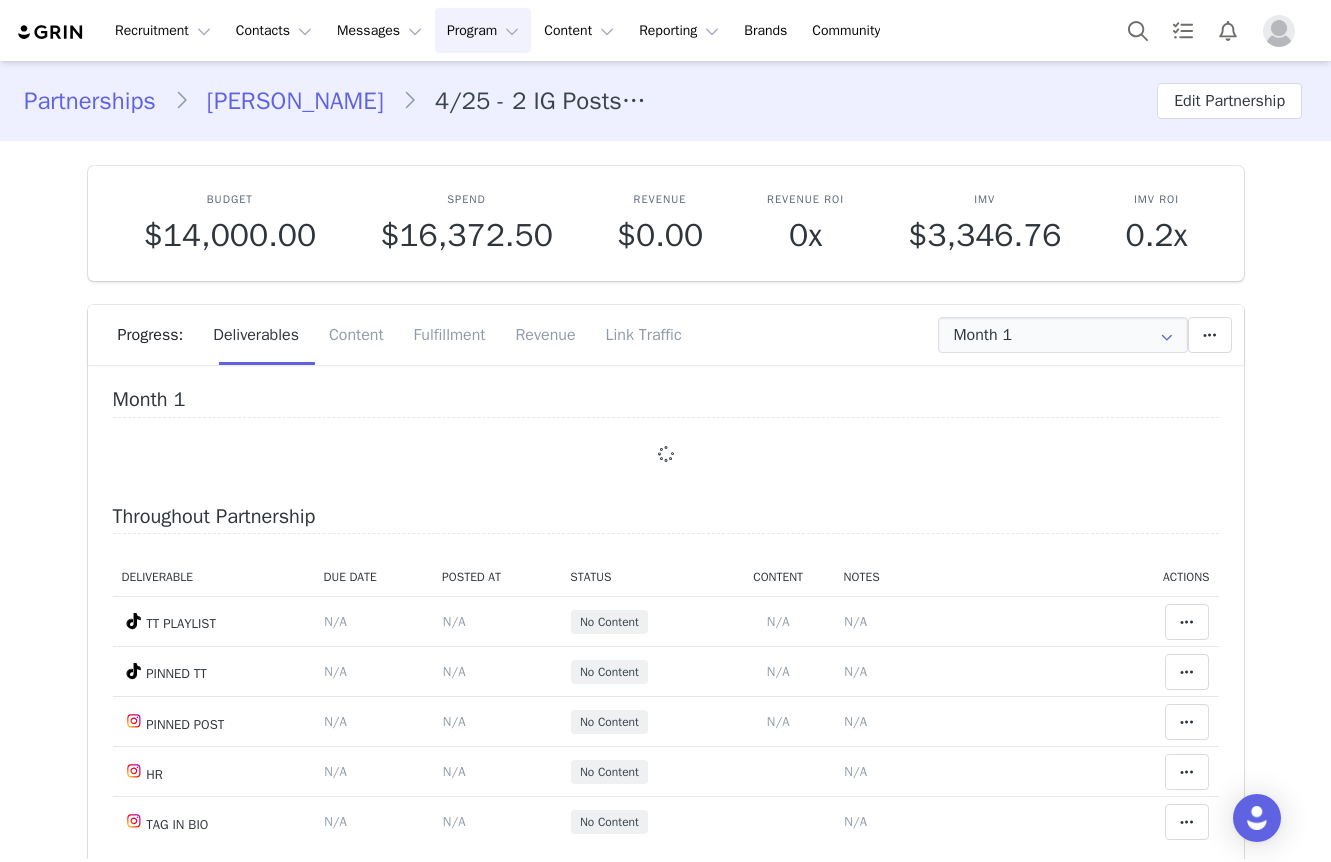scroll, scrollTop: 0, scrollLeft: 0, axis: both 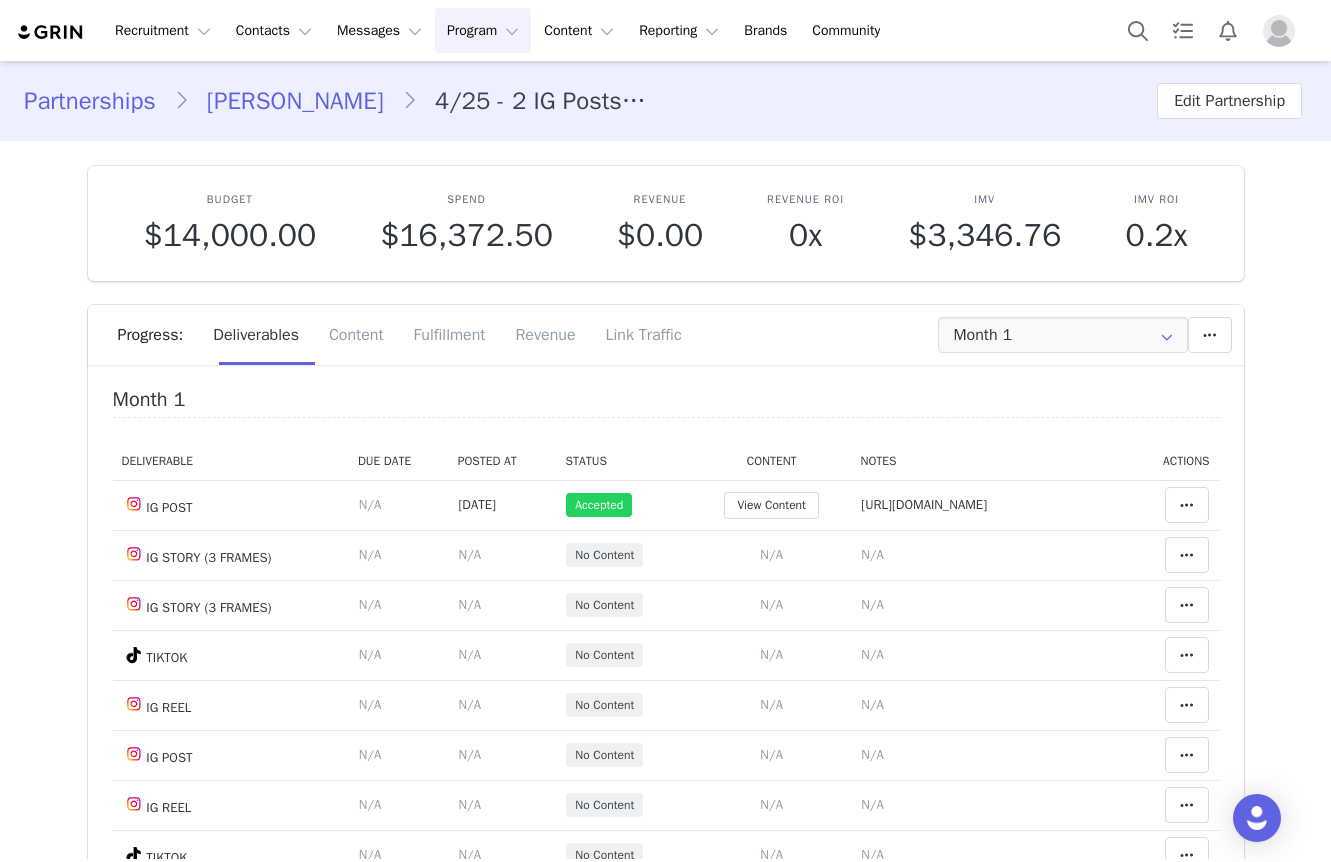 click at bounding box center (1215, 30) 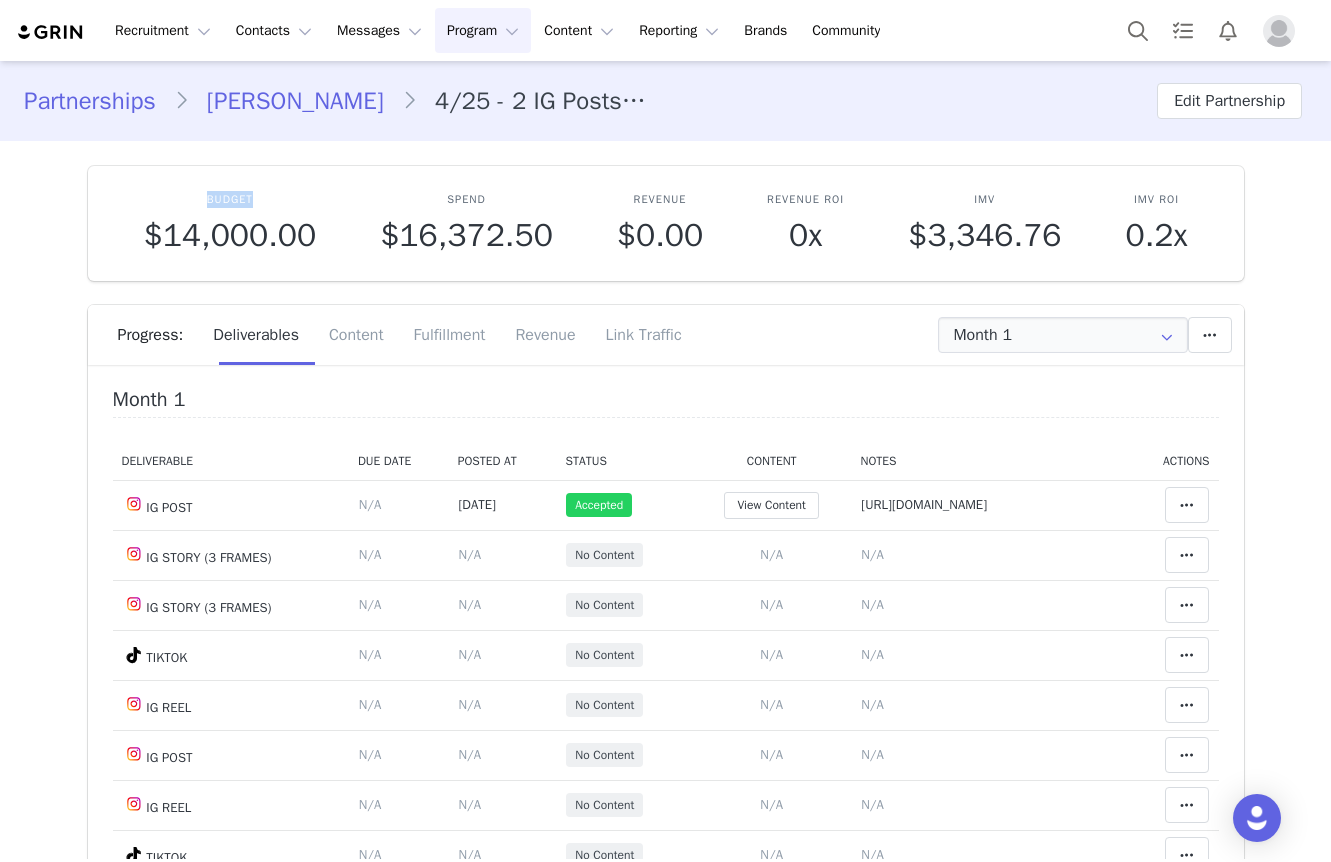 click at bounding box center [1215, 30] 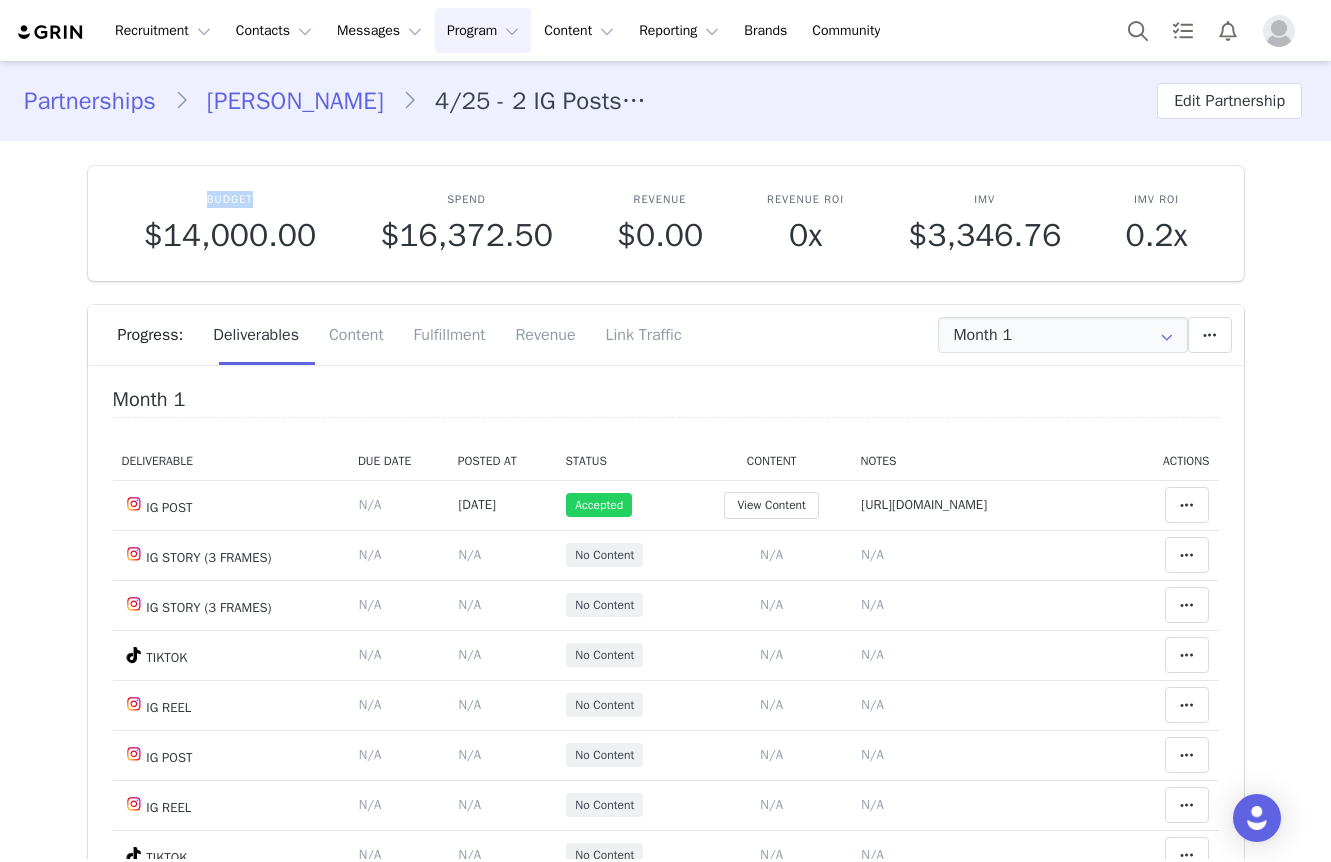 click at bounding box center (1279, 31) 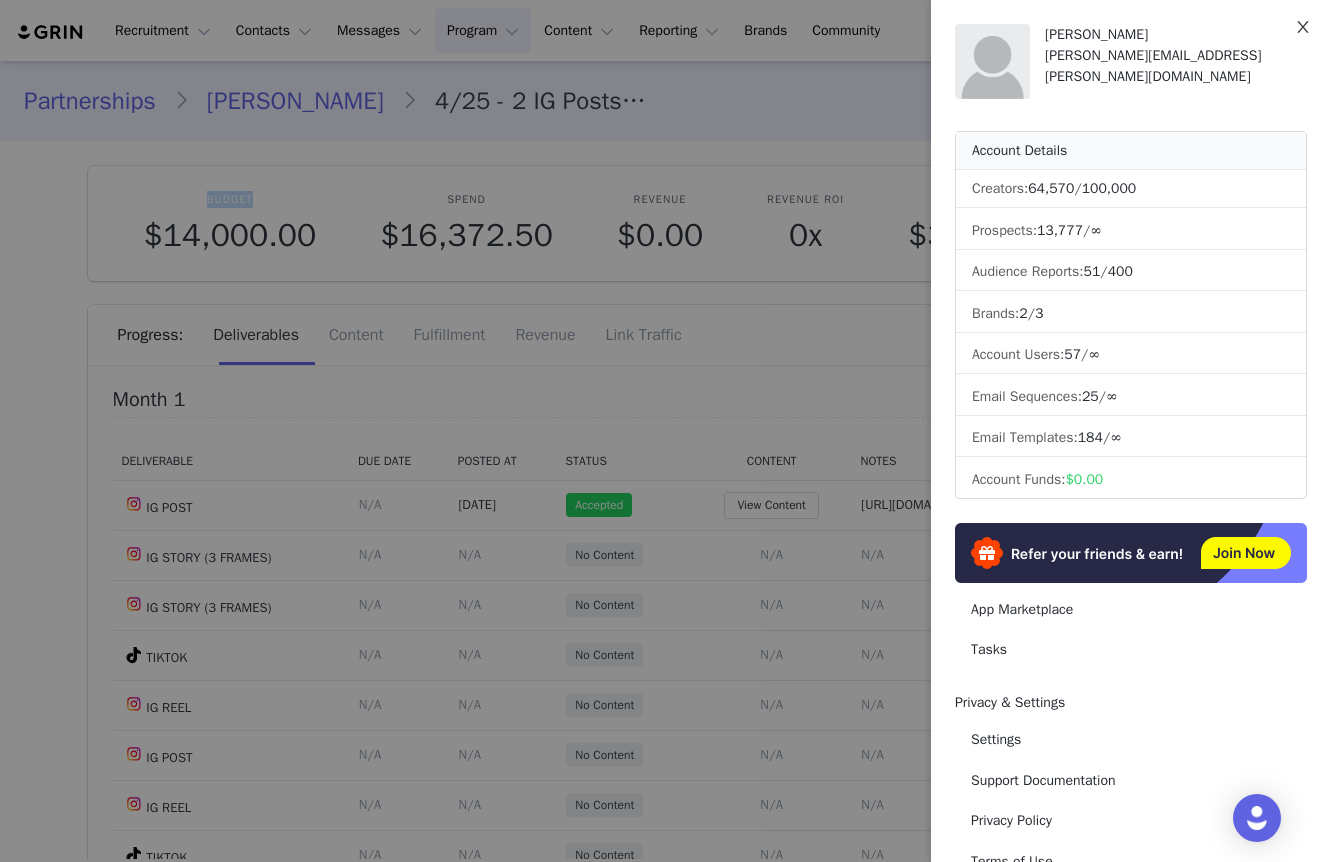 click 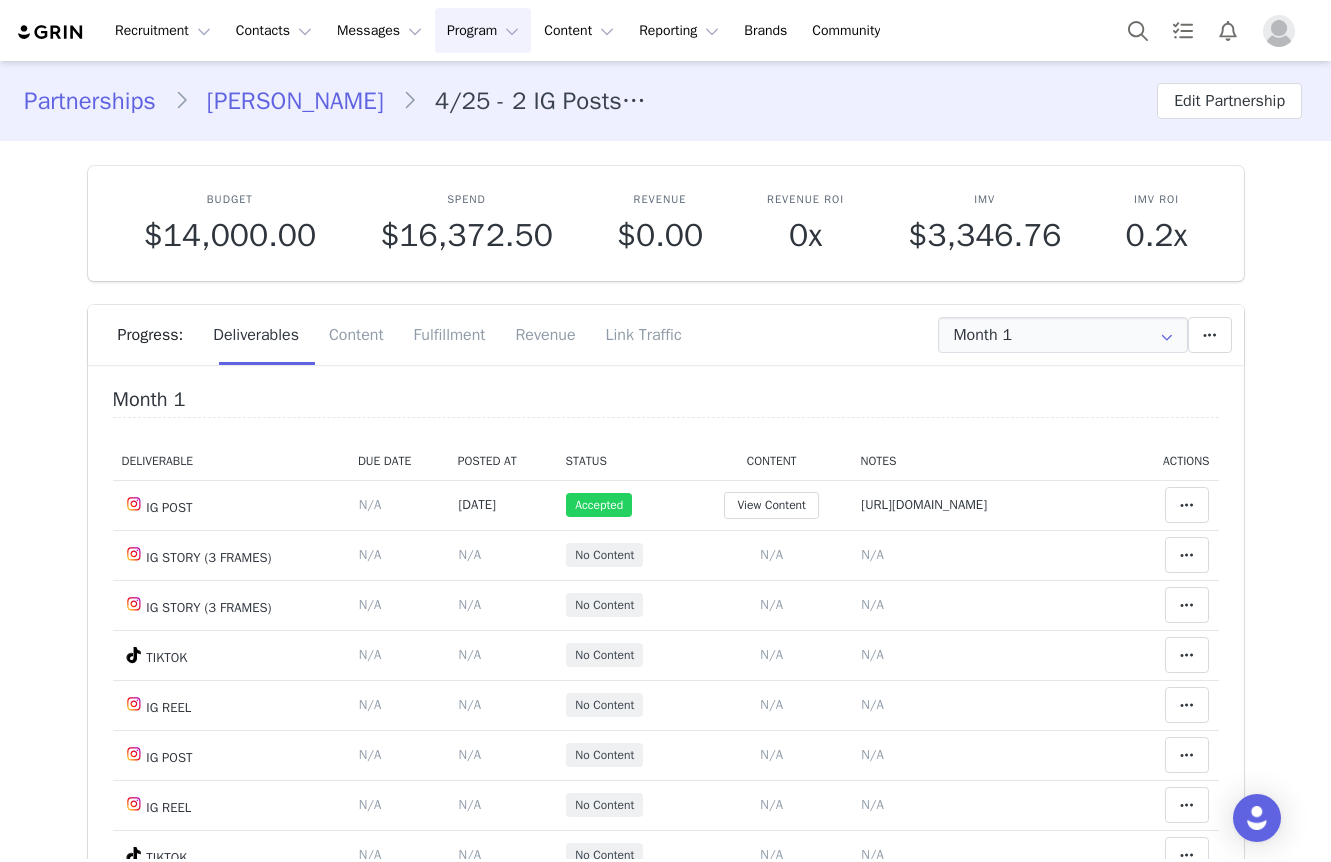 click on "Partnerships  Genevieve shawcross  4/25 - 2 IG Posts, 2 IG Reels, 2 IG Stories (3 frames), 2 TikTok's, Monthly, Tag in Bio, Pinned Post, HR, TT Playlist, Pinned TT  Edit Partnership  Budget $14,000.00 Spend $16,372.50 Revenue $0.00 Revenue ROI 0x IMV $3,346.76 IMV ROI 0.2x Progress: Deliverables Content Fulfillment Revenue Link Traffic Month 1 Month 1  Apr 7th - May 7th Month 2  May 7th - Jun 7th Month 3  Jun 7th - Jul 7th Month 4  Jul 7th - Aug 8th  All Months  Add a new deliverable  What type of deliverable?   IG STORY (3 FRAMES)   HR   IG REEL   PINNED POST   TAG IN BIO   IG POST   TT PLAYLIST   TIKTOK   PINNED TT   Where should it be added?  Throughout Partnership  Month 1   Month 2   Month 3   Month 4   Throughout Partnership   Save  Cancel  Add Deliverable   Set End Date for Month 1   This will change the start and end dates for months 1 through 4 accordingly.  May 07, 2025 Current date: May 7, 2025  Save   Cancel   Extend Schedule  Reset Content  Yes, reset content   Cancel   Reset Content   Month 1  s" at bounding box center [665, 4062] 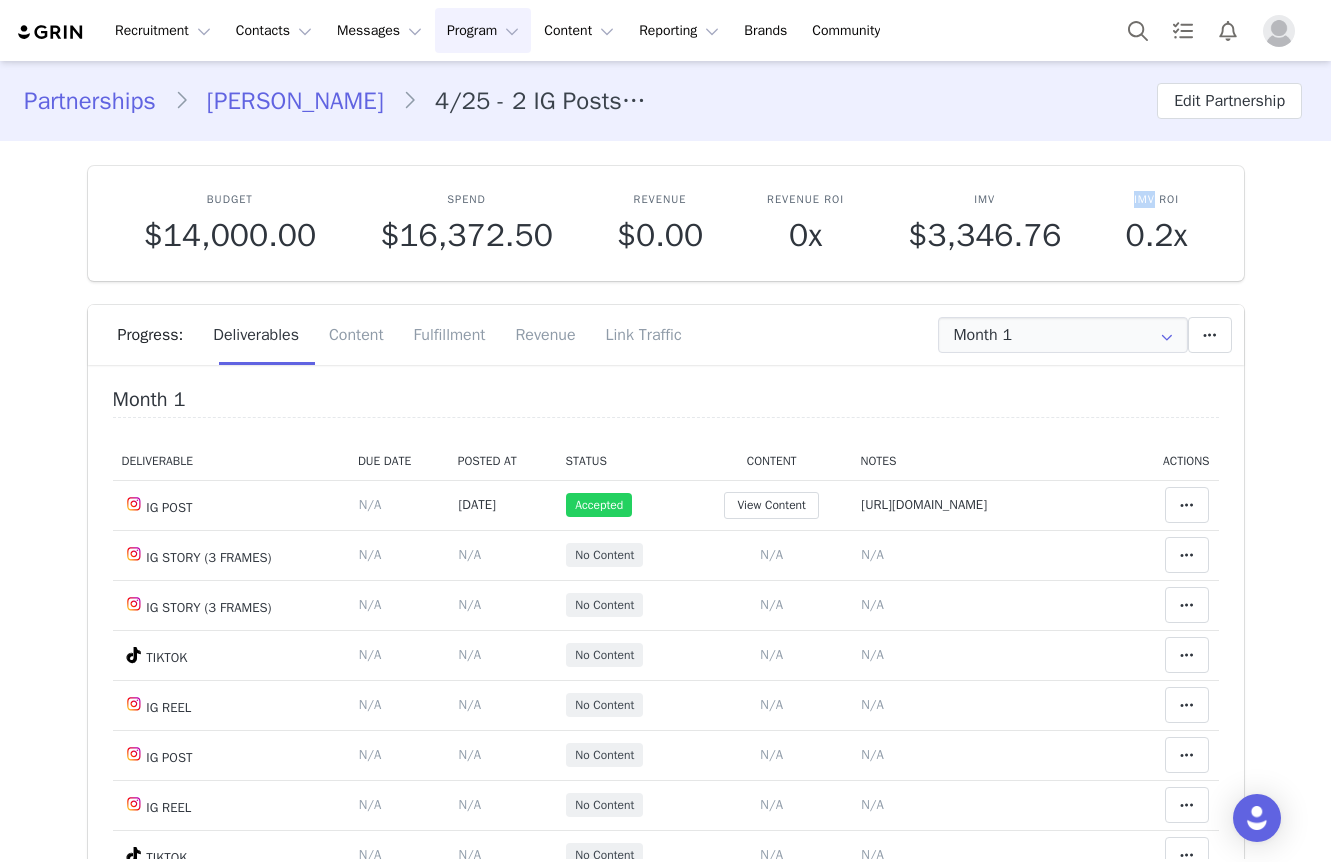 click on "Partnerships  Genevieve shawcross  4/25 - 2 IG Posts, 2 IG Reels, 2 IG Stories (3 frames), 2 TikTok's, Monthly, Tag in Bio, Pinned Post, HR, TT Playlist, Pinned TT  Edit Partnership  Budget $14,000.00 Spend $16,372.50 Revenue $0.00 Revenue ROI 0x IMV $3,346.76 IMV ROI 0.2x Progress: Deliverables Content Fulfillment Revenue Link Traffic Month 1 Month 1  Apr 7th - May 7th Month 2  May 7th - Jun 7th Month 3  Jun 7th - Jul 7th Month 4  Jul 7th - Aug 8th  All Months  Add a new deliverable  What type of deliverable?   IG STORY (3 FRAMES)   HR   IG REEL   PINNED POST   TAG IN BIO   IG POST   TT PLAYLIST   TIKTOK   PINNED TT   Where should it be added?  Throughout Partnership  Month 1   Month 2   Month 3   Month 4   Throughout Partnership   Save  Cancel  Add Deliverable   Set End Date for Month 1   This will change the start and end dates for months 1 through 4 accordingly.  May 07, 2025 Current date: May 7, 2025  Save   Cancel   Extend Schedule  Reset Content  Yes, reset content   Cancel   Reset Content   Month 1  s" at bounding box center (665, 4062) 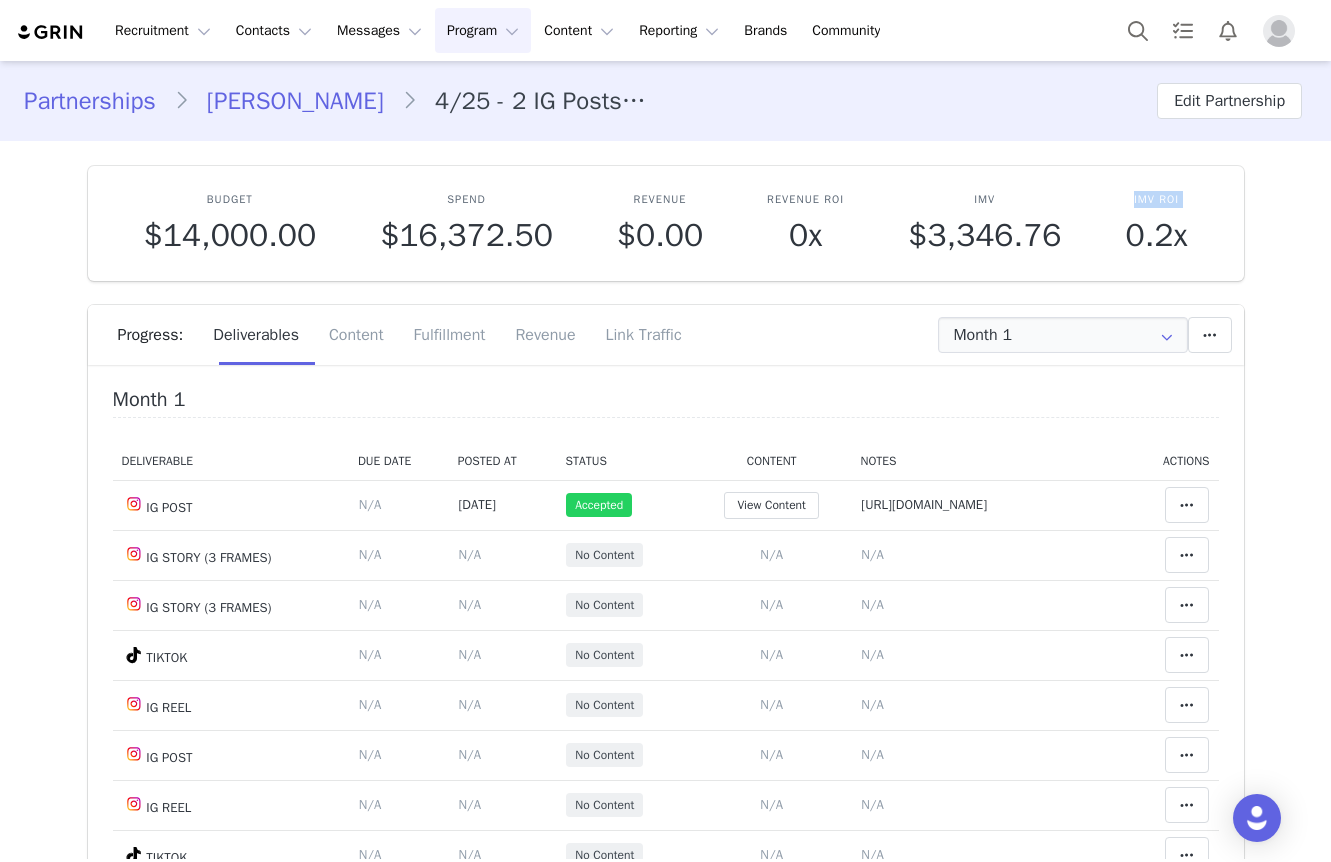 click on "Partnerships  Genevieve shawcross  4/25 - 2 IG Posts, 2 IG Reels, 2 IG Stories (3 frames), 2 TikTok's, Monthly, Tag in Bio, Pinned Post, HR, TT Playlist, Pinned TT  Edit Partnership  Budget $14,000.00 Spend $16,372.50 Revenue $0.00 Revenue ROI 0x IMV $3,346.76 IMV ROI 0.2x Progress: Deliverables Content Fulfillment Revenue Link Traffic Month 1 Month 1  Apr 7th - May 7th Month 2  May 7th - Jun 7th Month 3  Jun 7th - Jul 7th Month 4  Jul 7th - Aug 8th  All Months  Add a new deliverable  What type of deliverable?   IG STORY (3 FRAMES)   HR   IG REEL   PINNED POST   TAG IN BIO   IG POST   TT PLAYLIST   TIKTOK   PINNED TT   Where should it be added?  Throughout Partnership  Month 1   Month 2   Month 3   Month 4   Throughout Partnership   Save  Cancel  Add Deliverable   Set End Date for Month 1   This will change the start and end dates for months 1 through 4 accordingly.  May 07, 2025 Current date: May 7, 2025  Save   Cancel   Extend Schedule  Reset Content  Yes, reset content   Cancel   Reset Content   Month 1  s" at bounding box center (665, 4062) 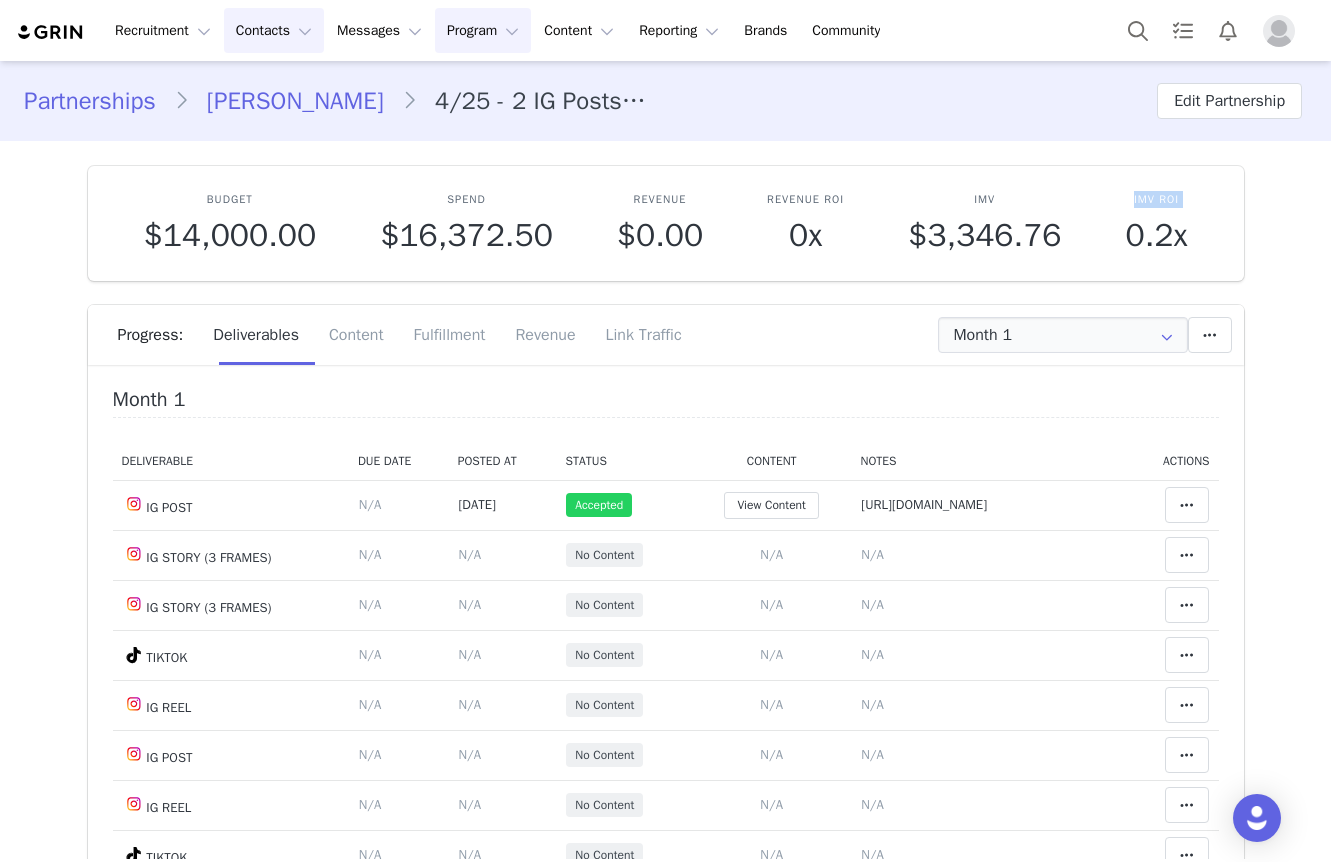 click on "Contacts Contacts" at bounding box center (274, 30) 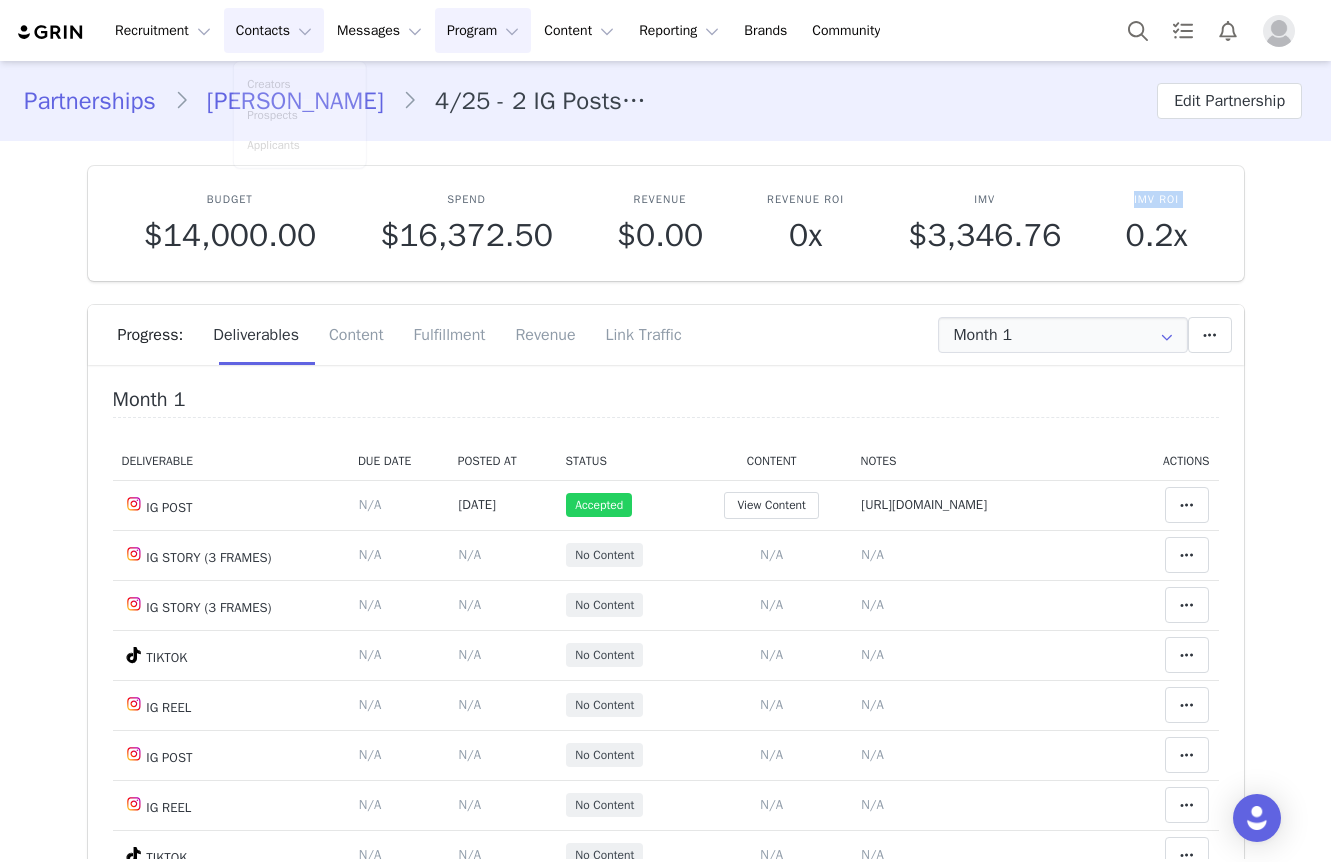 click on "Contacts Contacts" at bounding box center [274, 30] 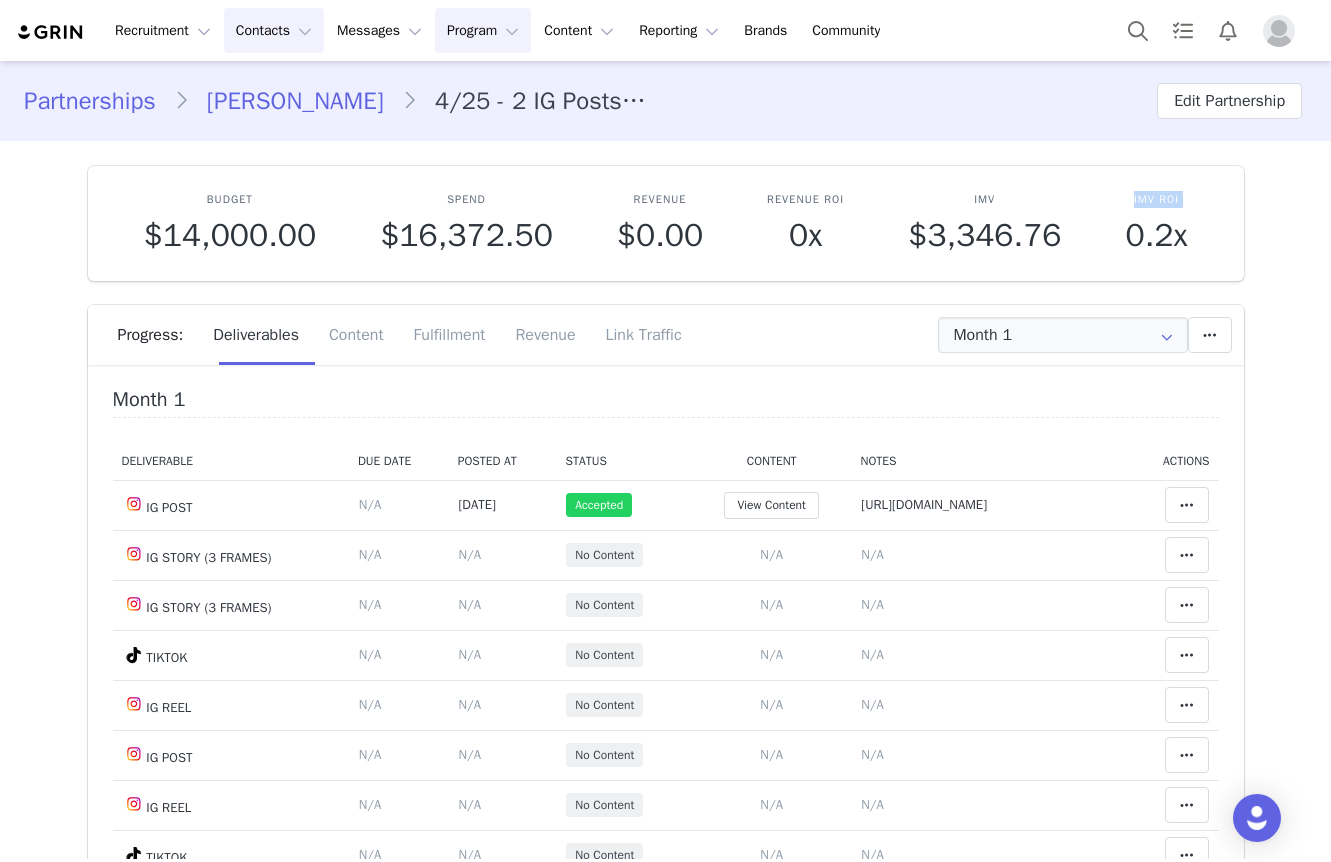 click on "Contacts Contacts" at bounding box center [274, 30] 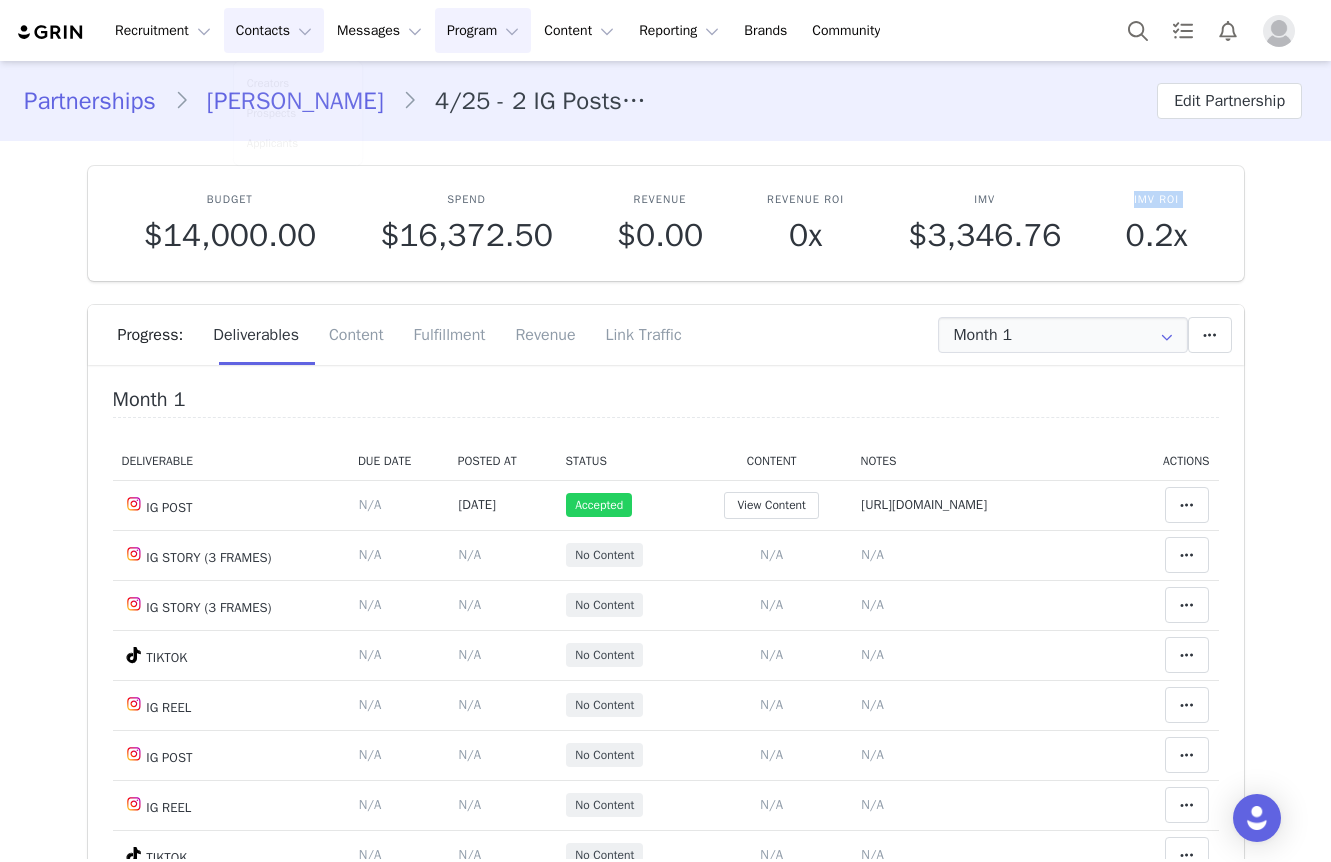 click on "Contacts Contacts" at bounding box center [274, 30] 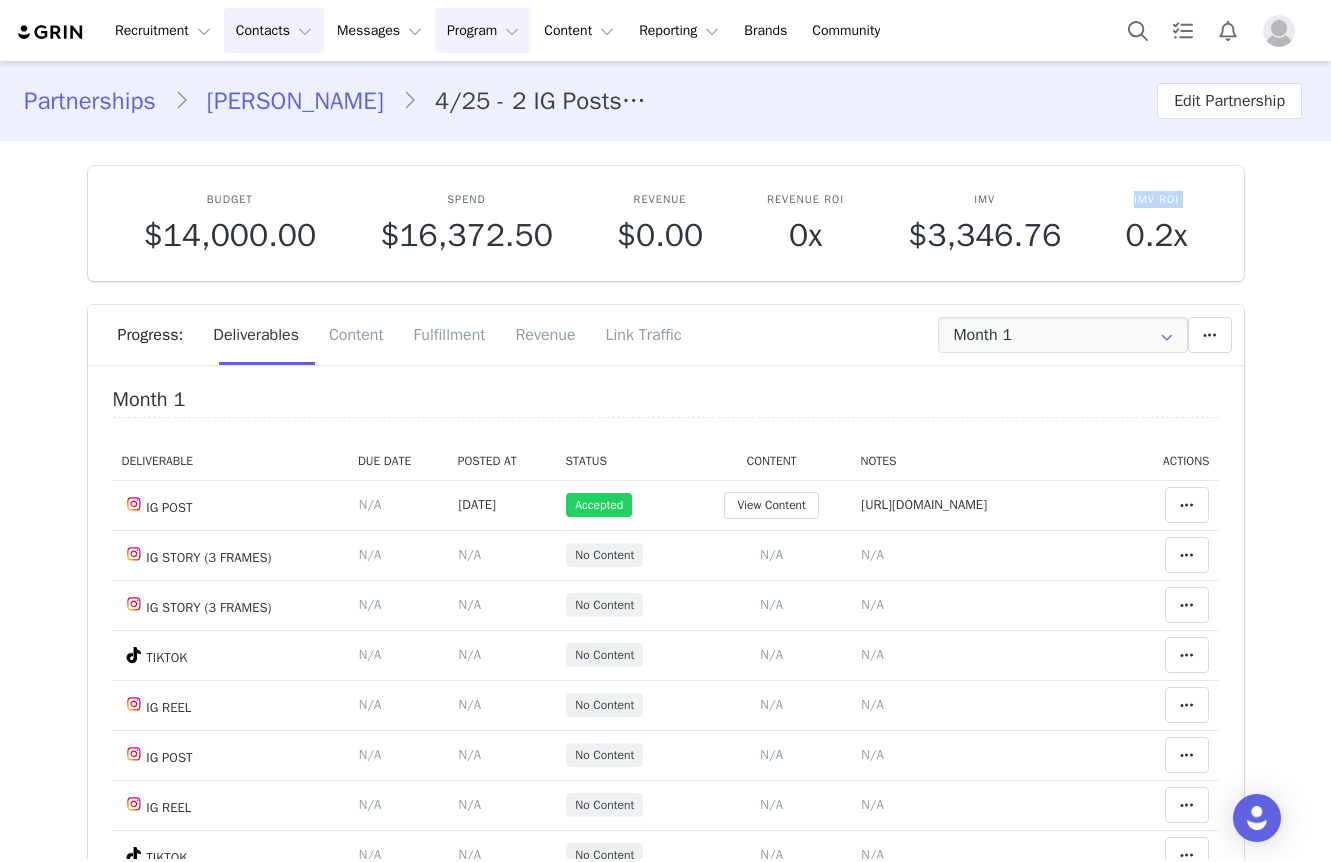 click on "Contacts Contacts" at bounding box center (274, 30) 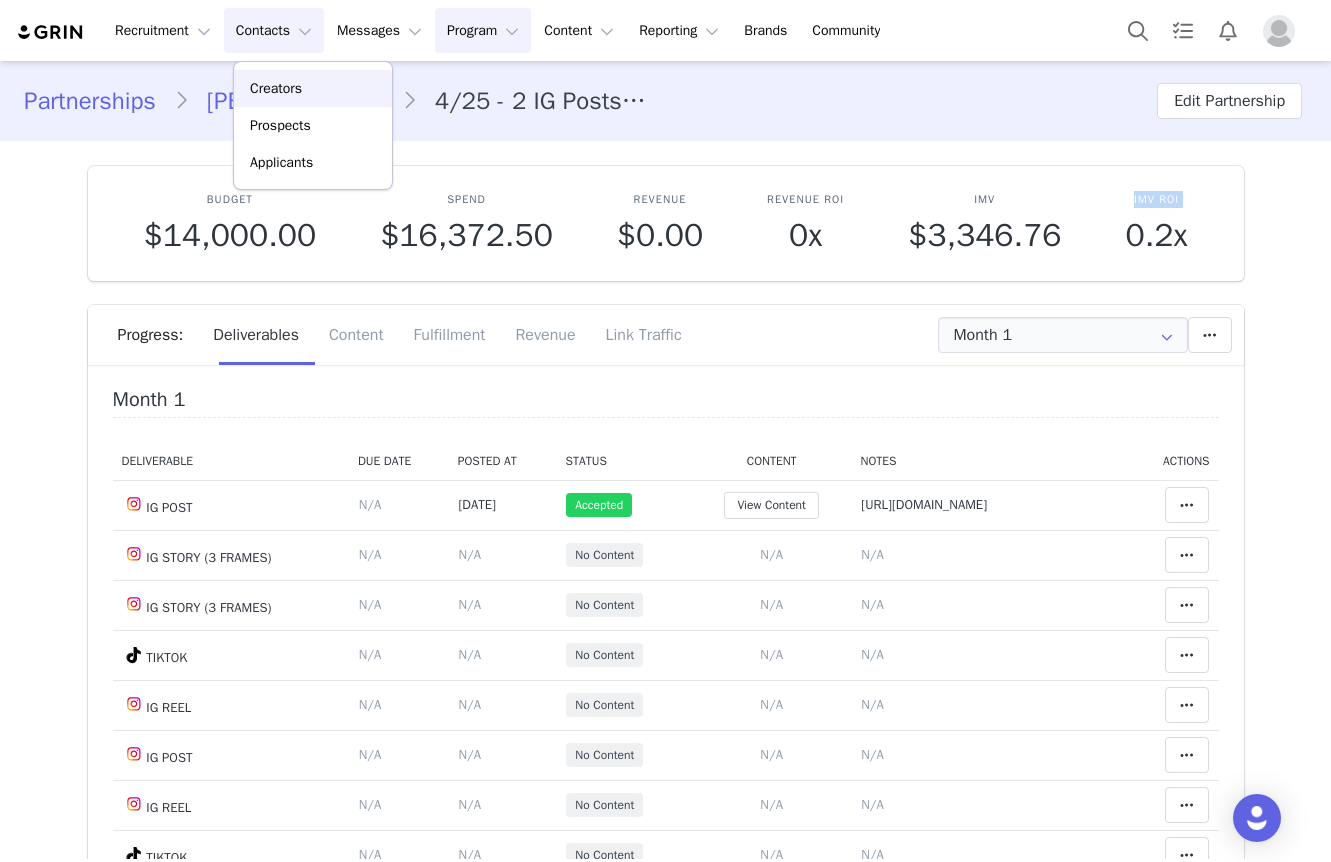 click on "Creators" at bounding box center [276, 88] 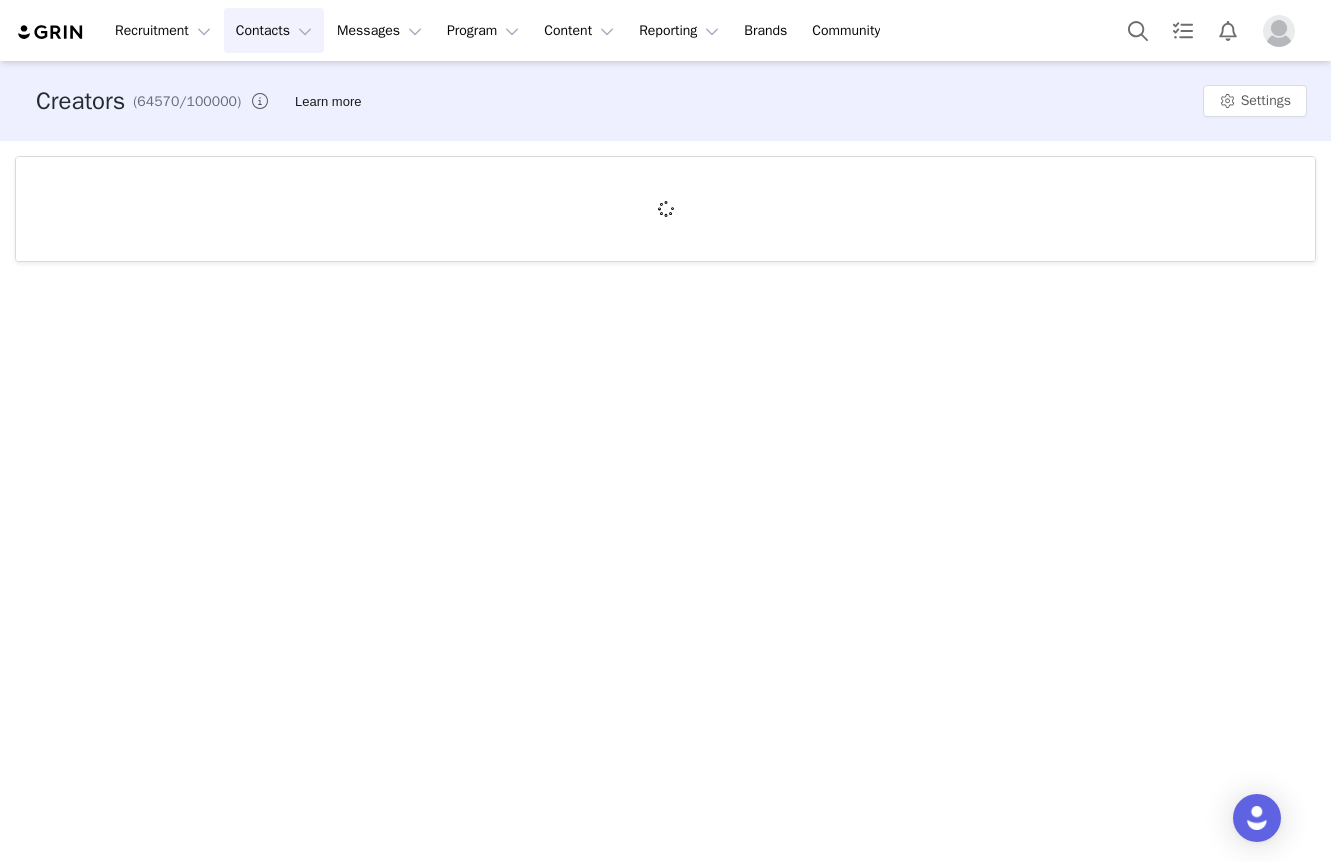 click on "Creators  (64570/100000)          Learn more Settings" at bounding box center [665, 101] 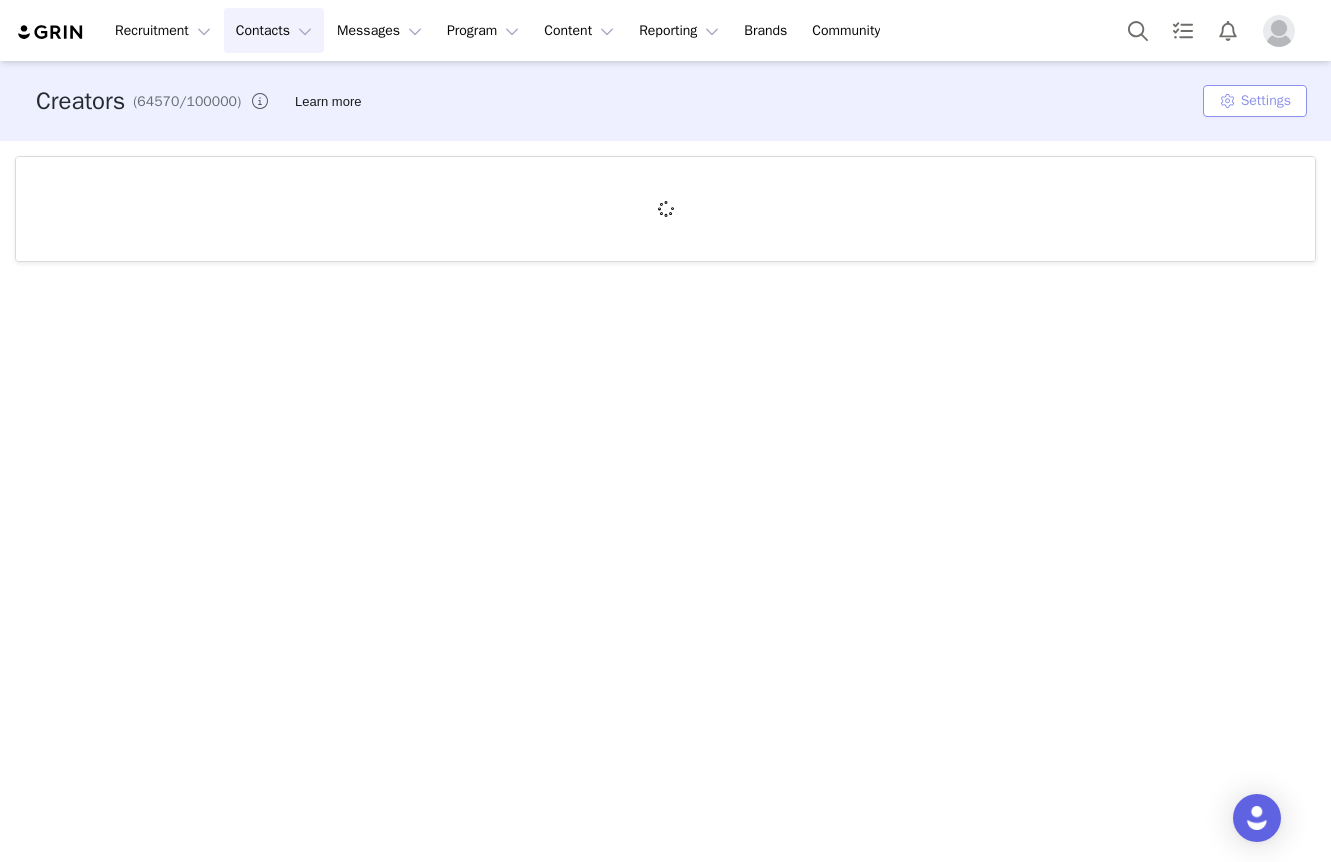 click on "Settings" at bounding box center (1255, 101) 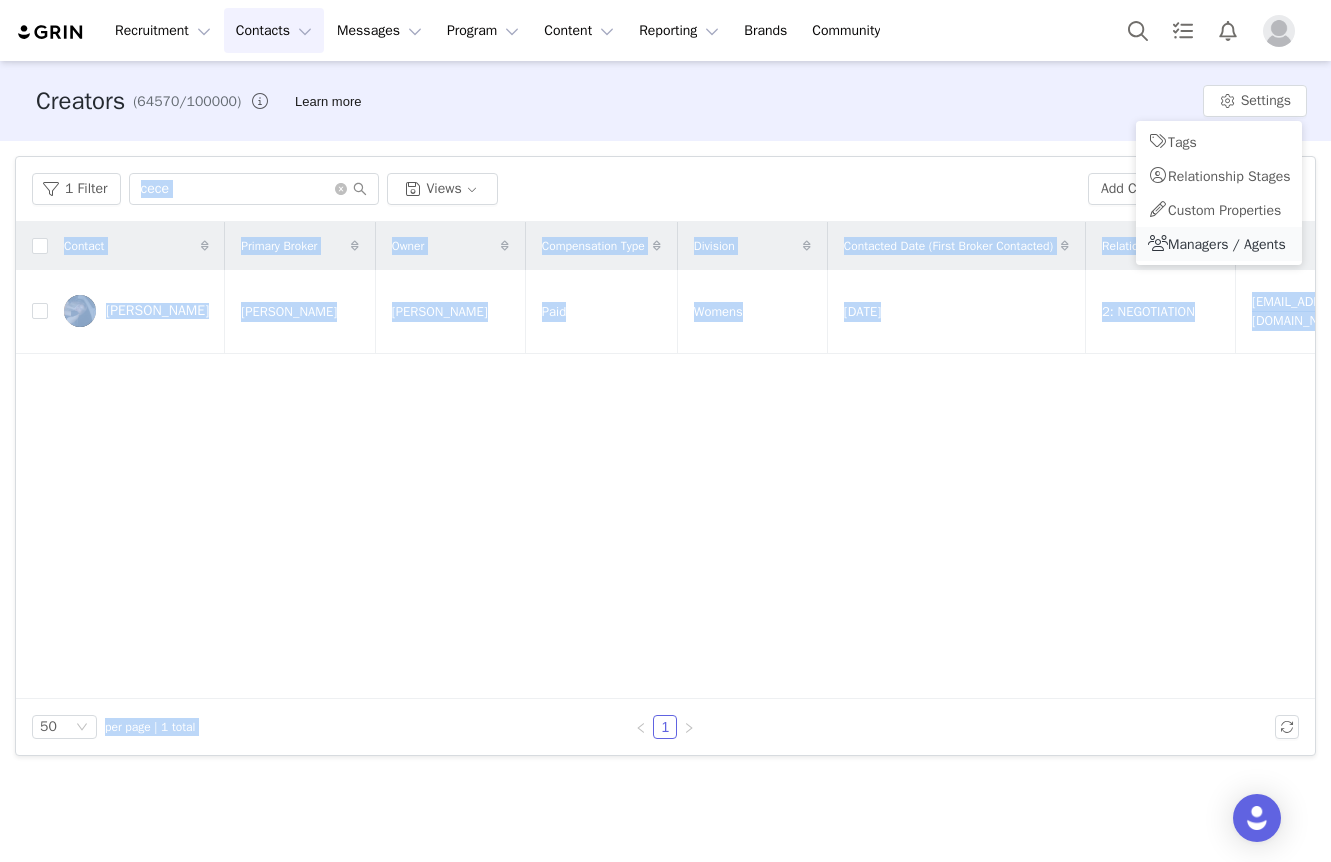 click on "Managers / Agents" at bounding box center [1227, 244] 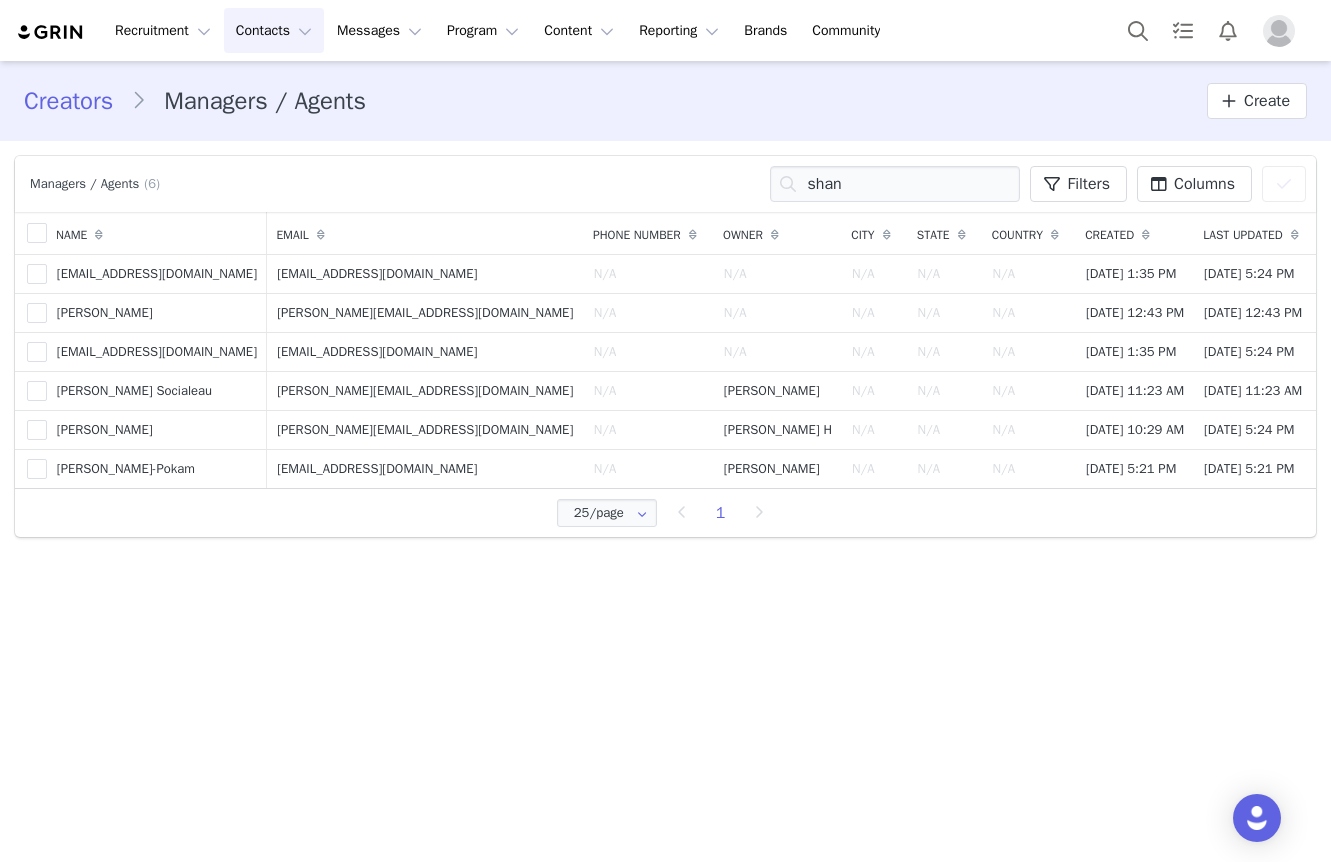click on "Creators Managers / Agents Create  Managers / Agents   (6)  shan Filters (0)  No filters are applied, click  "Add Filter"  to get started.  Add Filter  Apply Filters  Filters Displayed  Email   Phone Number   Owner   City   State   Country   Created   Last Updated   Default Columns   Your Properties   Email   Owner   Phone Number   Company   Street Address   City   State   Zip Code   Country   Gender   Created   Last Updated  Save Cancel Columns  You have 0 Manager s  selected   Add Tags   Change Owner   Set Custom Property   Export Contacts   Delete   Clear Selected   Name   Email   Phone Number   Owner   City   State   Country   Created   Last Updated  2ba88c1d-7de7-4984-8f93-ef71c948e4de  shani@zooz.com.au    shani@zooz.com.au  N/A N/A N/A N/A N/A  Jun 5, 2019, 1:35 PM   Mar 31, 2022, 5:24 PM  634ba9b4-57dd-495c-b875-00892cbb391d  Ryan Shandel   ryan@trendcogroup.com  N/A N/A N/A N/A N/A  Nov 17, 2023, 12:43 PM   Nov 17, 2023, 12:43 PM  77f2cd95-eba2-4284-a8ca-6d4c0eb9f9fd  shantonaime0@gmail.com   N/A N/A" at bounding box center (665, 460) 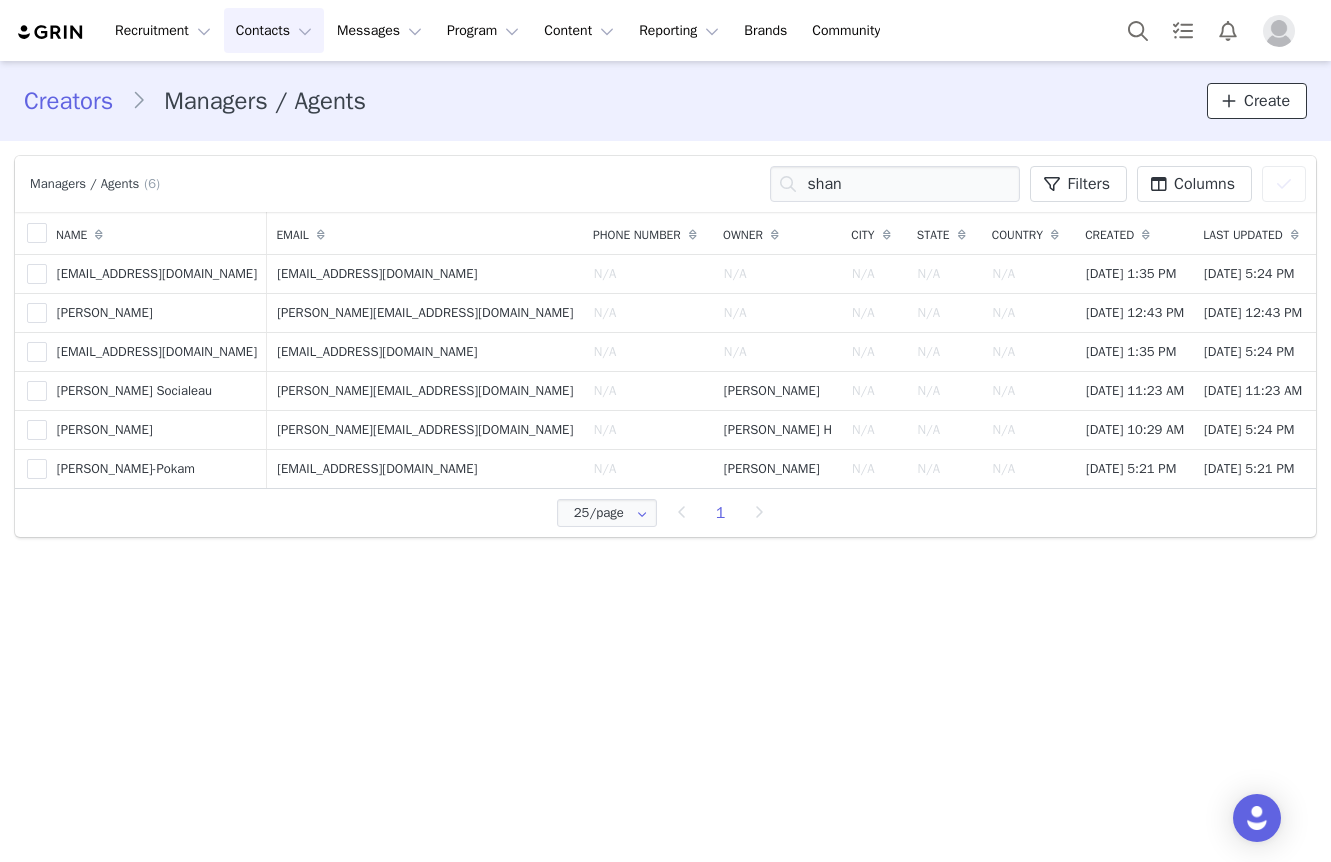 click on "Create" at bounding box center (1267, 101) 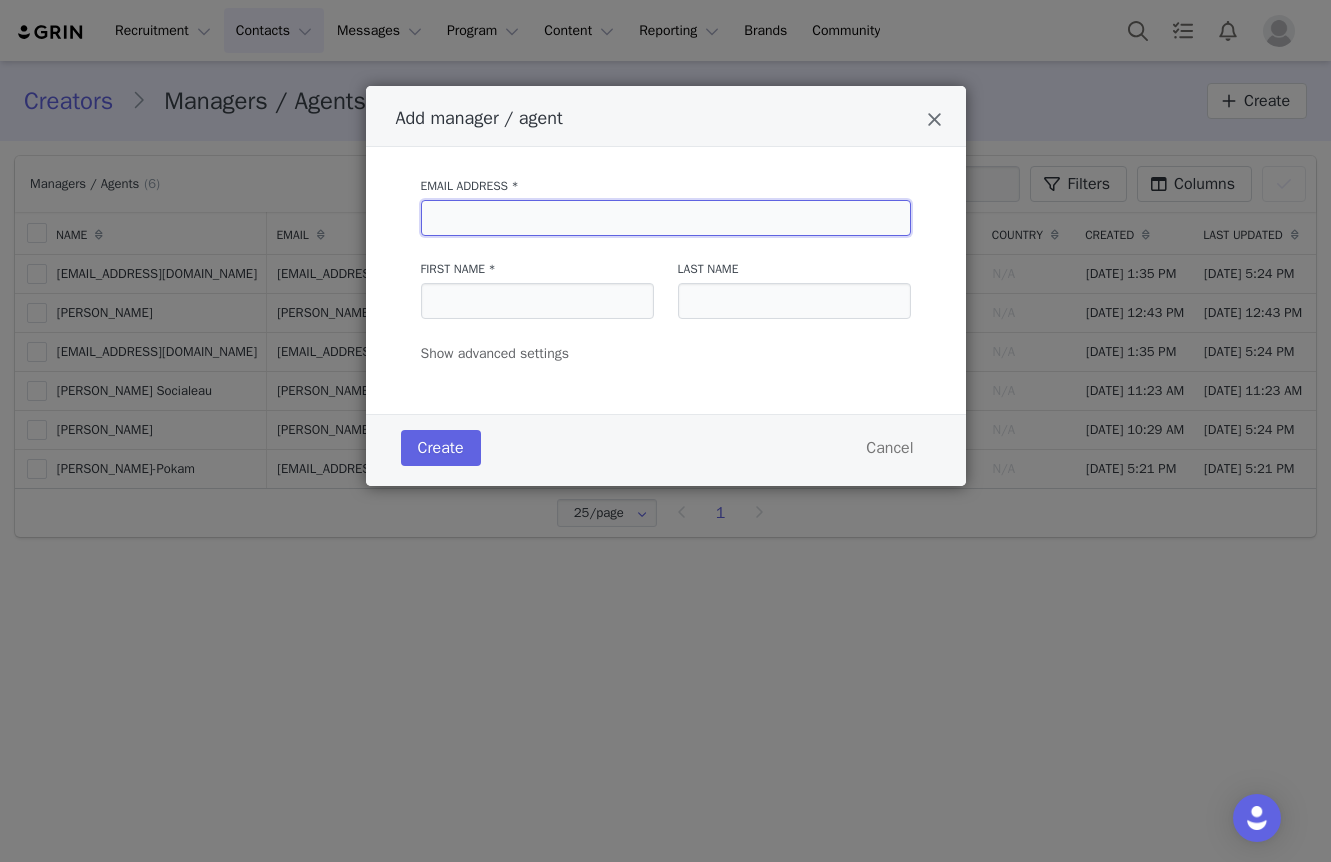 click at bounding box center (666, 218) 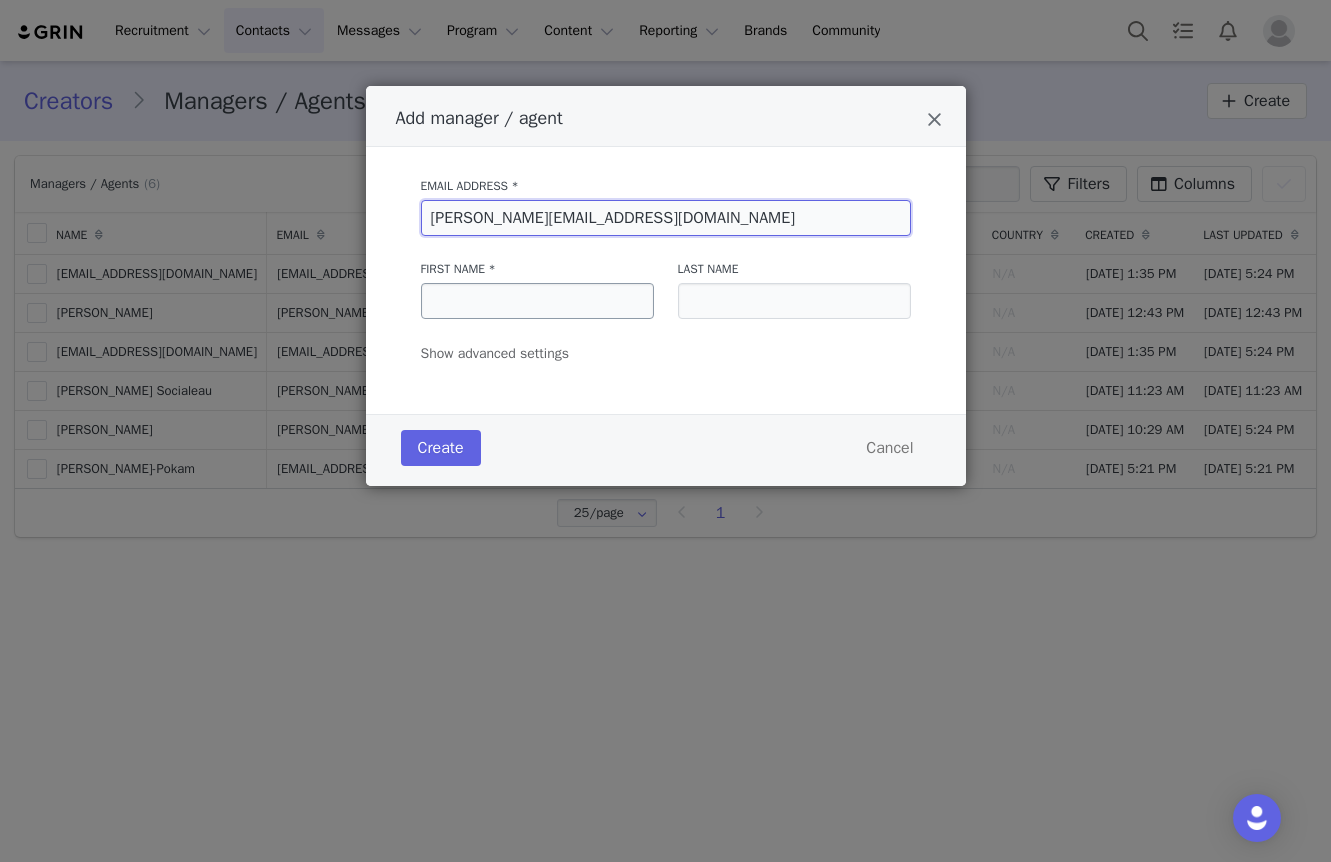 type on "santasha@areyoucryingbaby.com" 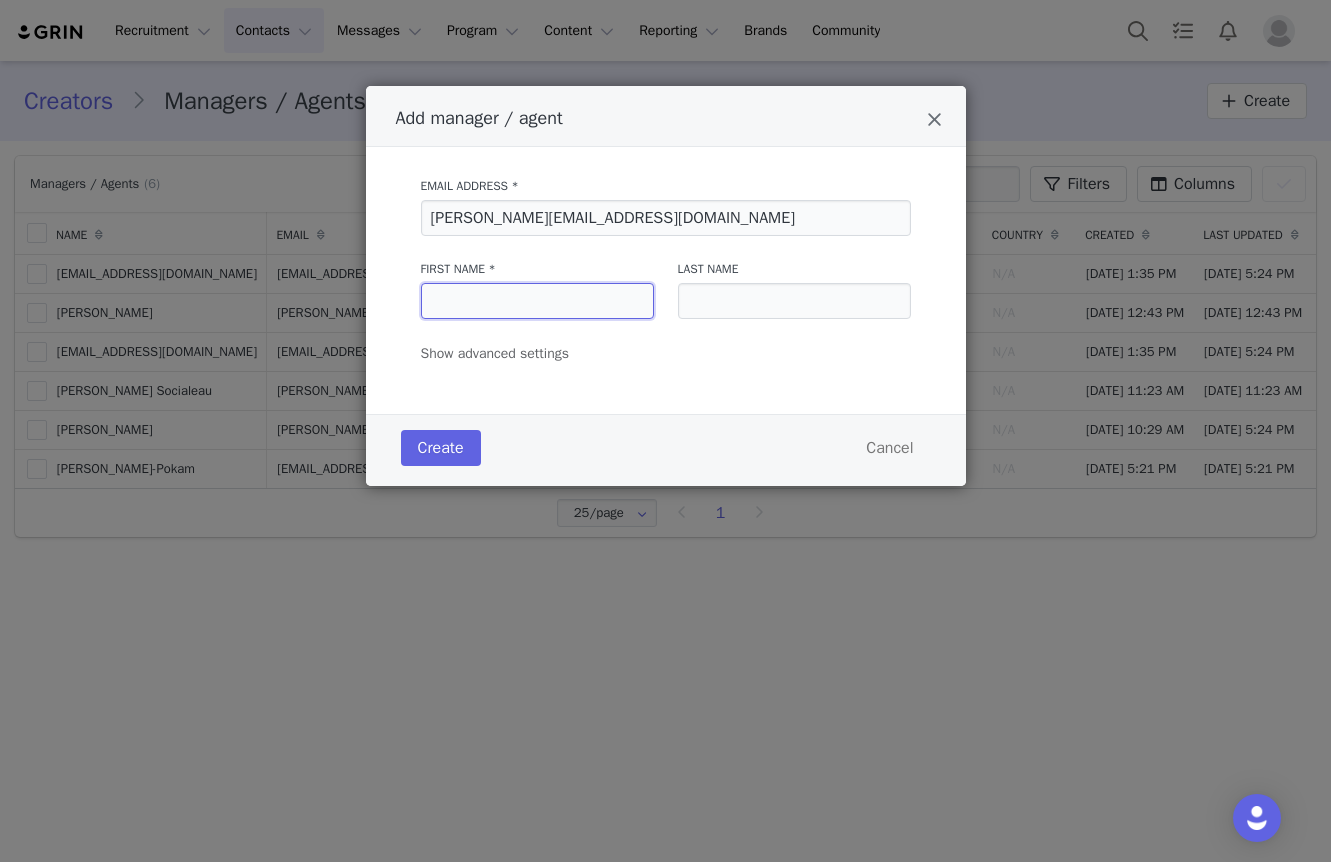 click at bounding box center [537, 301] 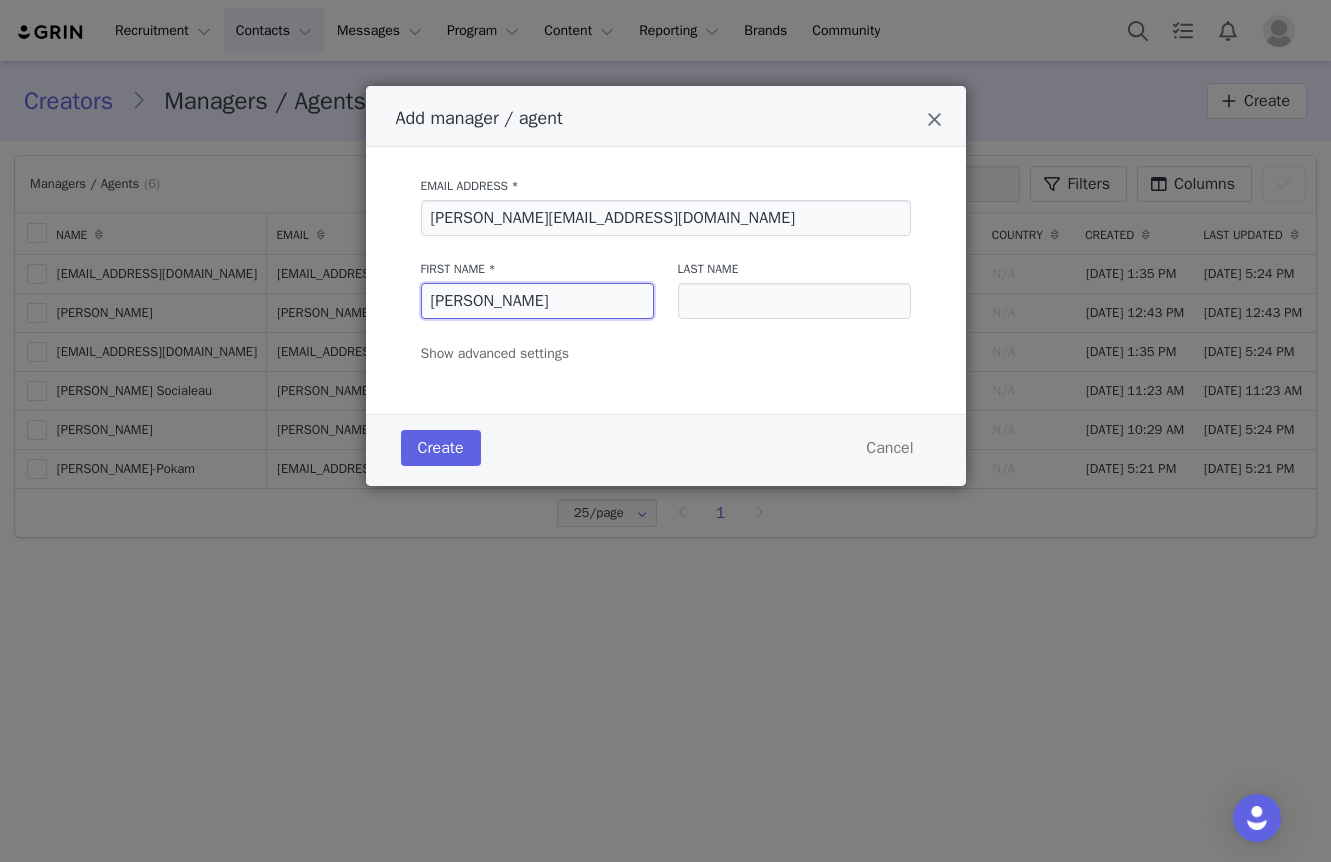 type on "Santasha" 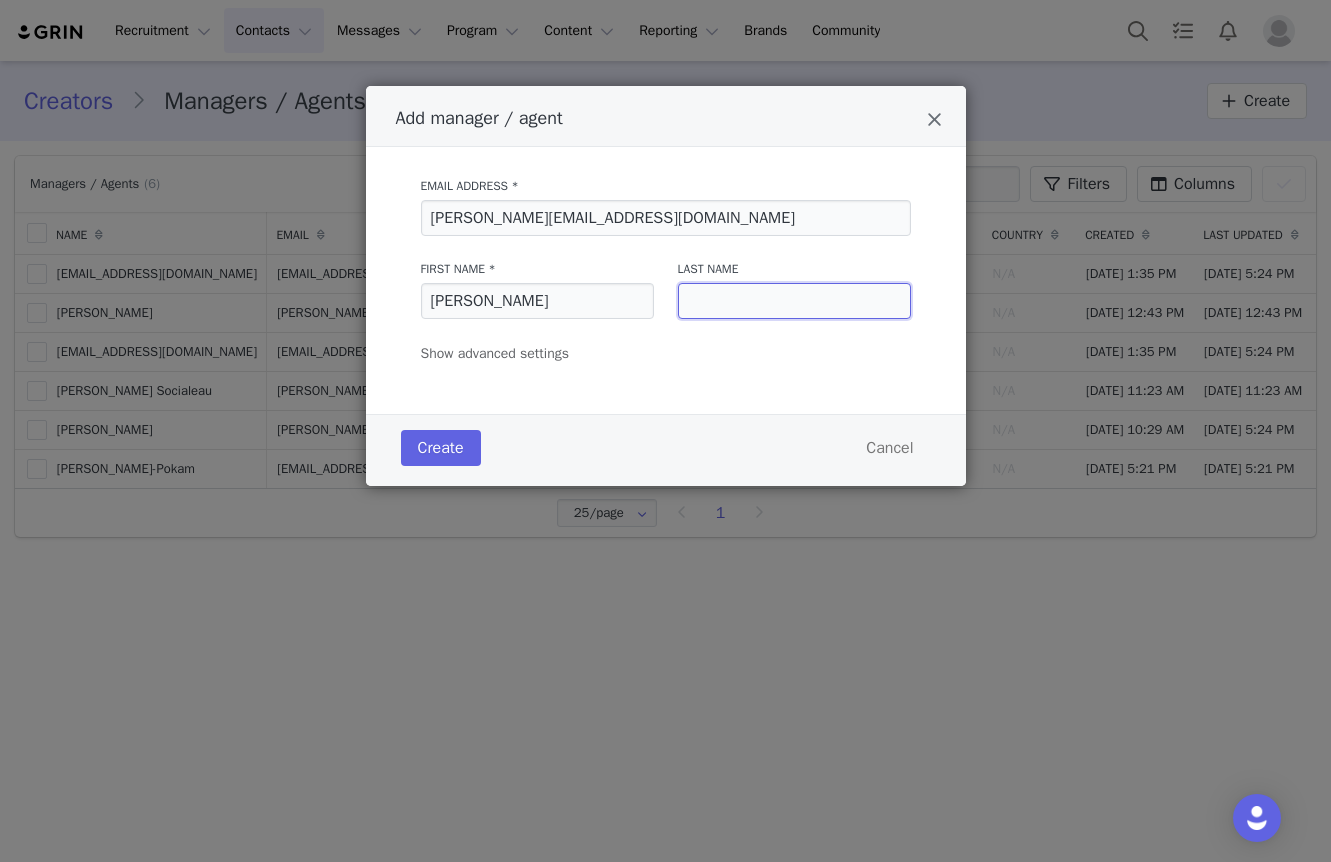 click at bounding box center (794, 301) 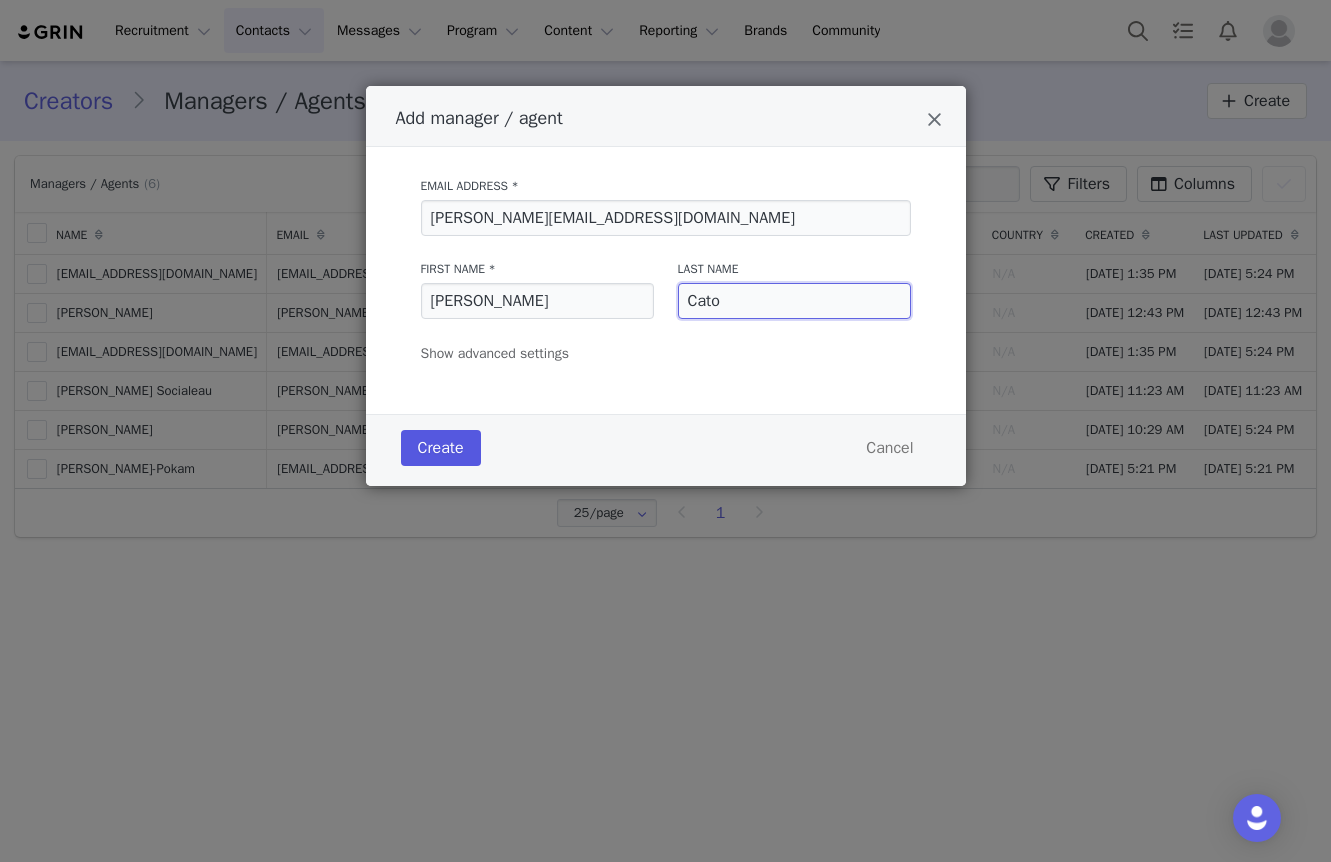 type on "Cato" 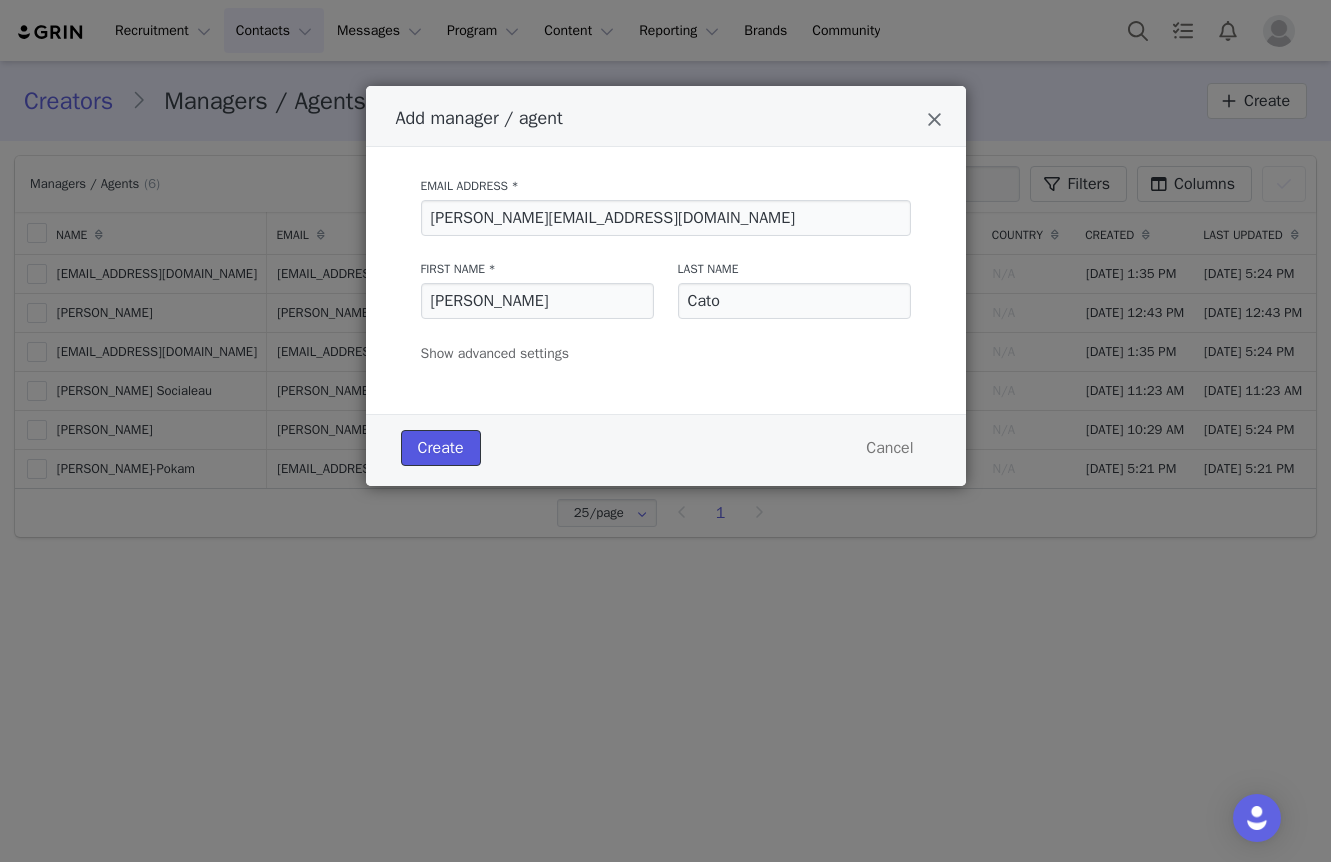 click on "Create" at bounding box center [441, 448] 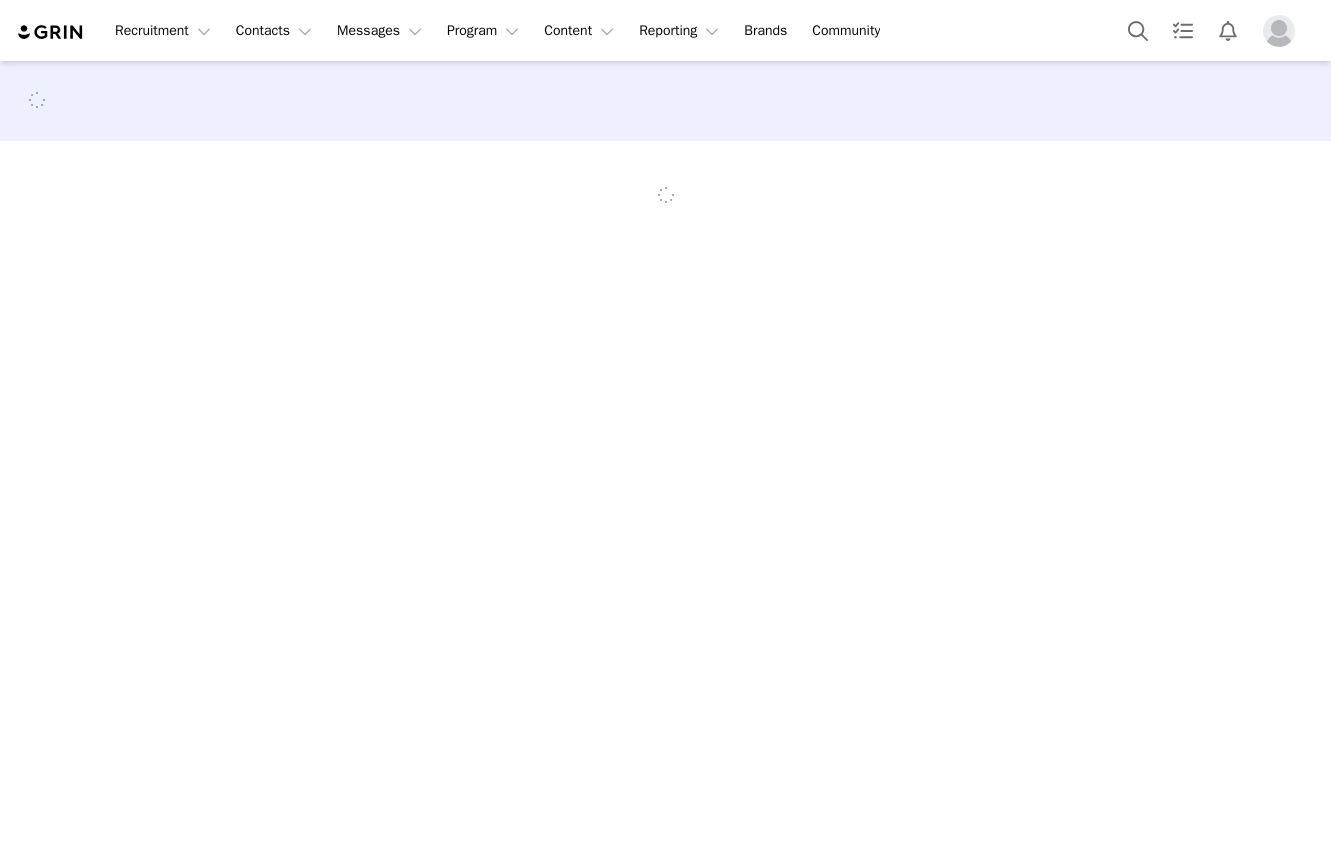 scroll, scrollTop: 0, scrollLeft: 0, axis: both 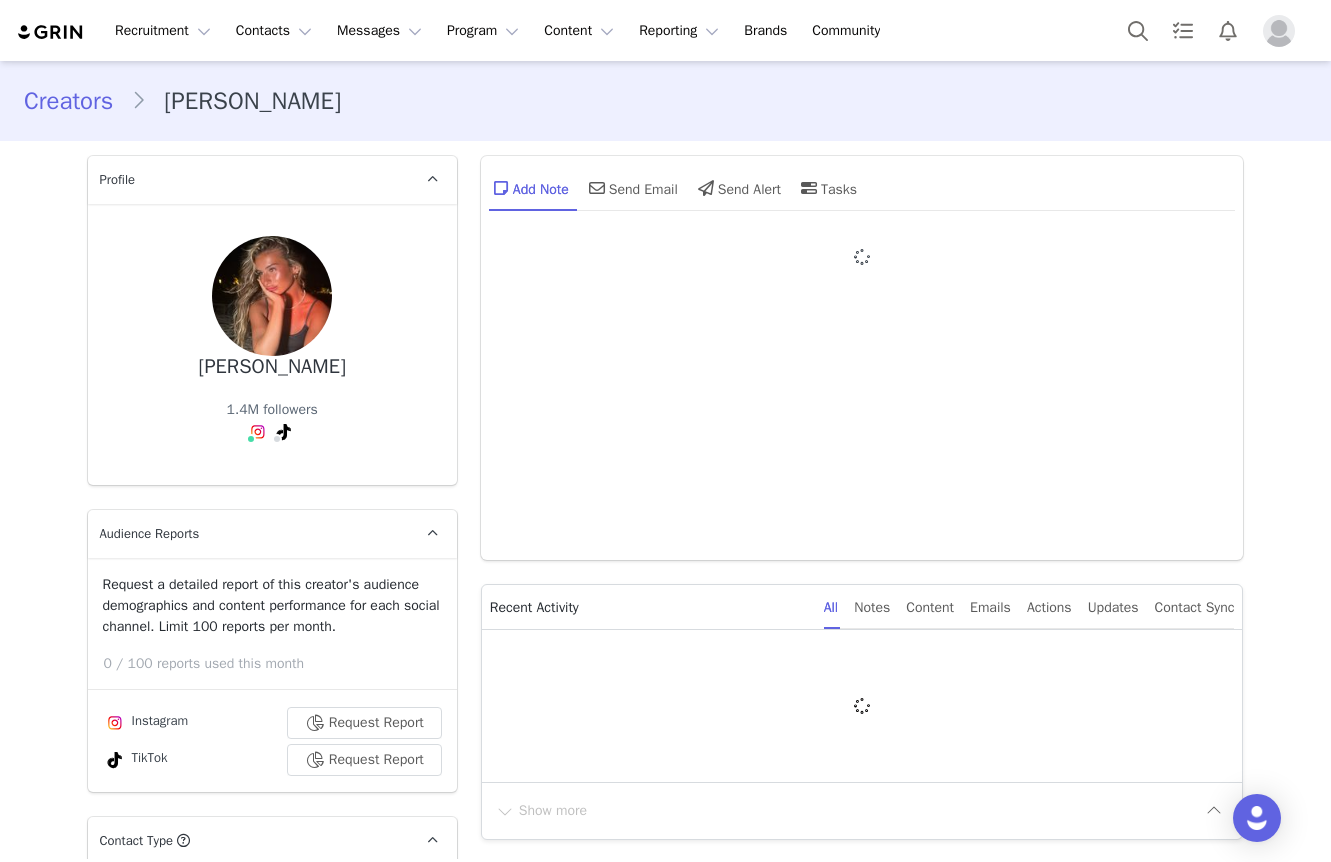 type on "+1 ([GEOGRAPHIC_DATA])" 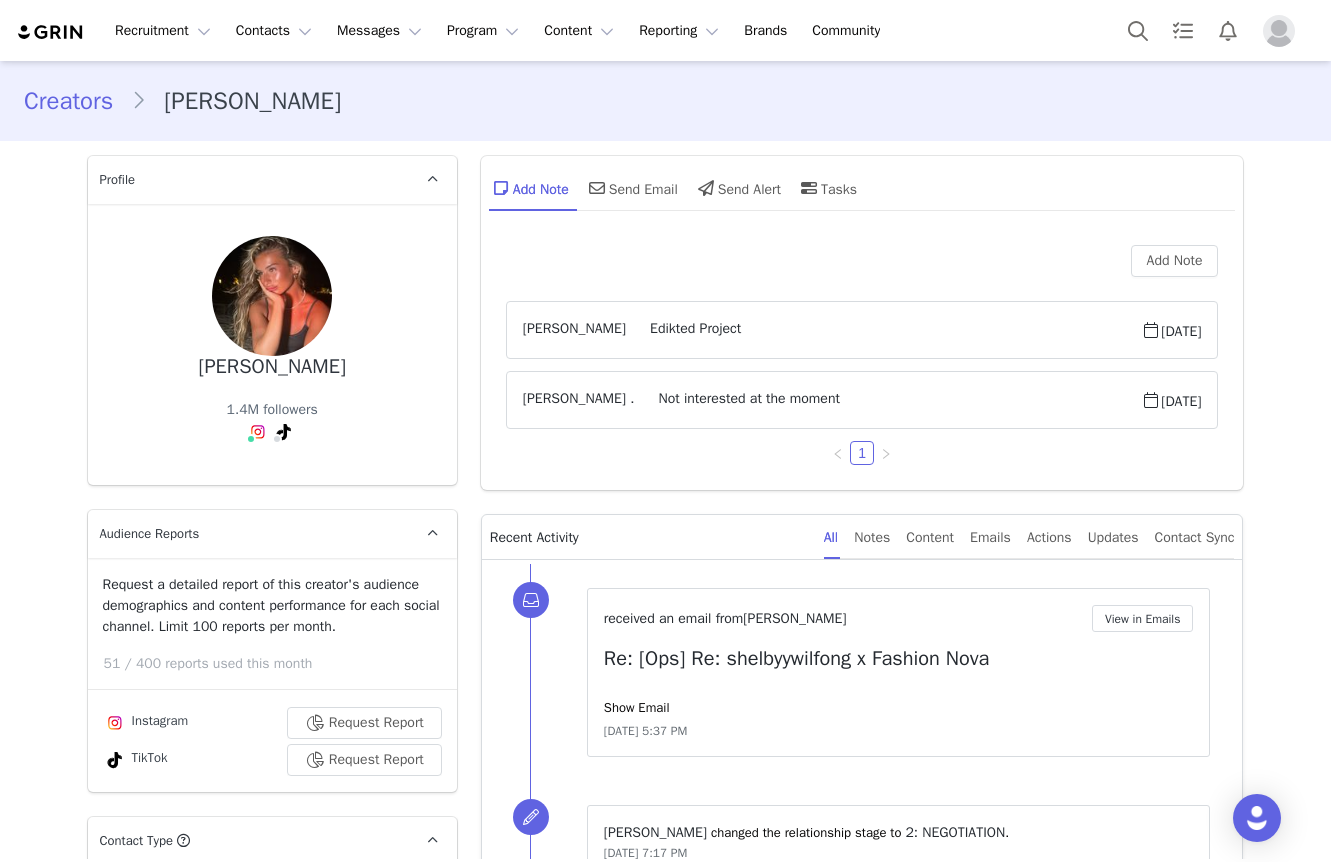 scroll, scrollTop: 0, scrollLeft: 0, axis: both 